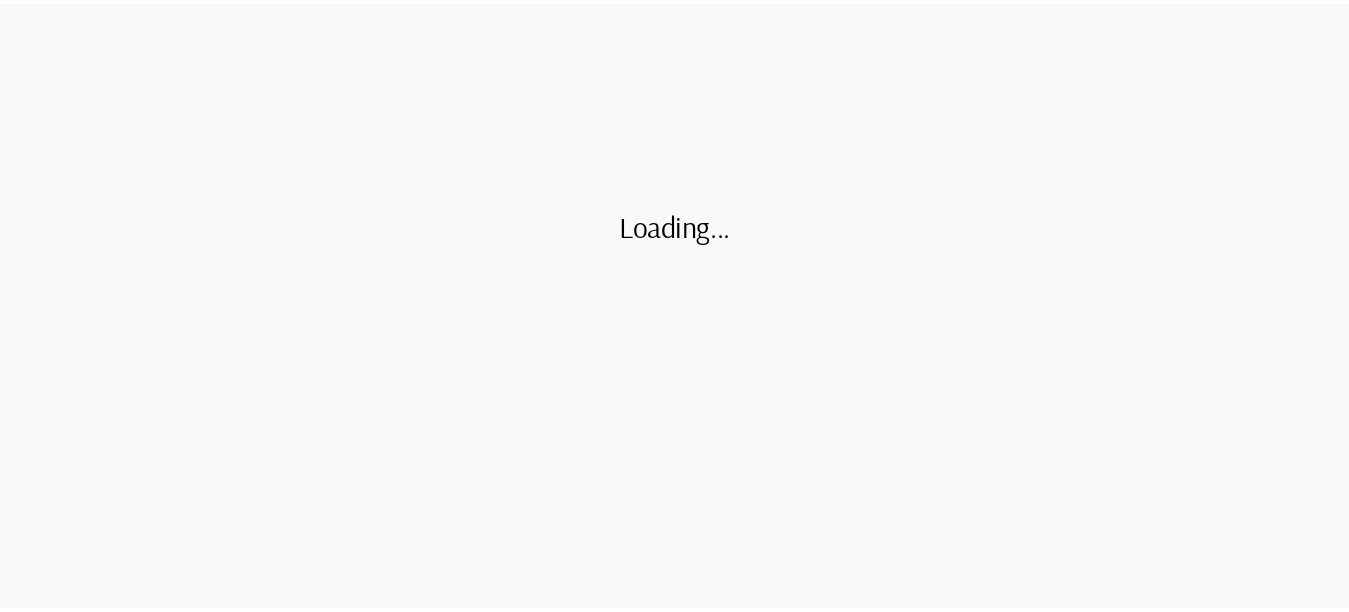 scroll, scrollTop: 0, scrollLeft: 0, axis: both 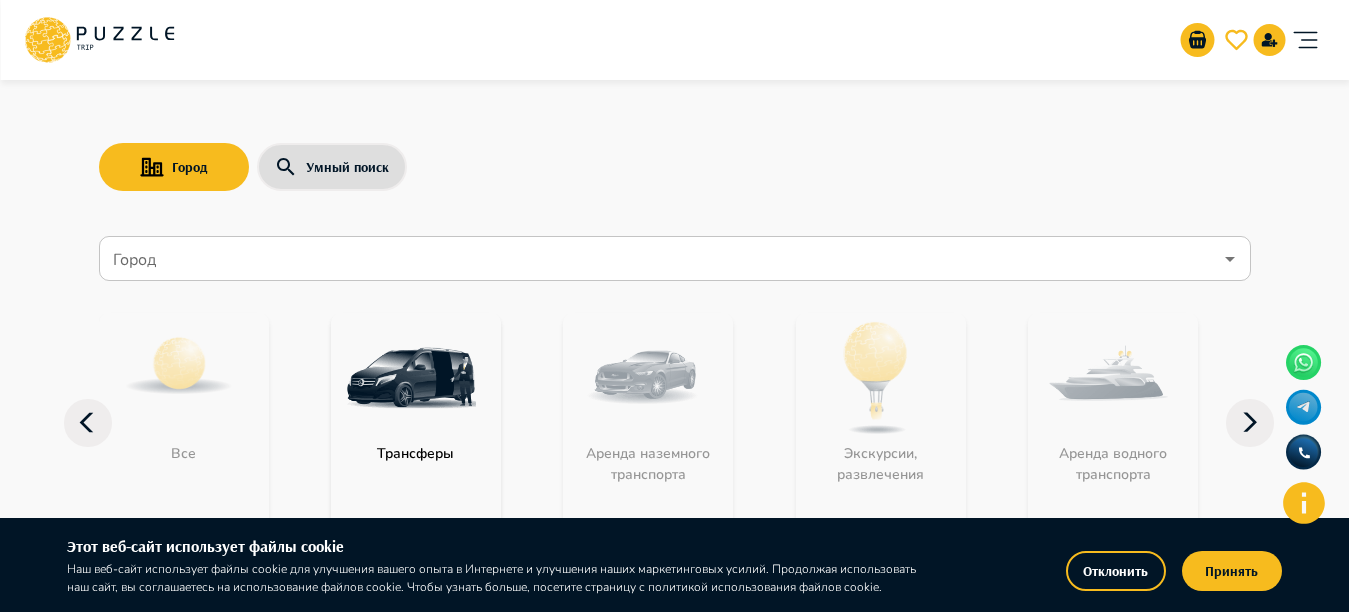 click on "Город" at bounding box center [675, 258] 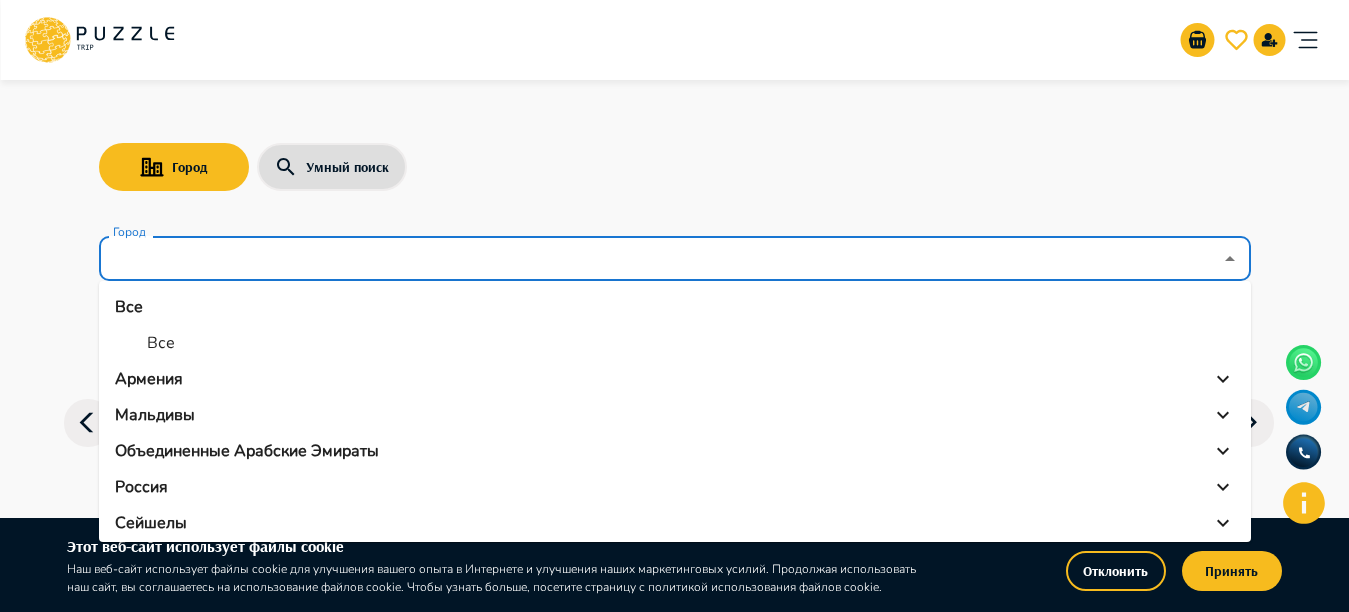 click on "Все" at bounding box center [161, 343] 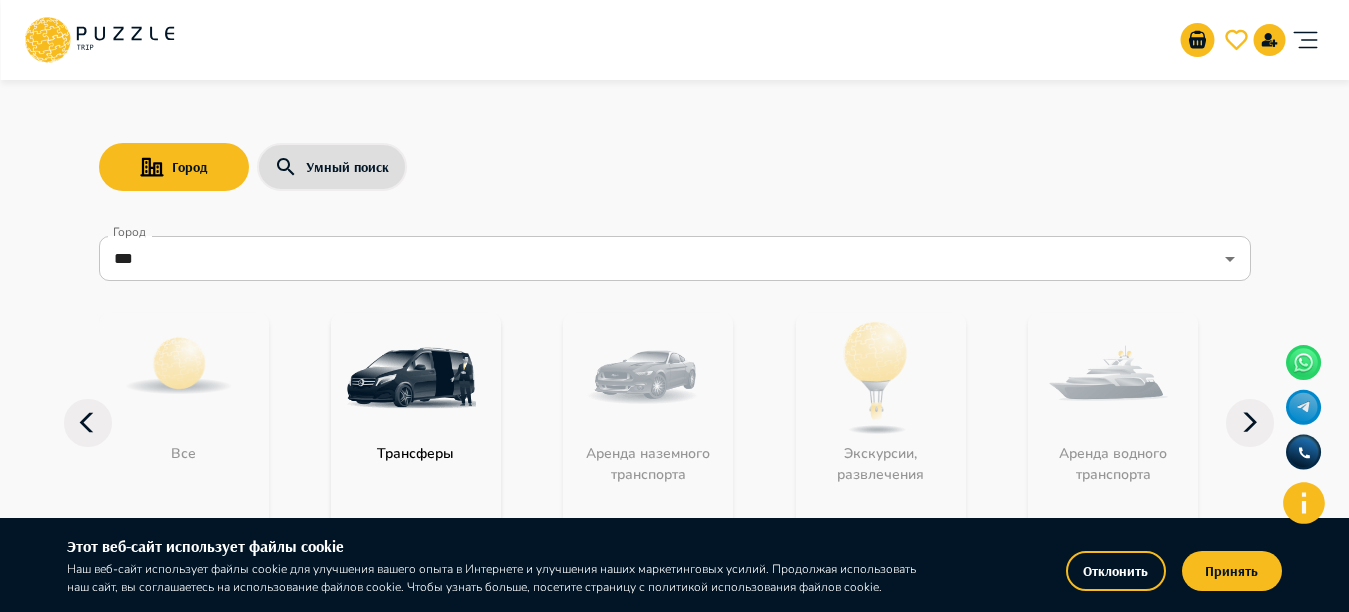 click on "Все" at bounding box center [184, 423] 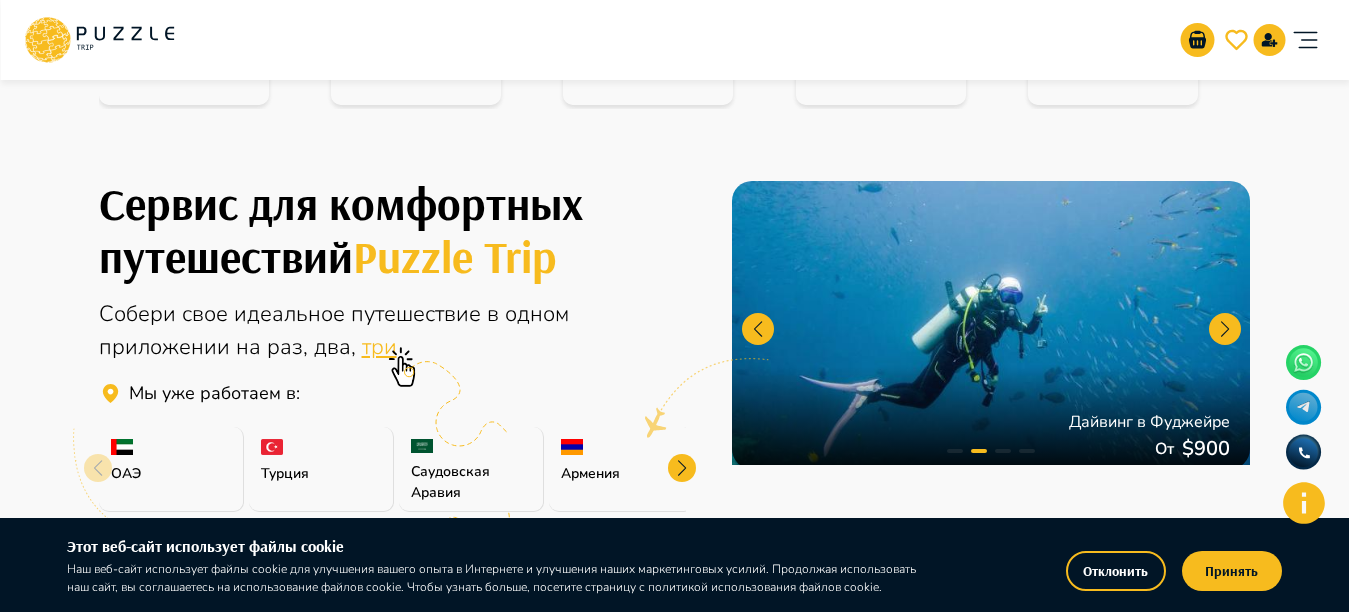 scroll, scrollTop: 703, scrollLeft: 0, axis: vertical 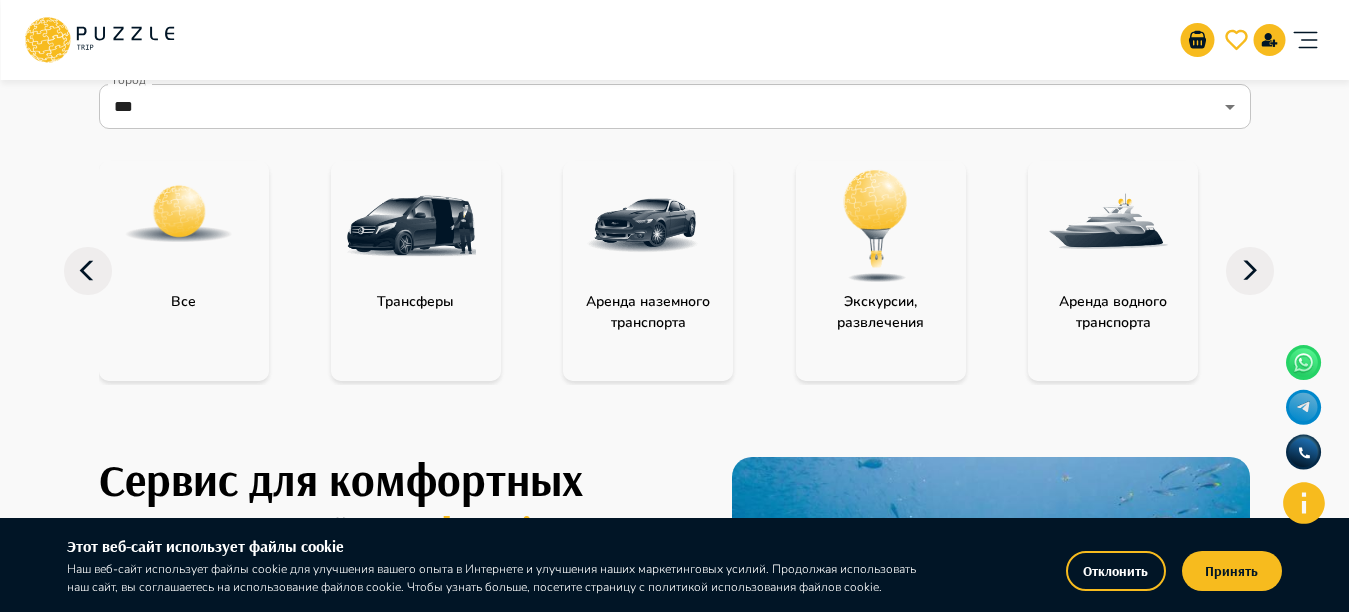 click on "Все" at bounding box center (184, 271) 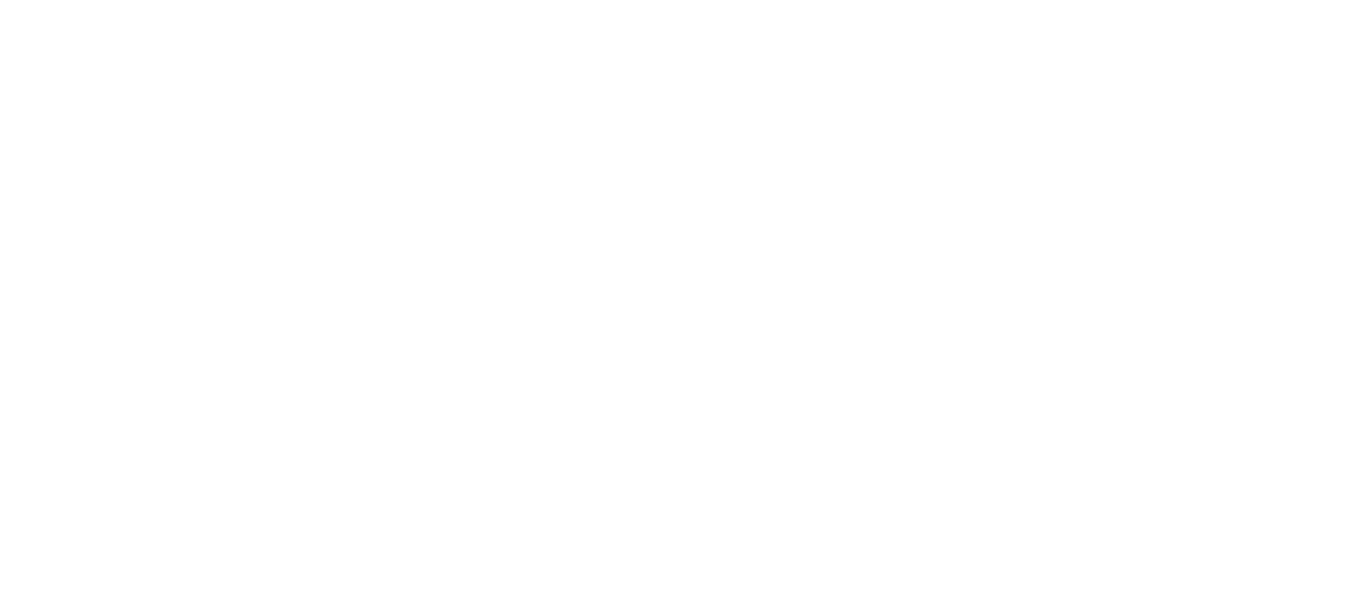 scroll, scrollTop: 0, scrollLeft: 0, axis: both 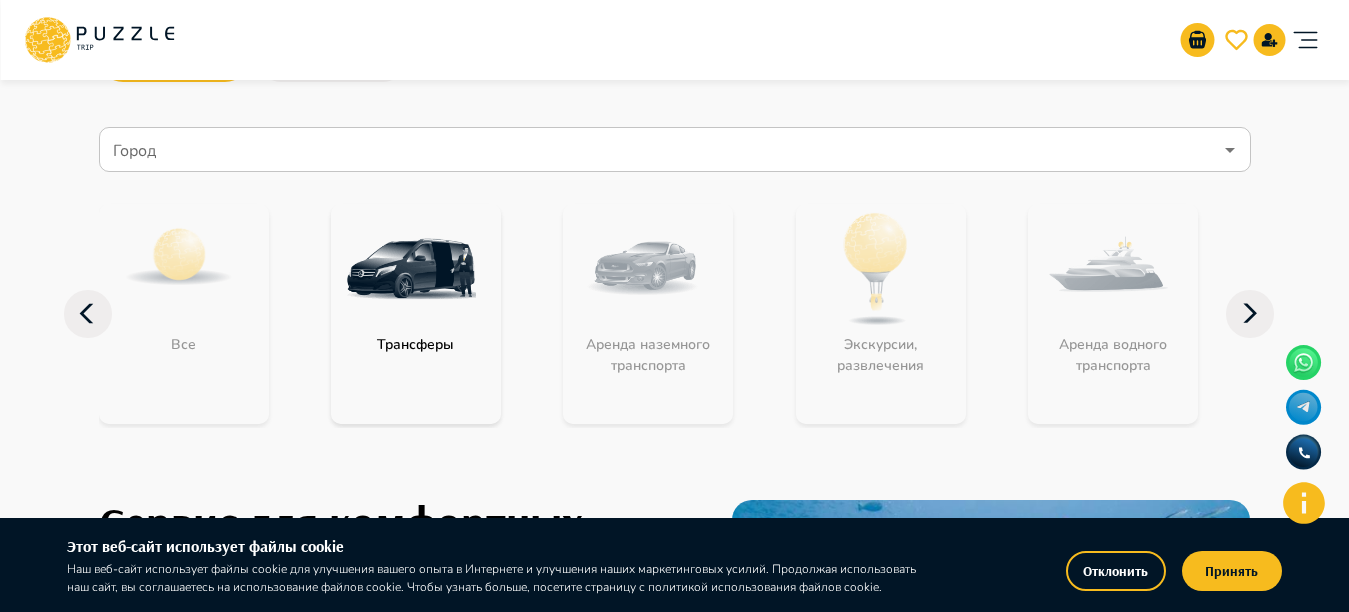 click 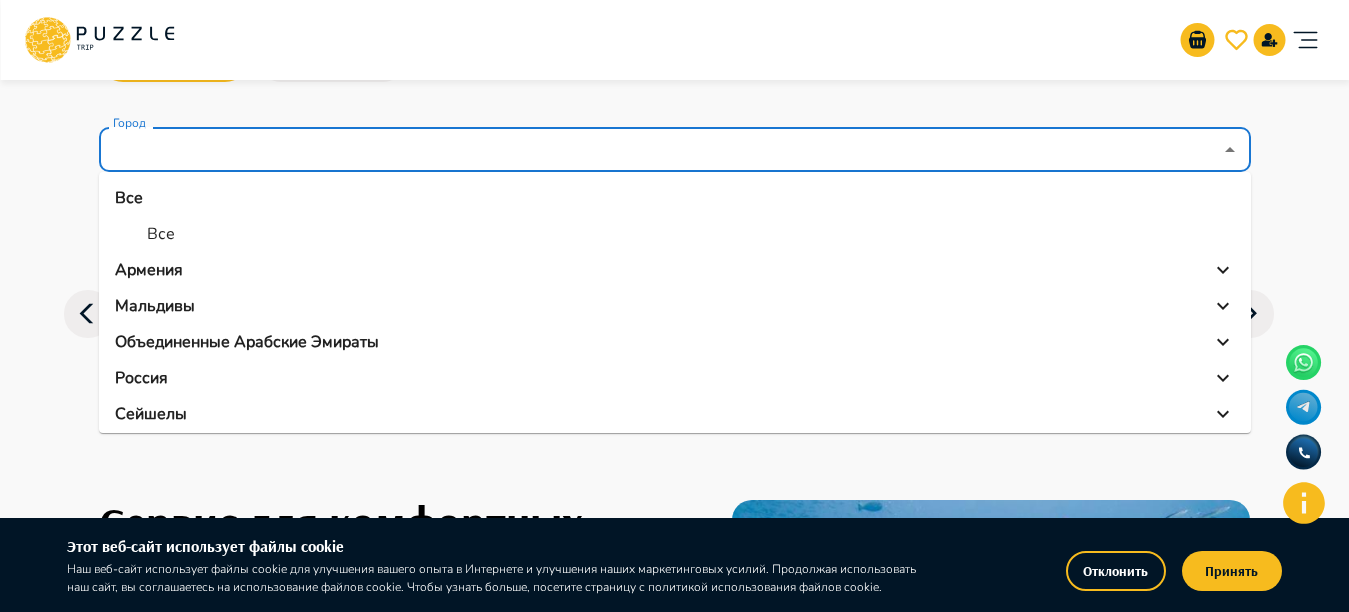 scroll, scrollTop: 79, scrollLeft: 0, axis: vertical 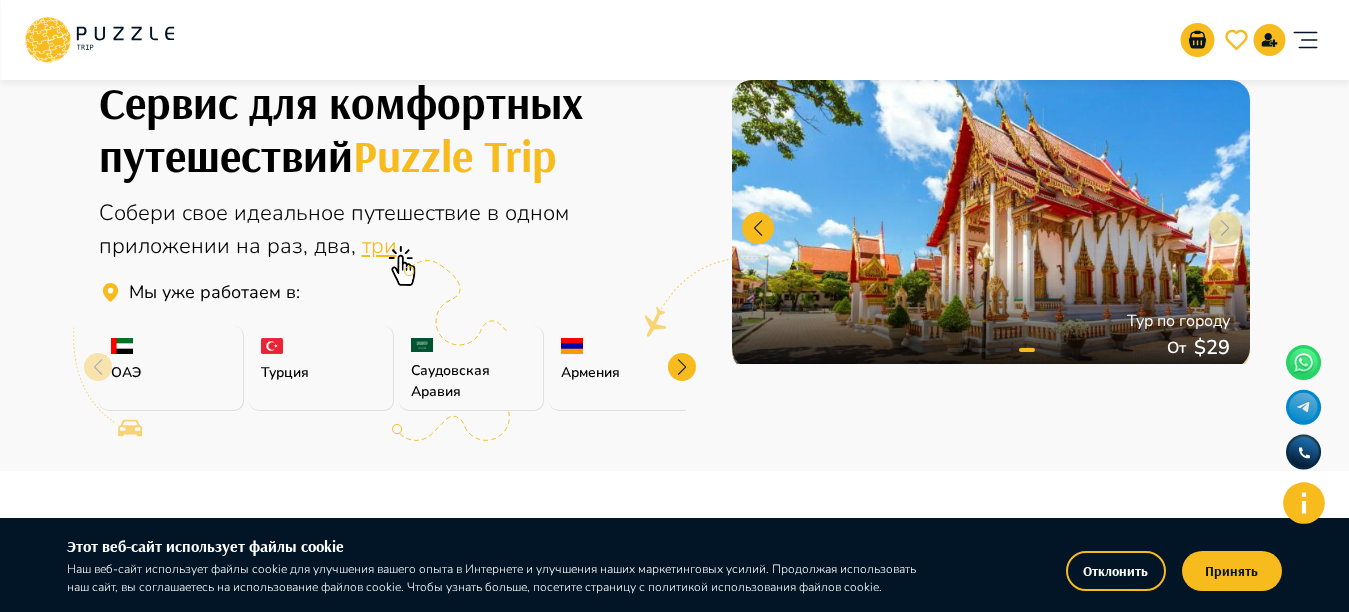click at bounding box center (682, 367) 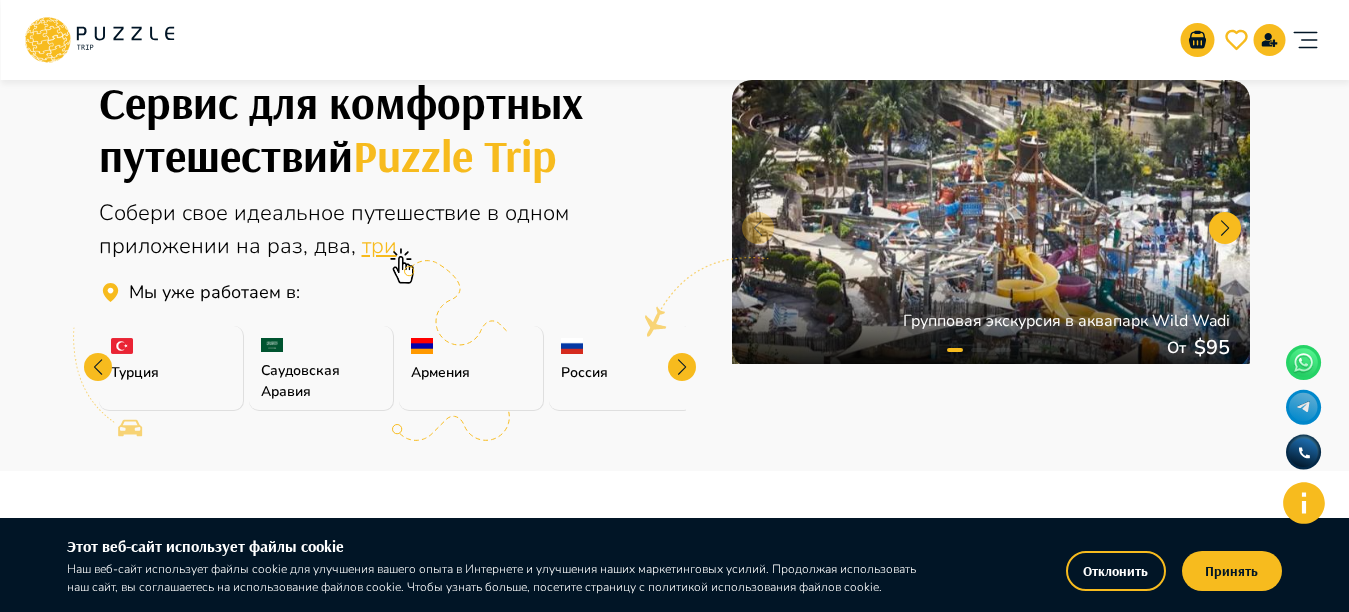 click at bounding box center (682, 367) 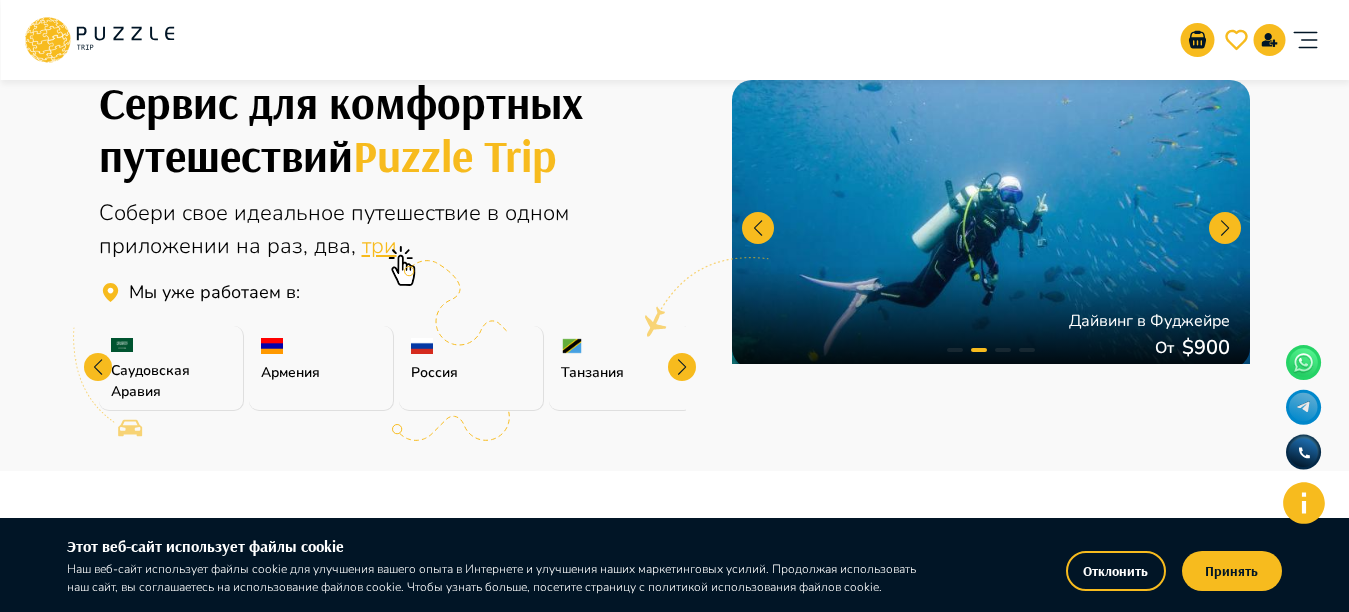click at bounding box center (682, 367) 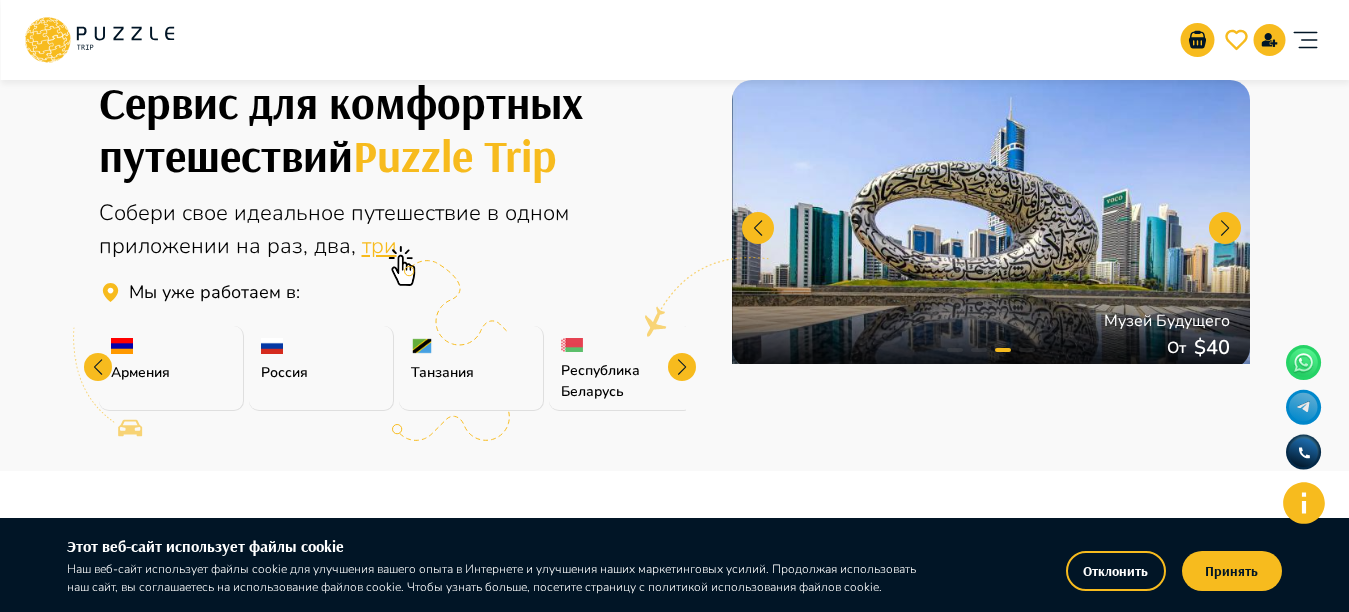 click at bounding box center (682, 367) 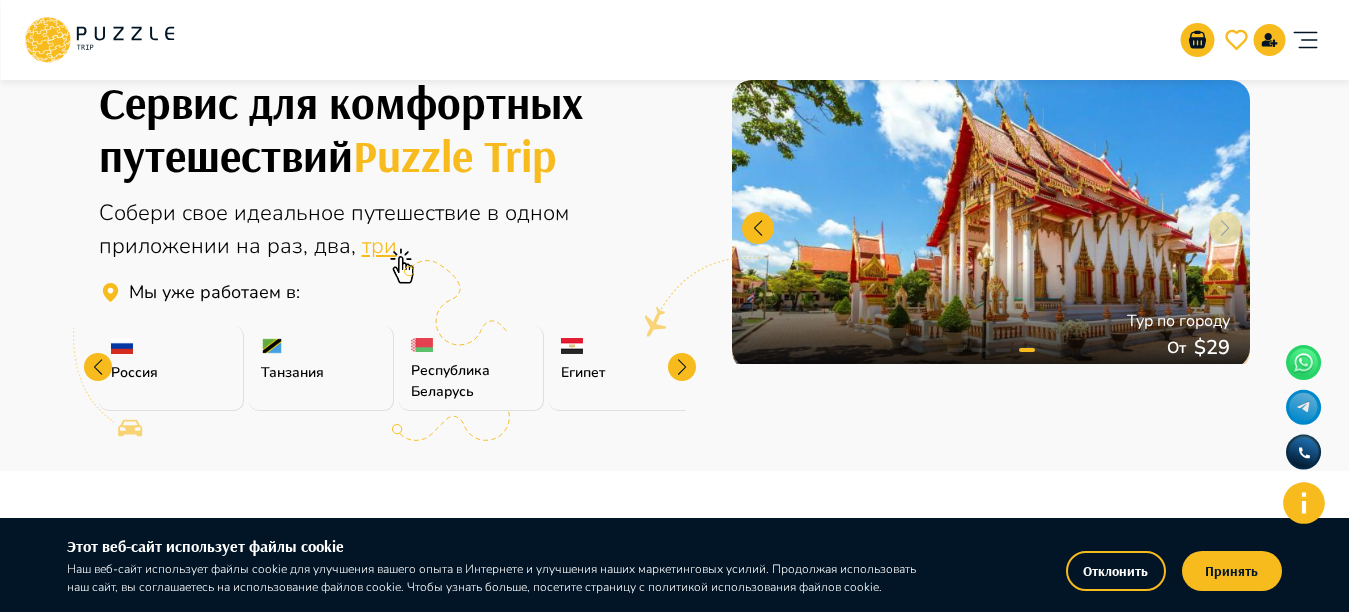 click at bounding box center [682, 367] 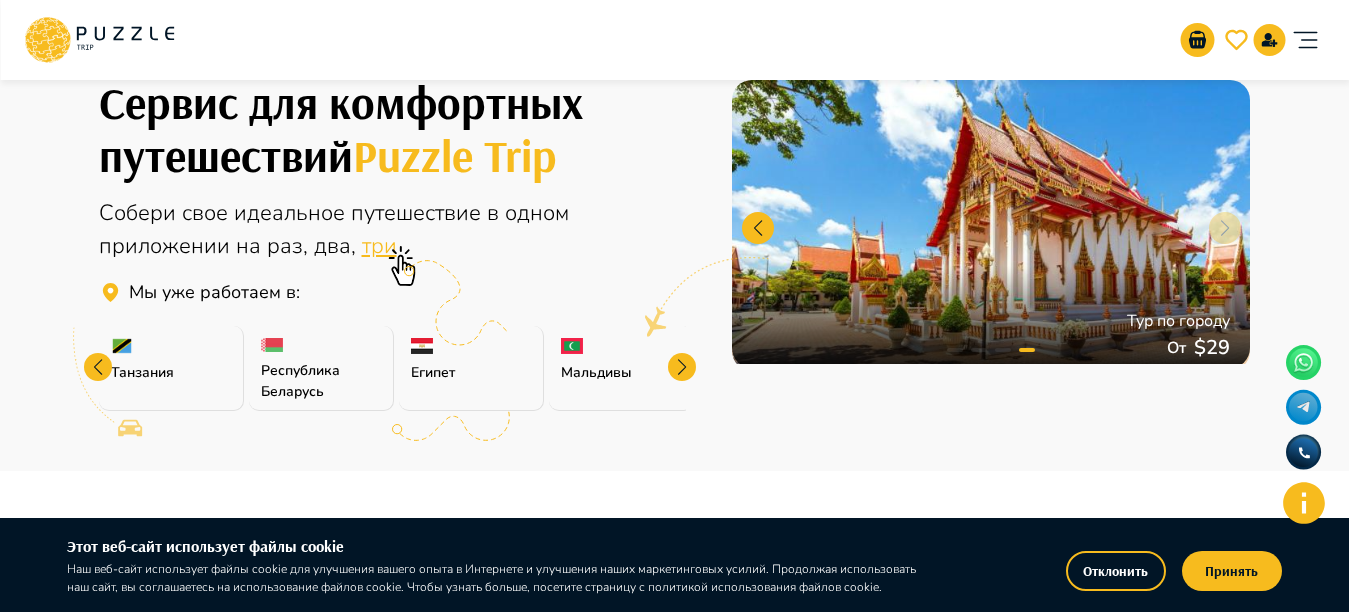 click at bounding box center (682, 367) 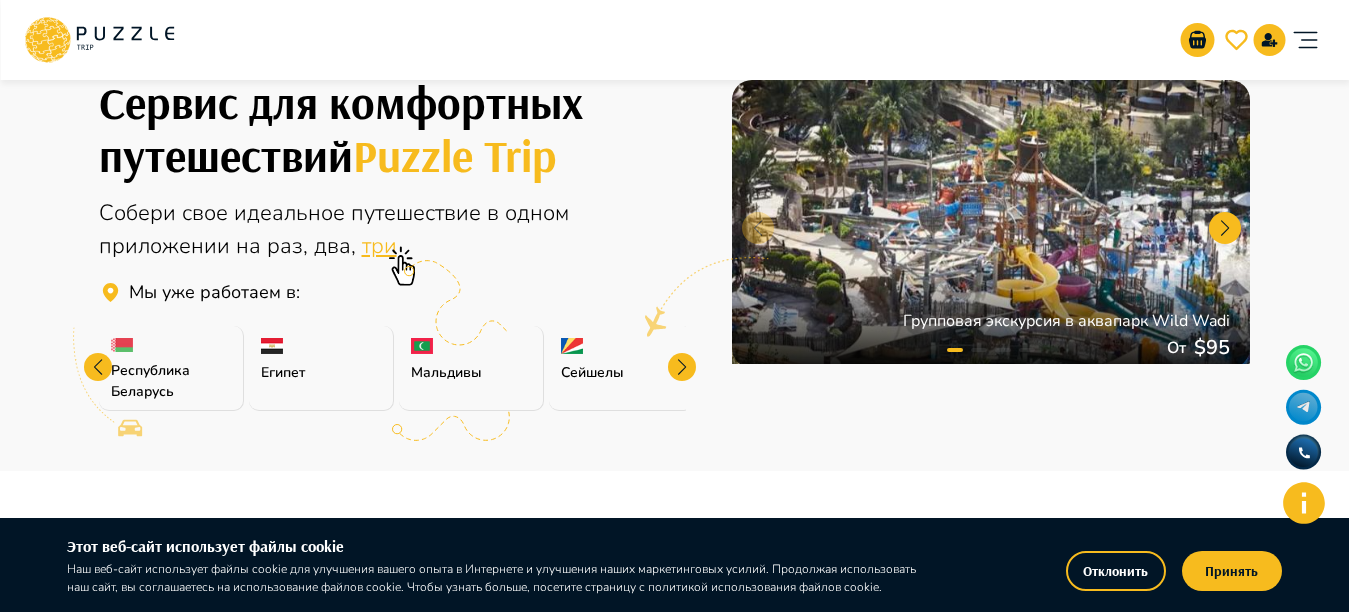 click at bounding box center (682, 367) 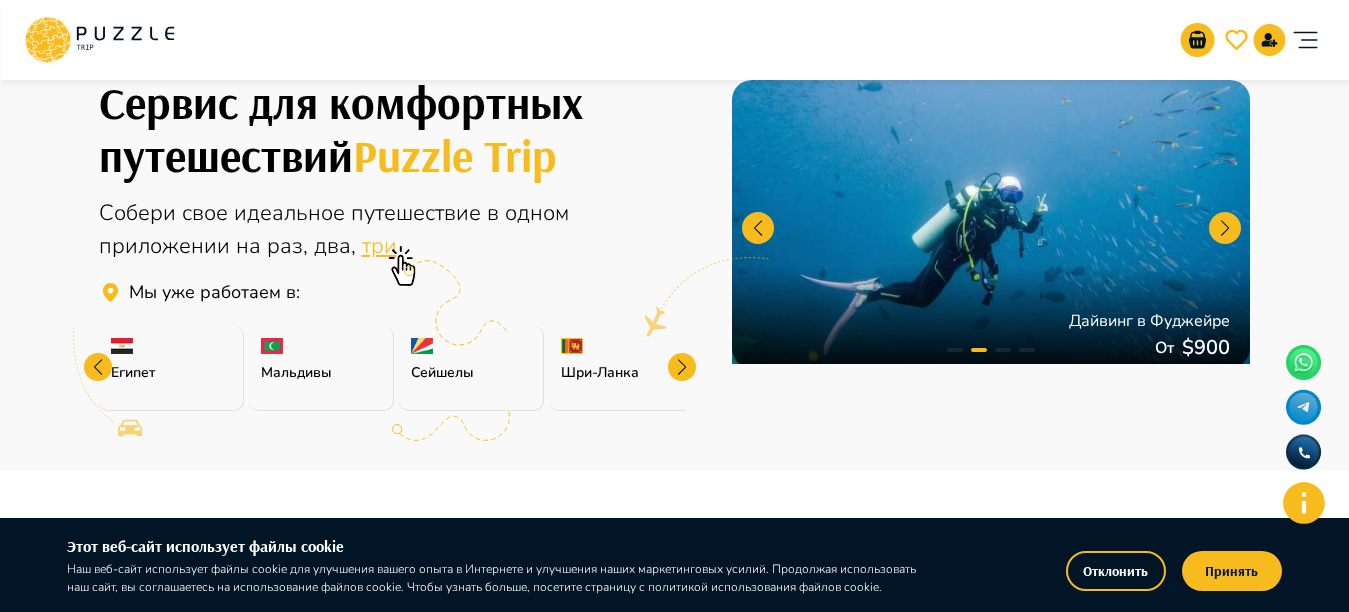 click at bounding box center [682, 367] 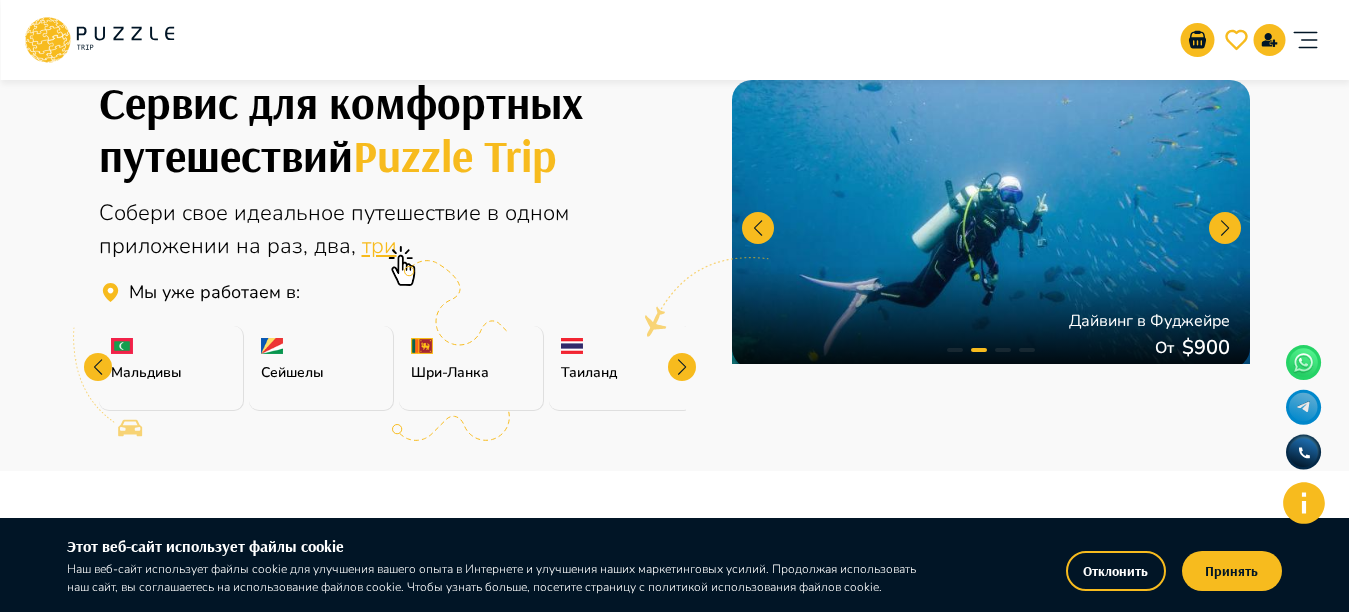 click at bounding box center (682, 367) 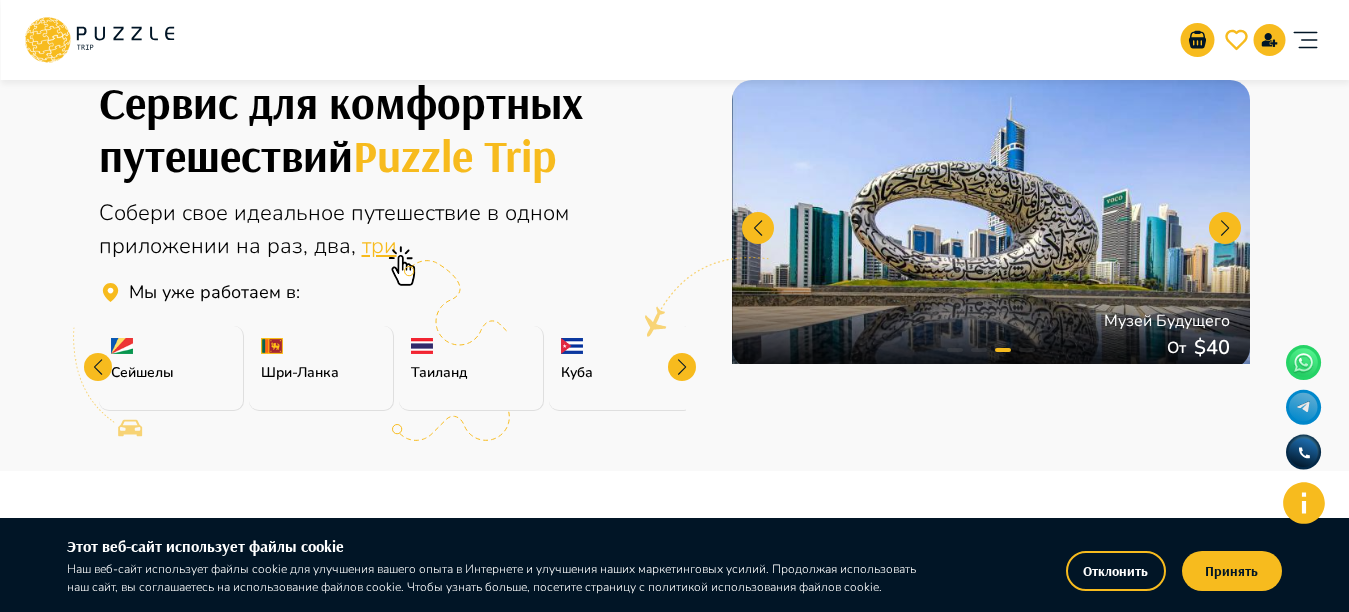 click at bounding box center (682, 367) 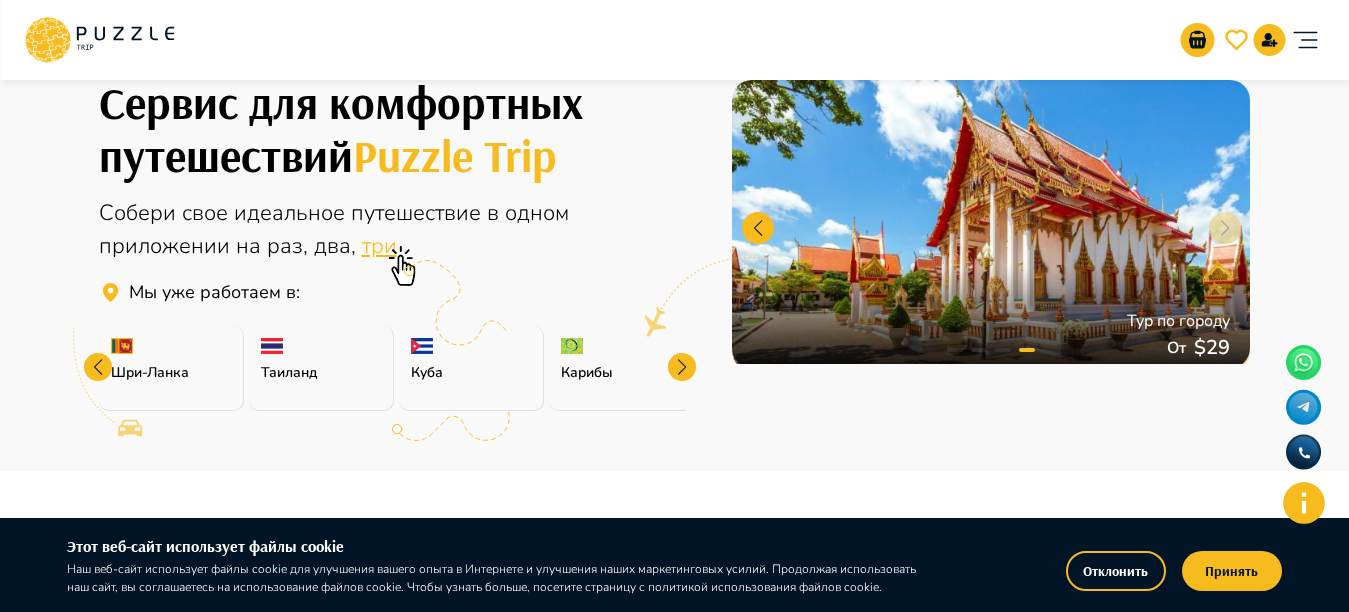 click at bounding box center (682, 367) 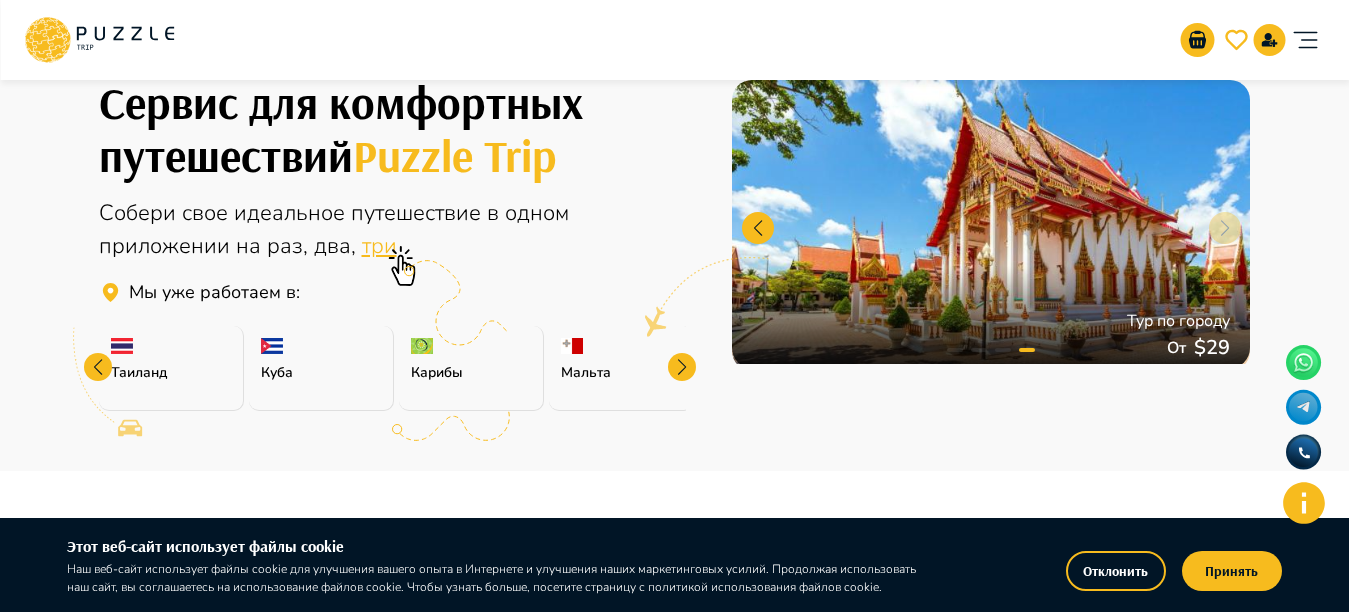 click at bounding box center (682, 367) 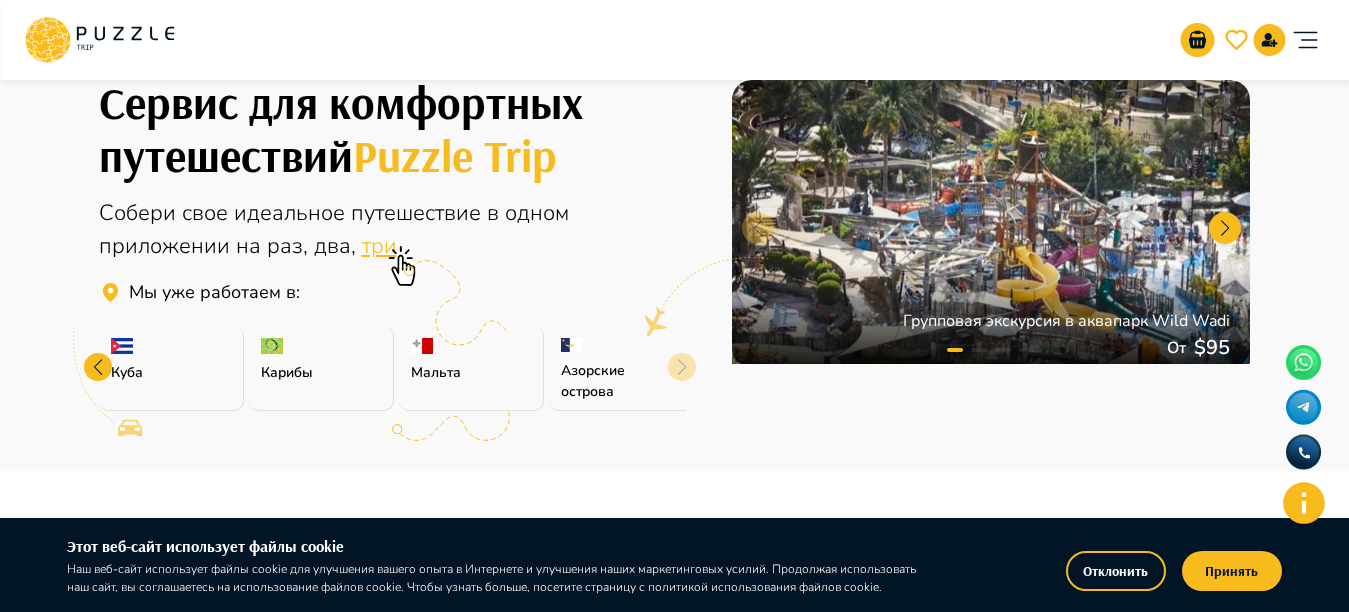 click on "Азорские острова" at bounding box center (621, 368) 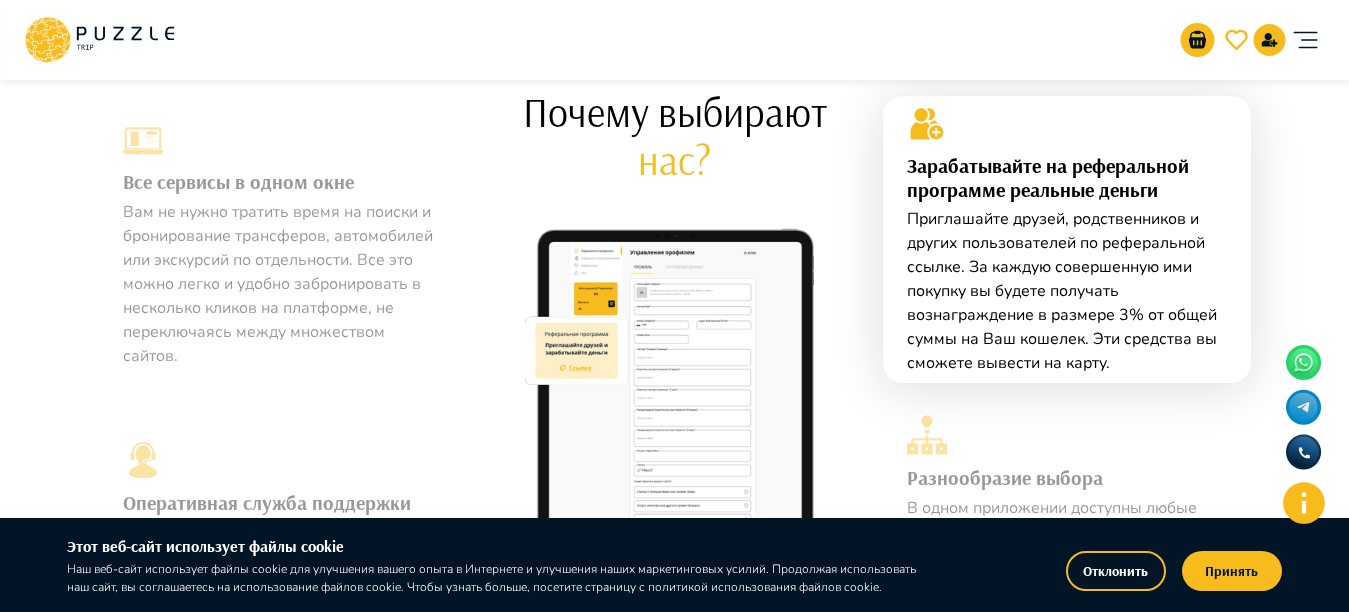 scroll, scrollTop: 1022, scrollLeft: 0, axis: vertical 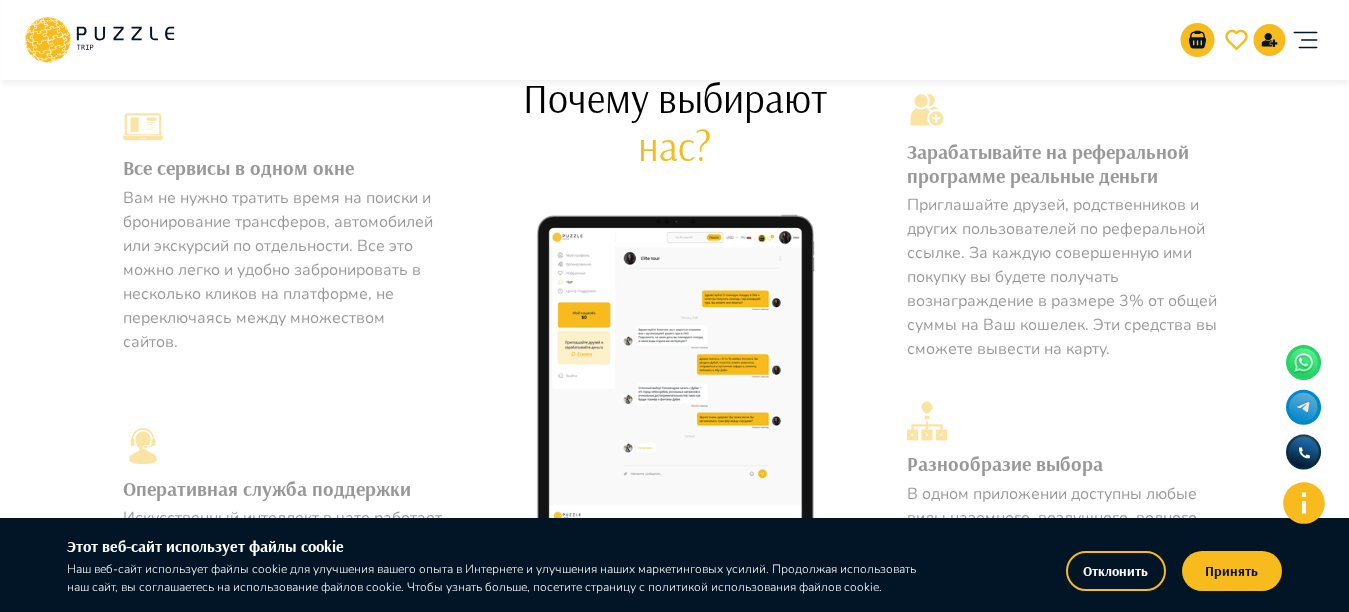 click on "Все сервисы в одном окне" at bounding box center (283, 168) 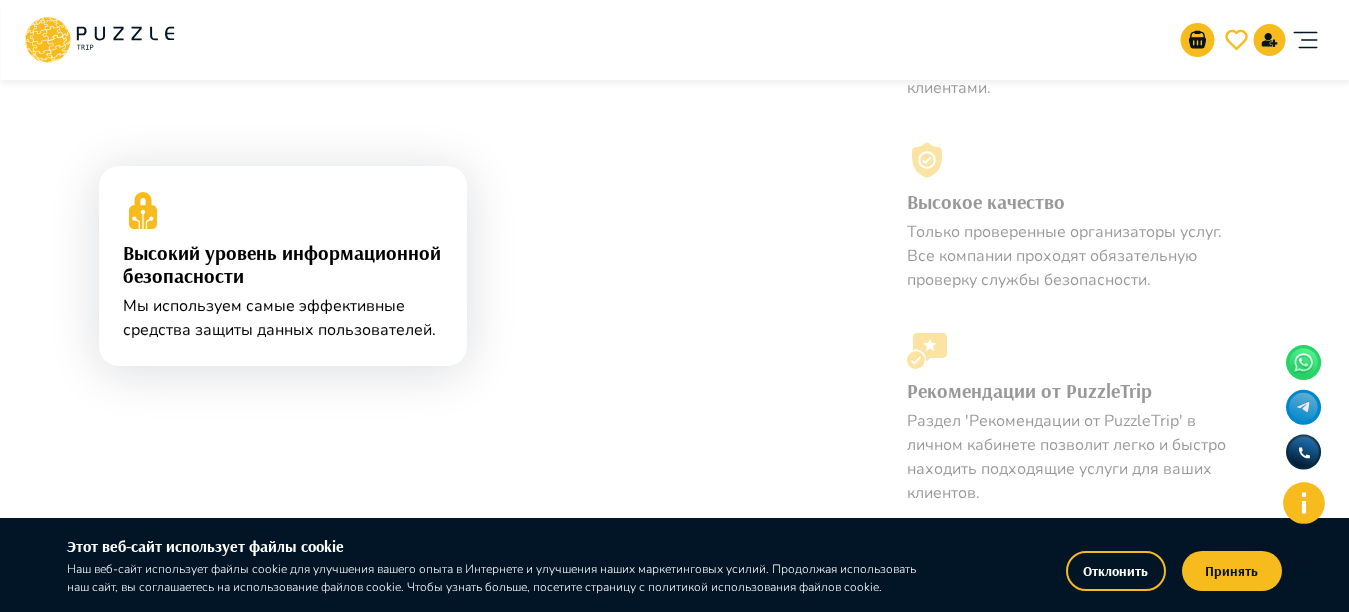 scroll, scrollTop: 1754, scrollLeft: 0, axis: vertical 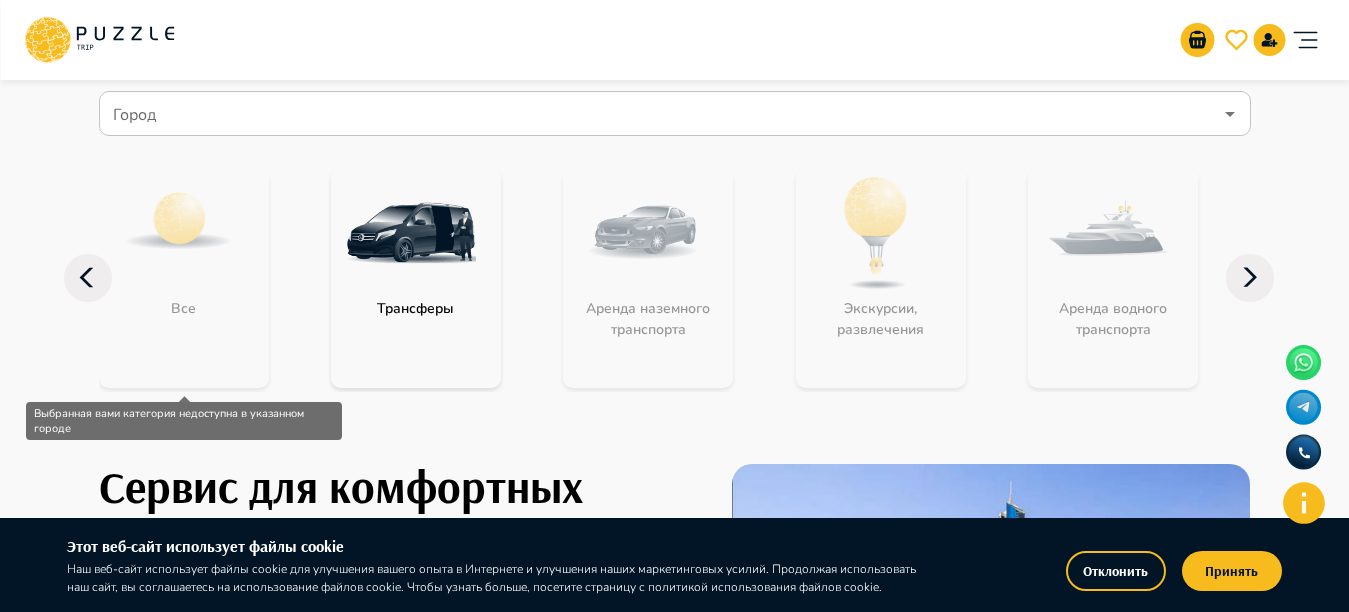 click on "Все" at bounding box center [184, 278] 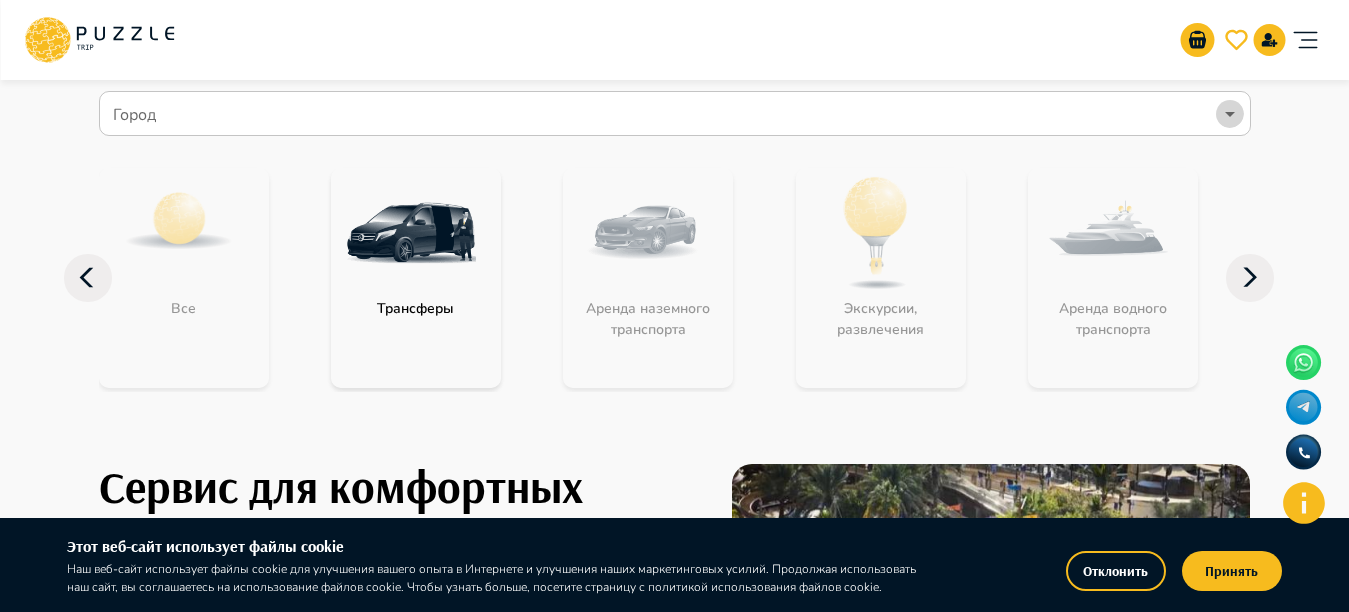 click 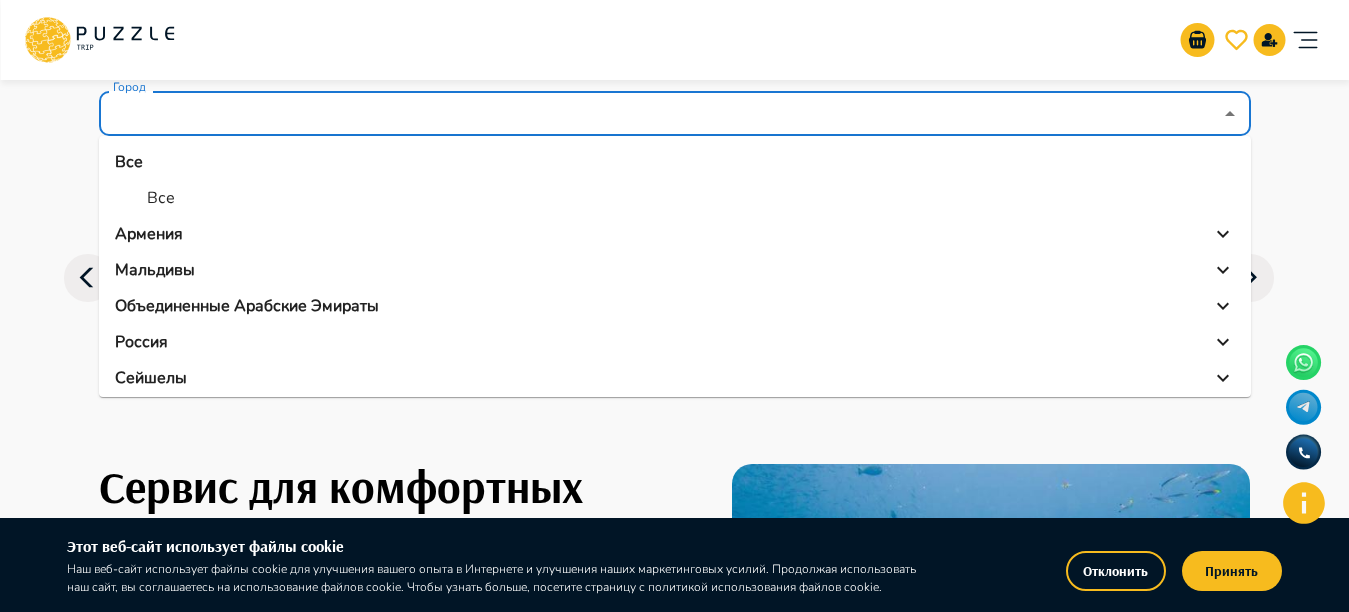 click on "Все" at bounding box center [675, 198] 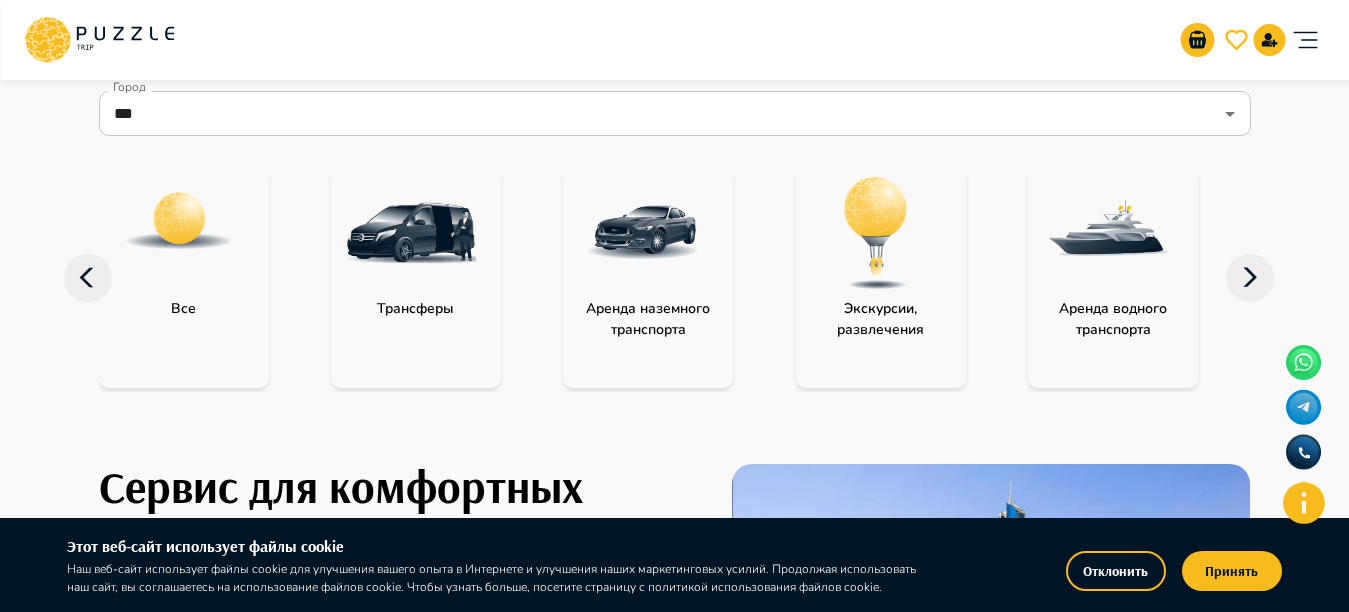 click at bounding box center [179, 221] 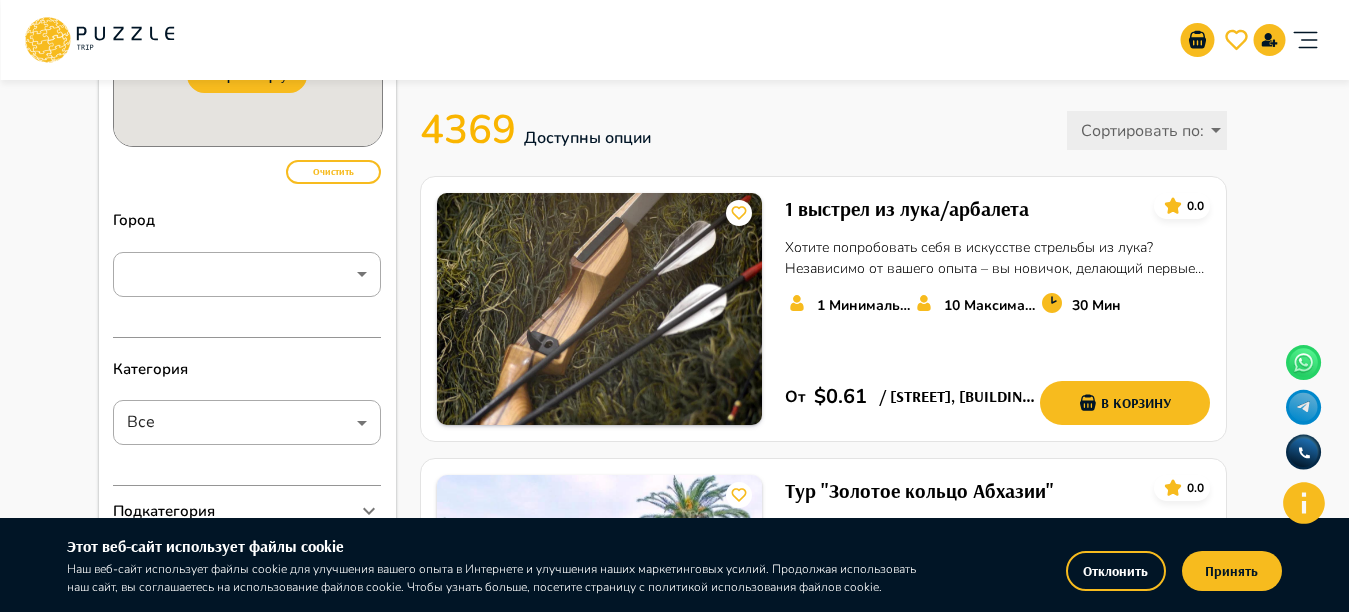 scroll, scrollTop: 160, scrollLeft: 0, axis: vertical 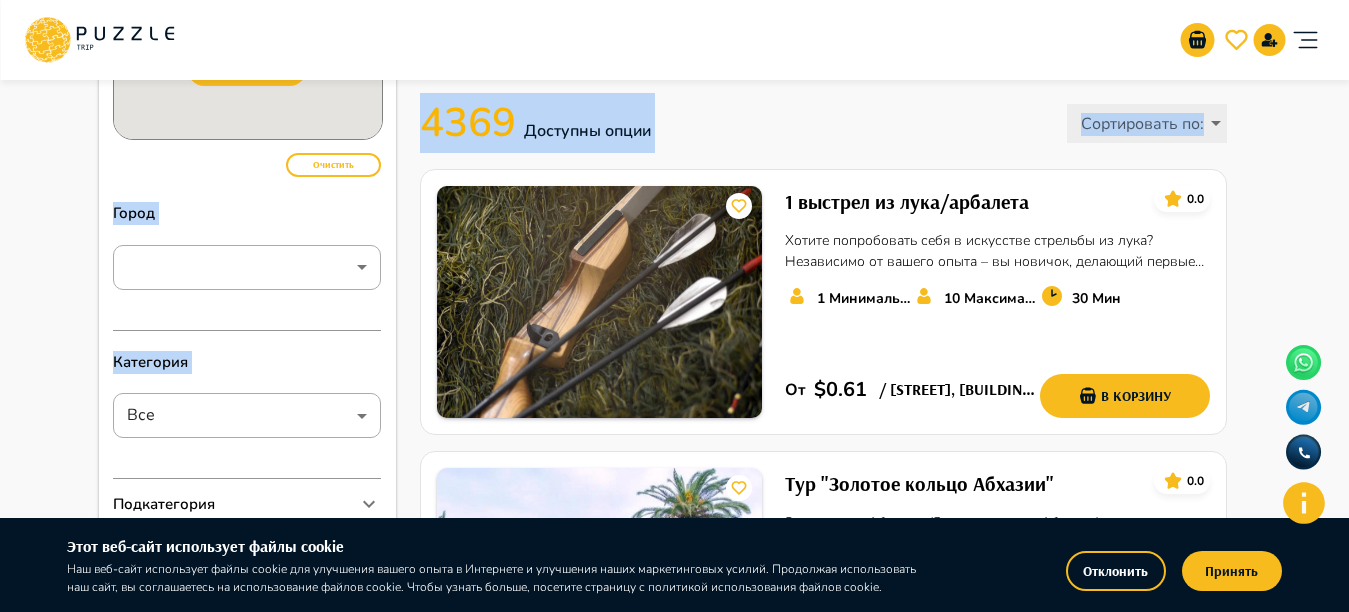 drag, startPoint x: 1345, startPoint y: 76, endPoint x: 1343, endPoint y: 102, distance: 26.076809 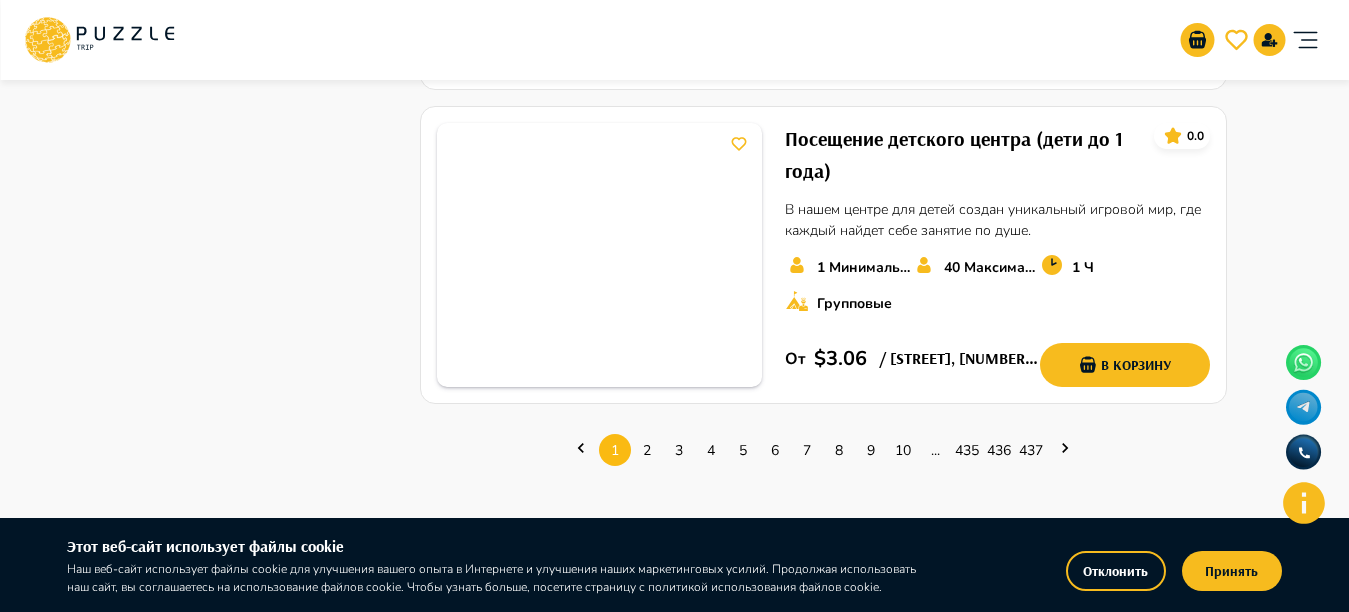 scroll, scrollTop: 2855, scrollLeft: 0, axis: vertical 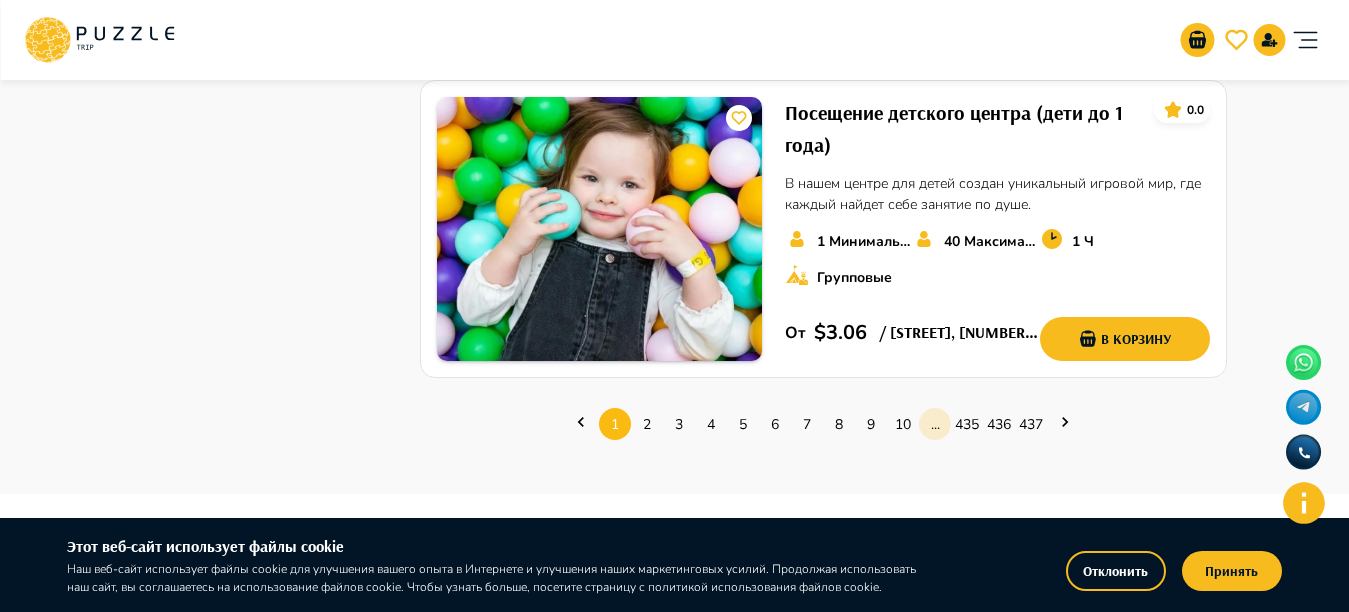 click on "..." at bounding box center [935, 424] 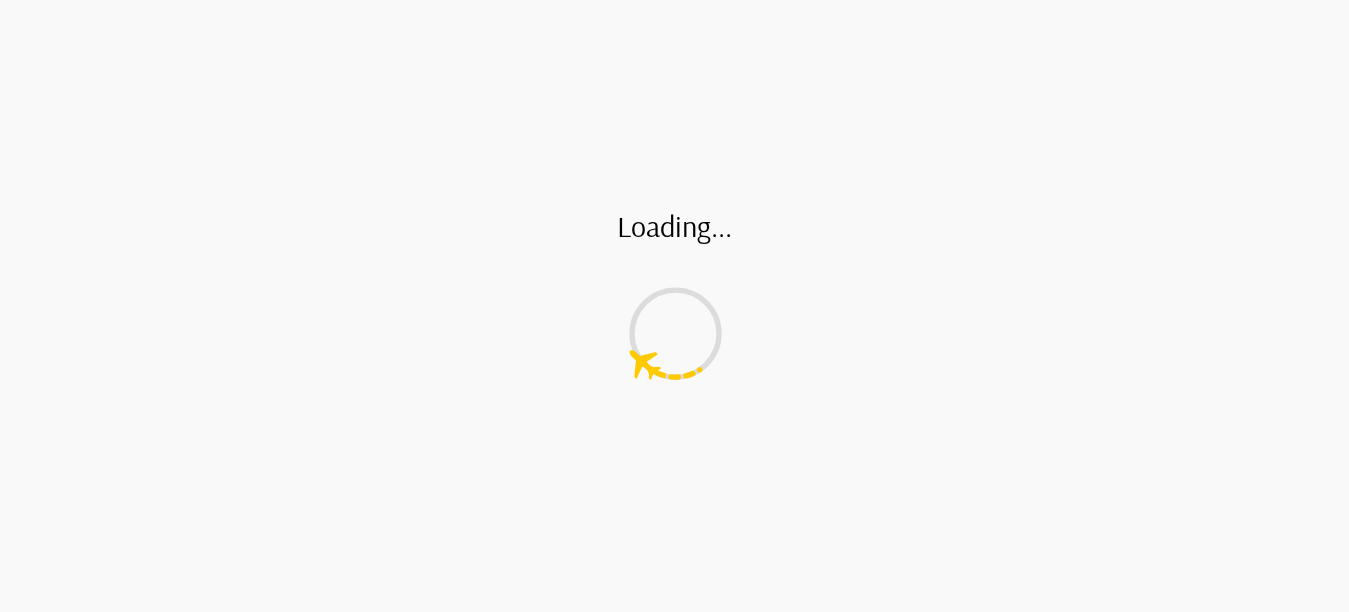 scroll, scrollTop: 0, scrollLeft: 0, axis: both 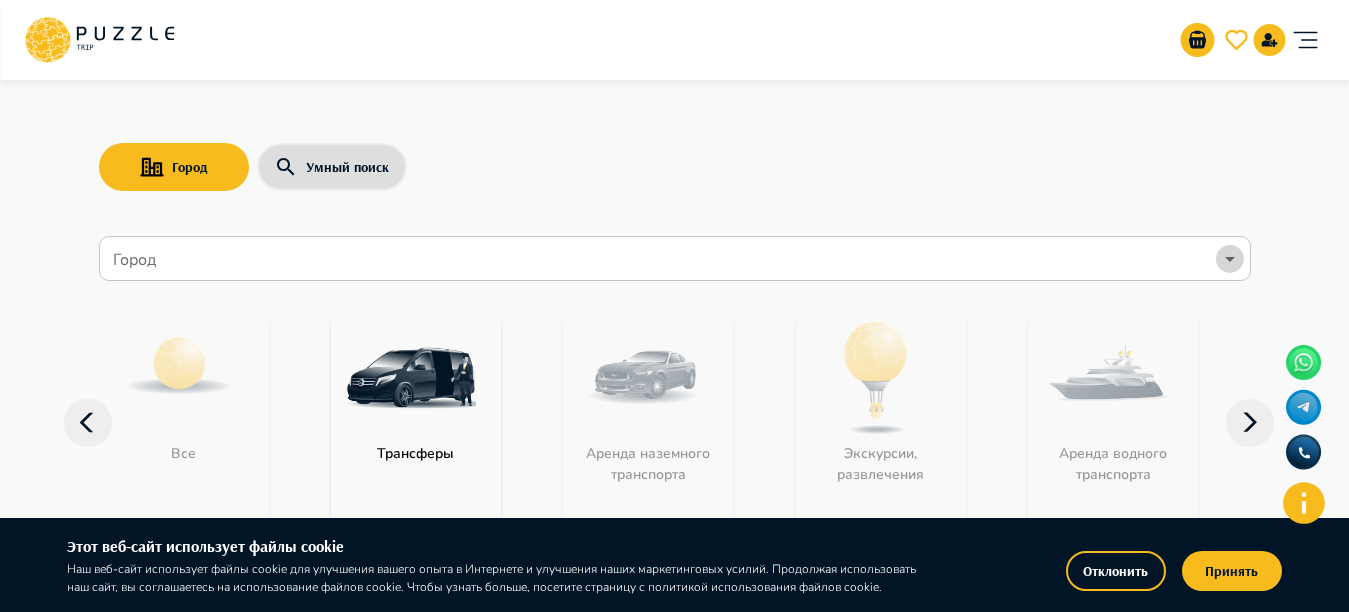 click 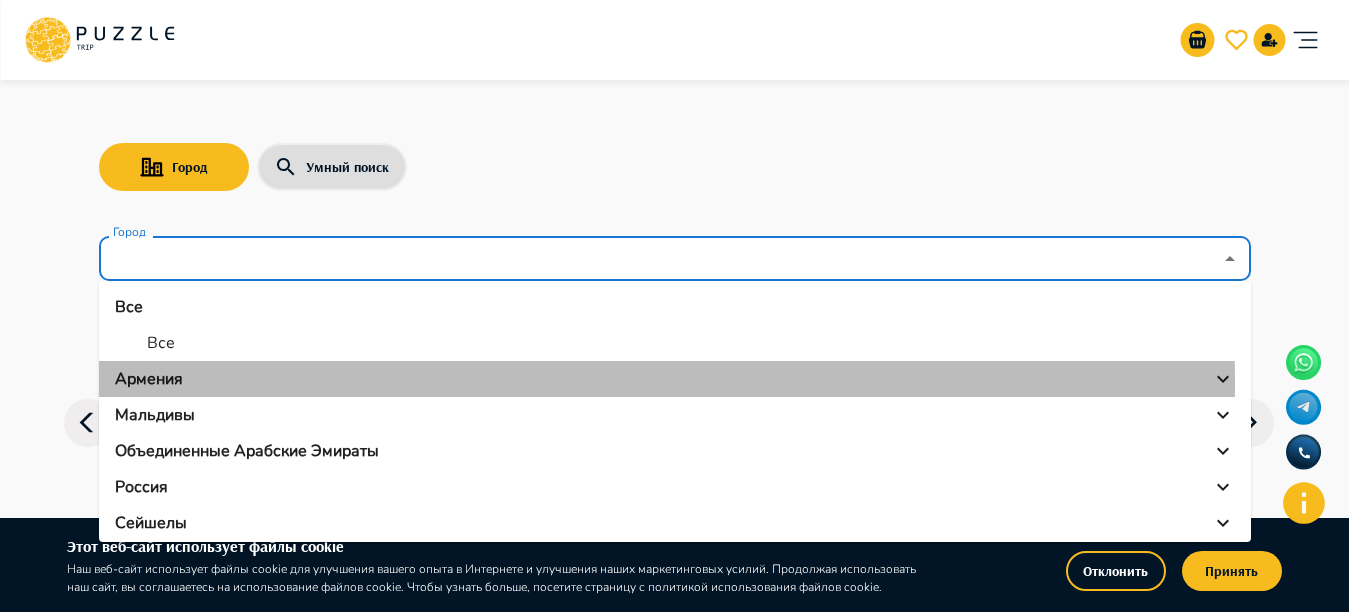 click on "Армения" at bounding box center (675, 379) 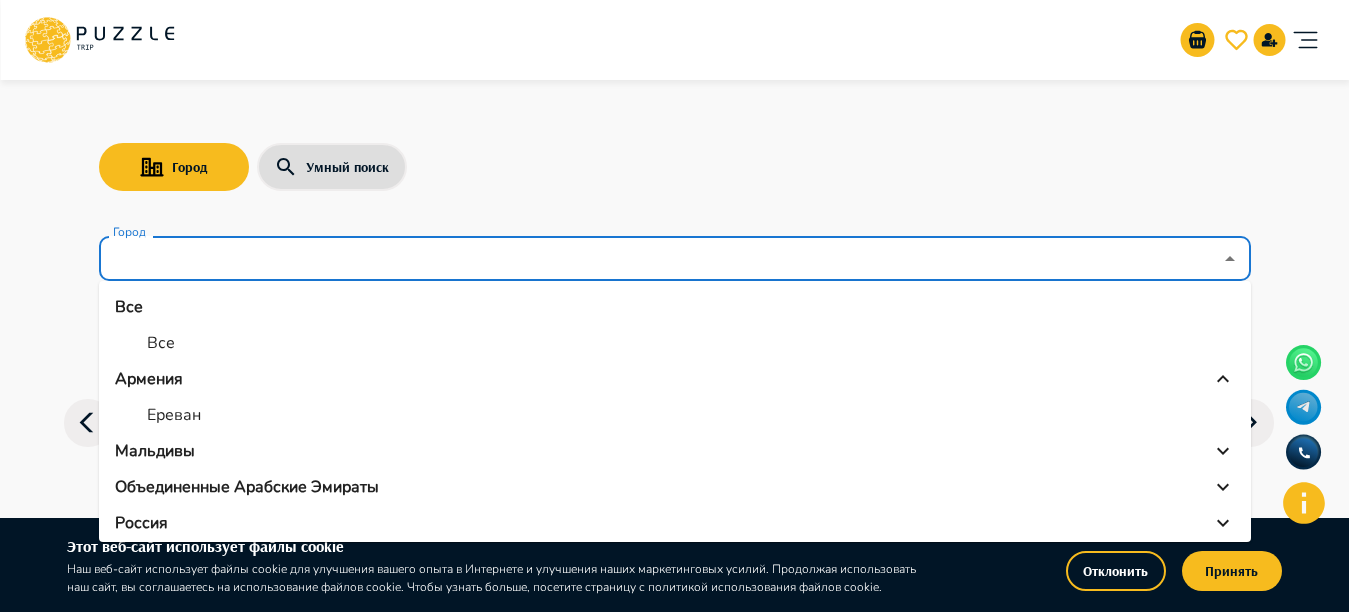 click on "Ереван" at bounding box center (174, 415) 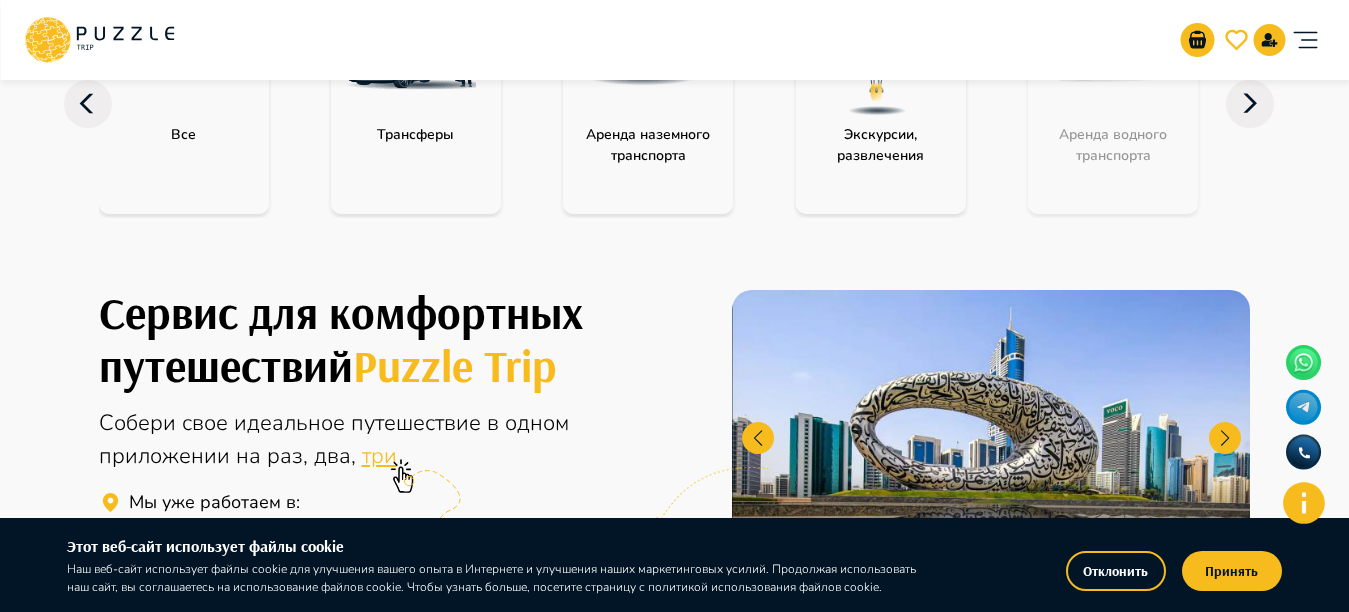 scroll, scrollTop: 0, scrollLeft: 0, axis: both 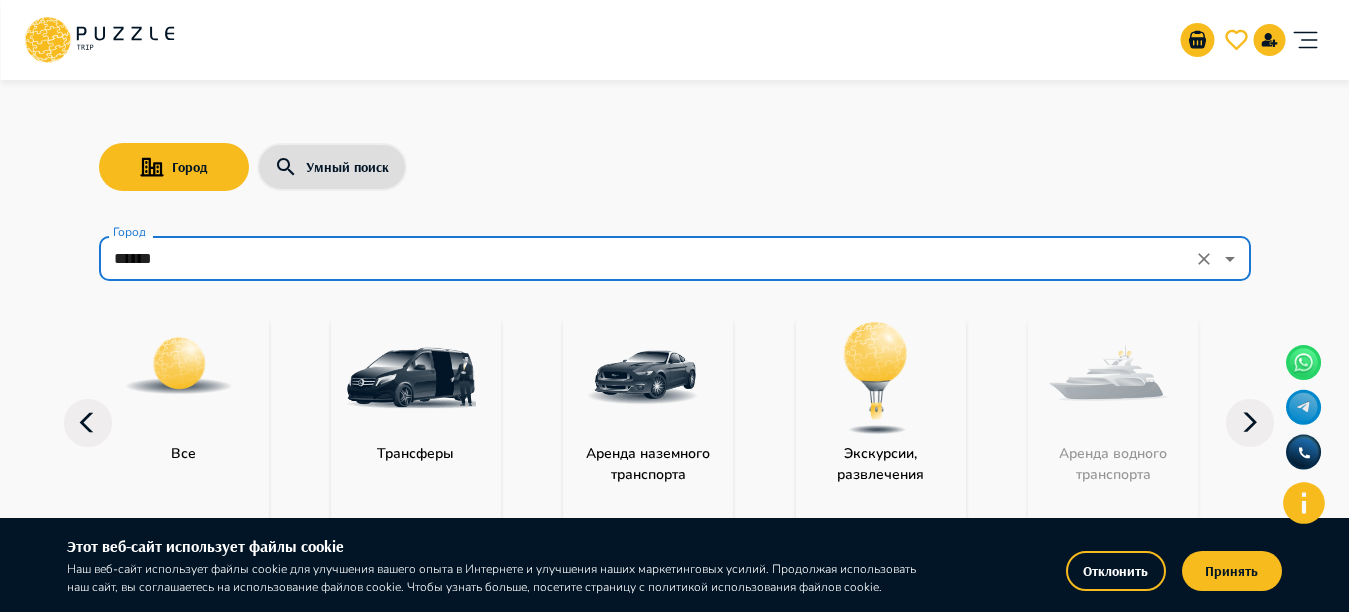 click on "******" at bounding box center (647, 259) 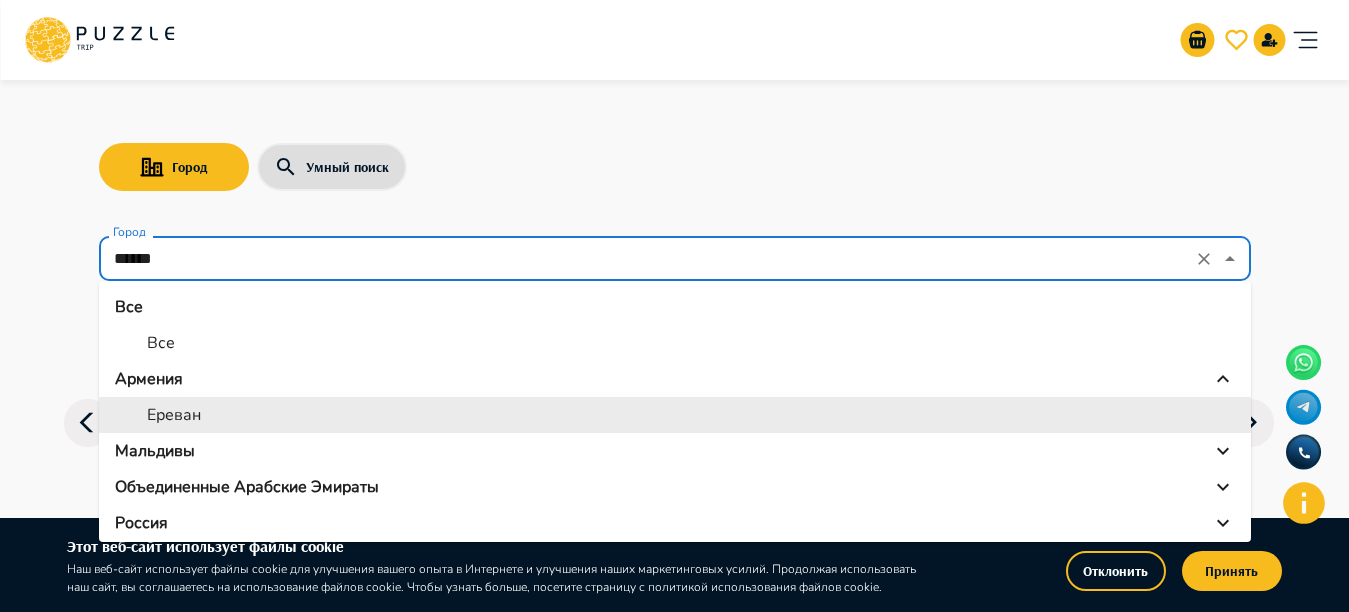 click on "Ереван" at bounding box center (675, 415) 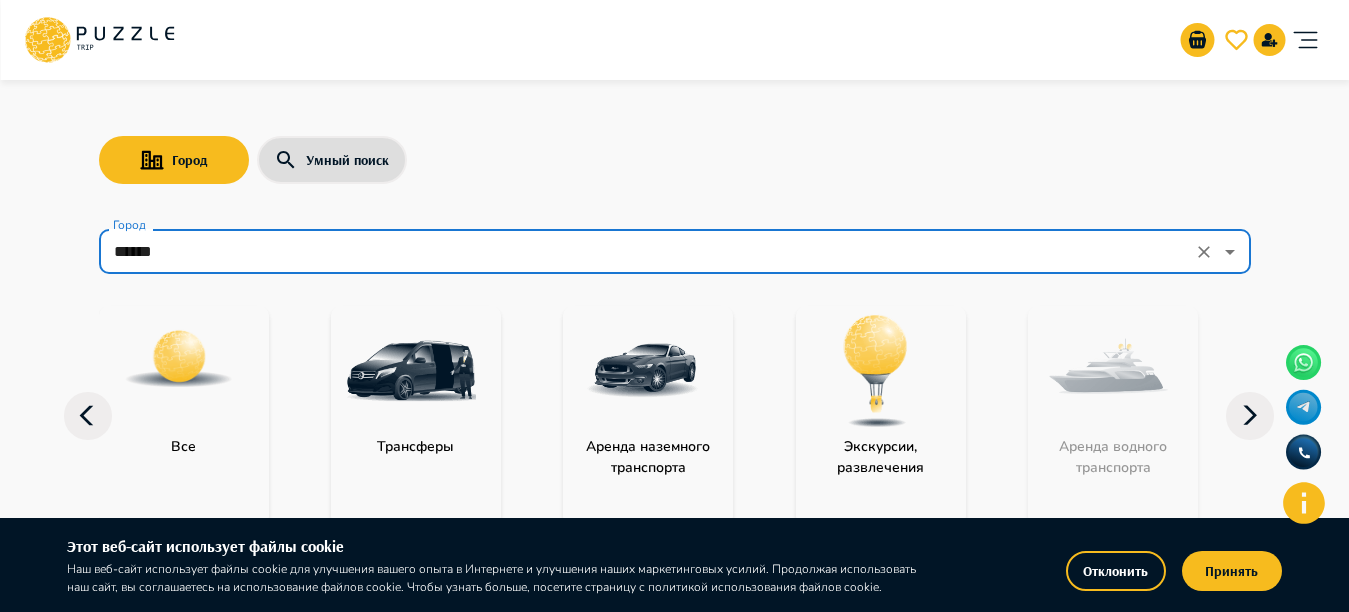 scroll, scrollTop: 0, scrollLeft: 0, axis: both 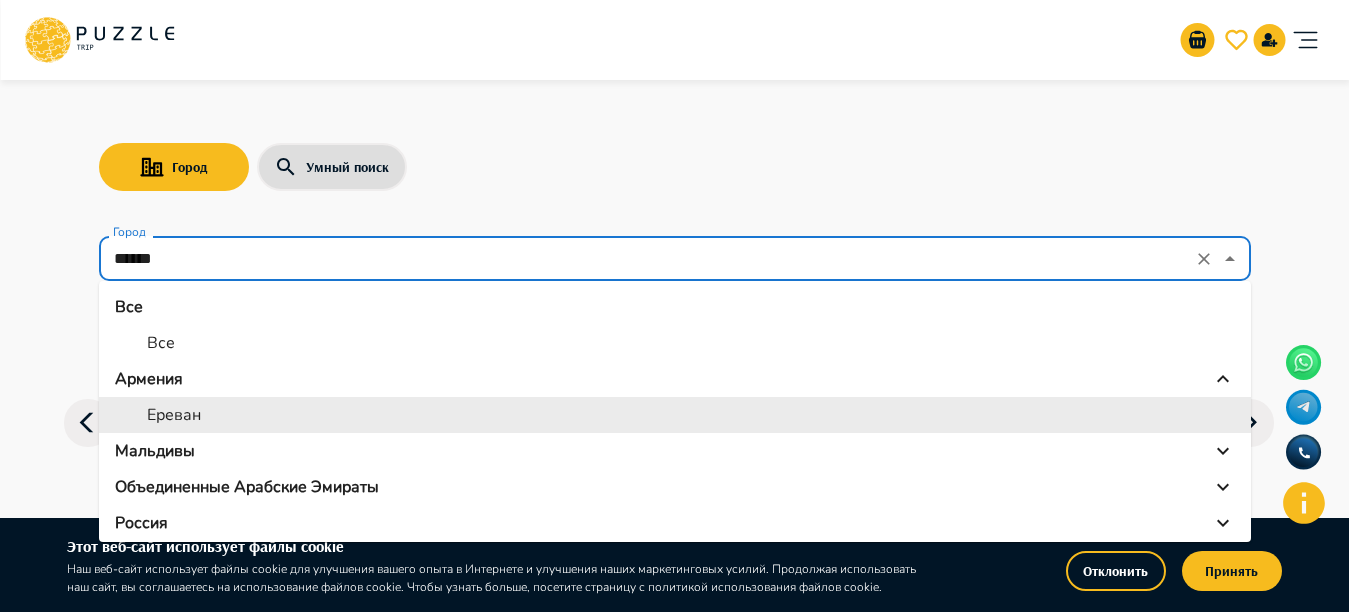 click on "******" at bounding box center [647, 259] 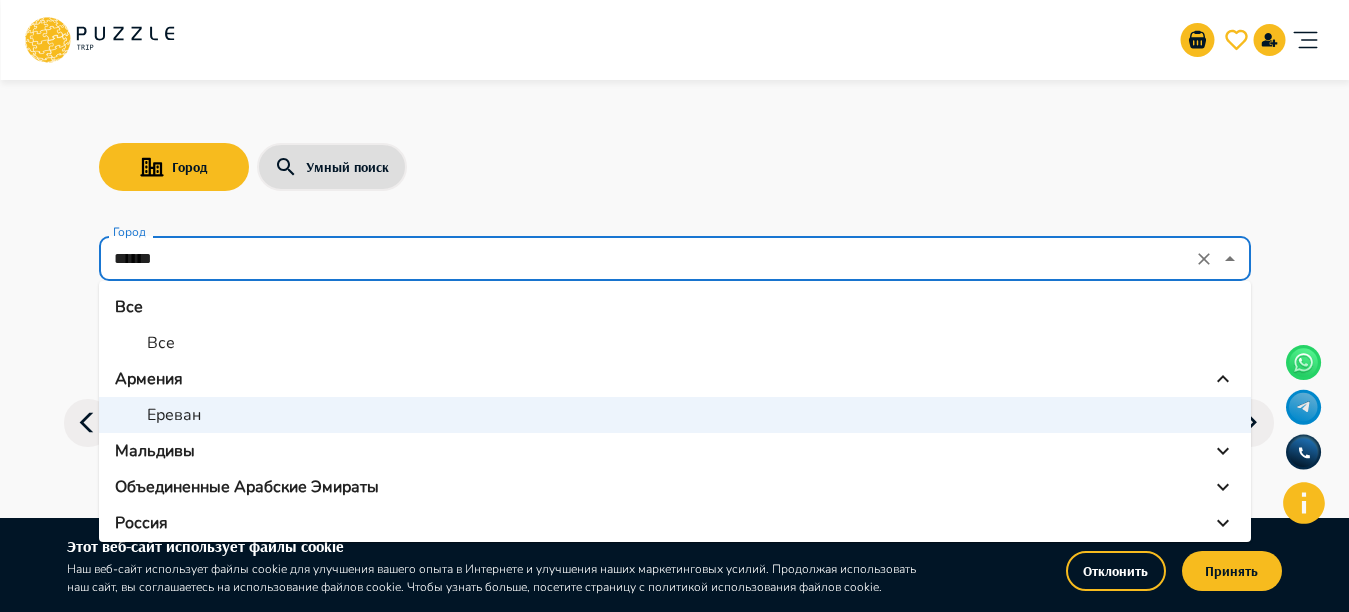 click on "Все" at bounding box center (675, 343) 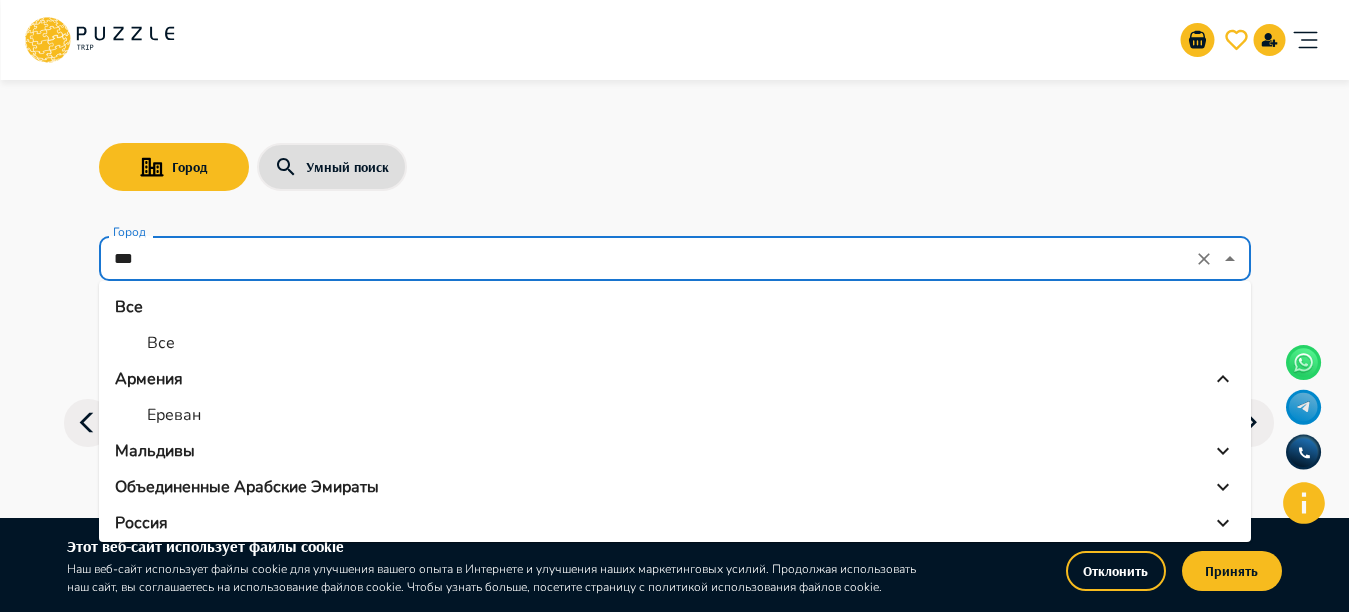 click on "***" at bounding box center [647, 259] 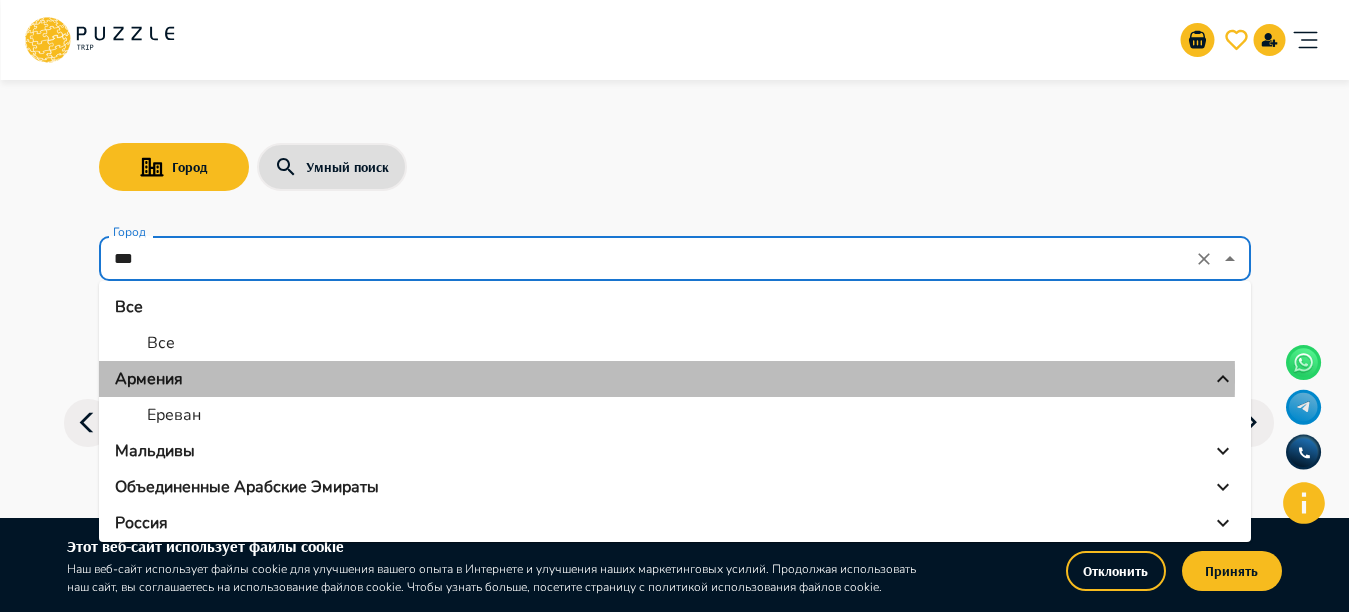 click on "Армения" at bounding box center (149, 379) 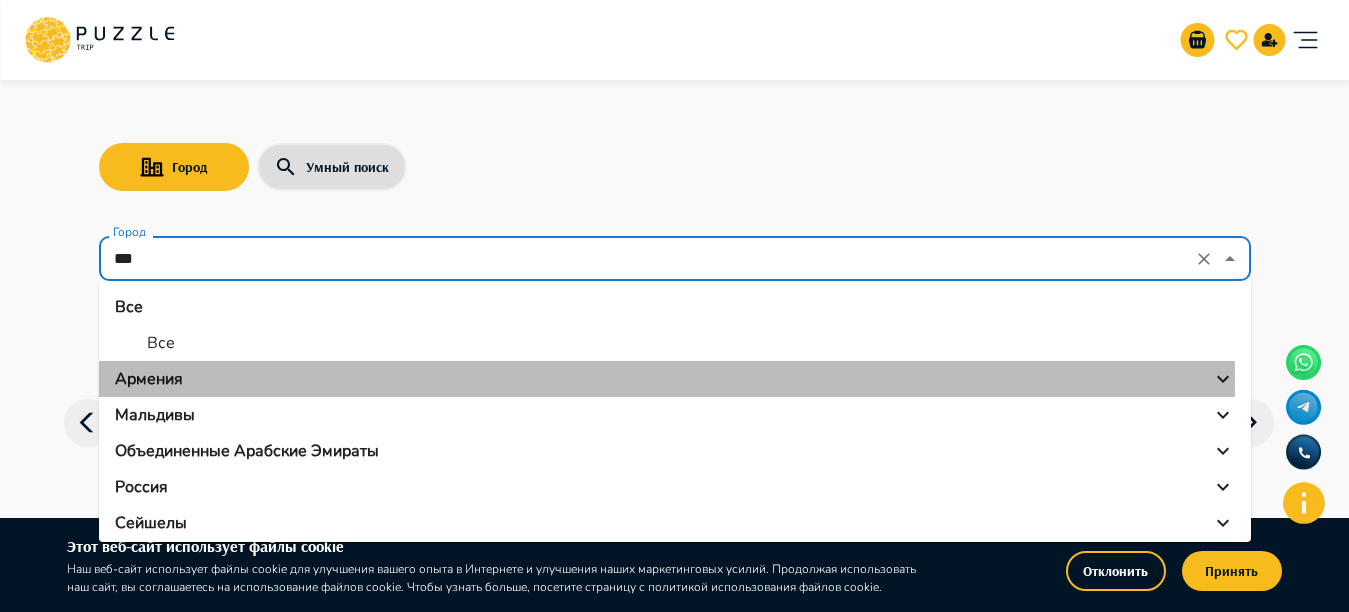click on "Армения" at bounding box center (149, 379) 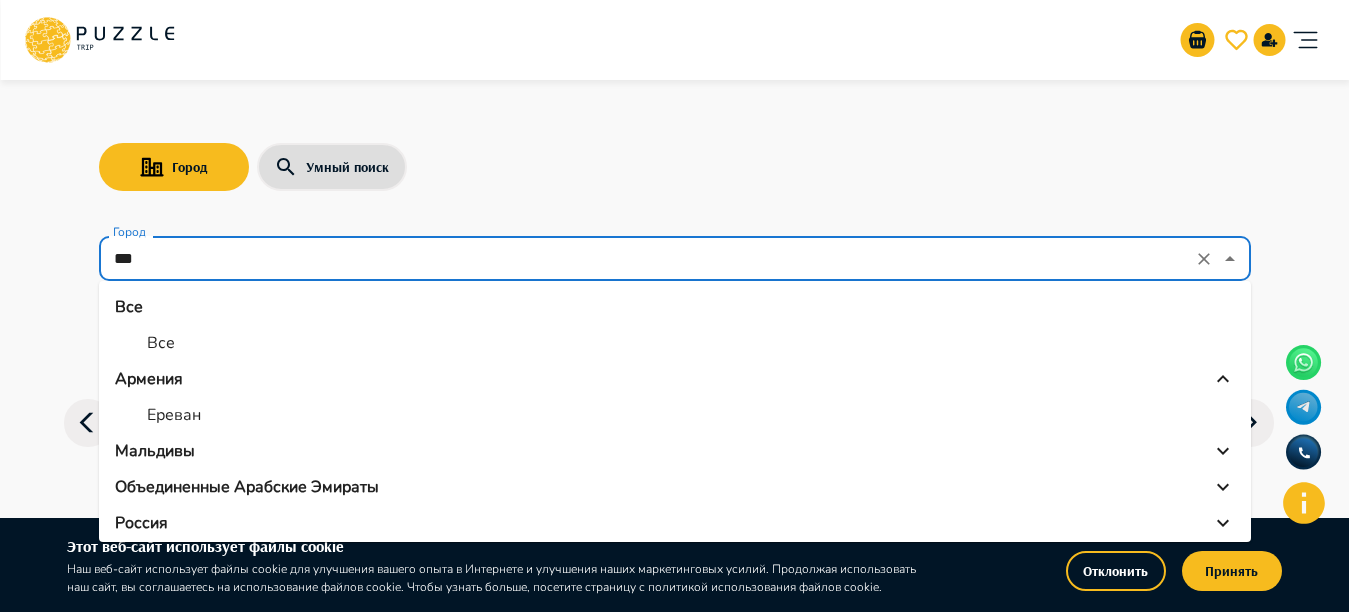 click on "Ереван" at bounding box center [174, 415] 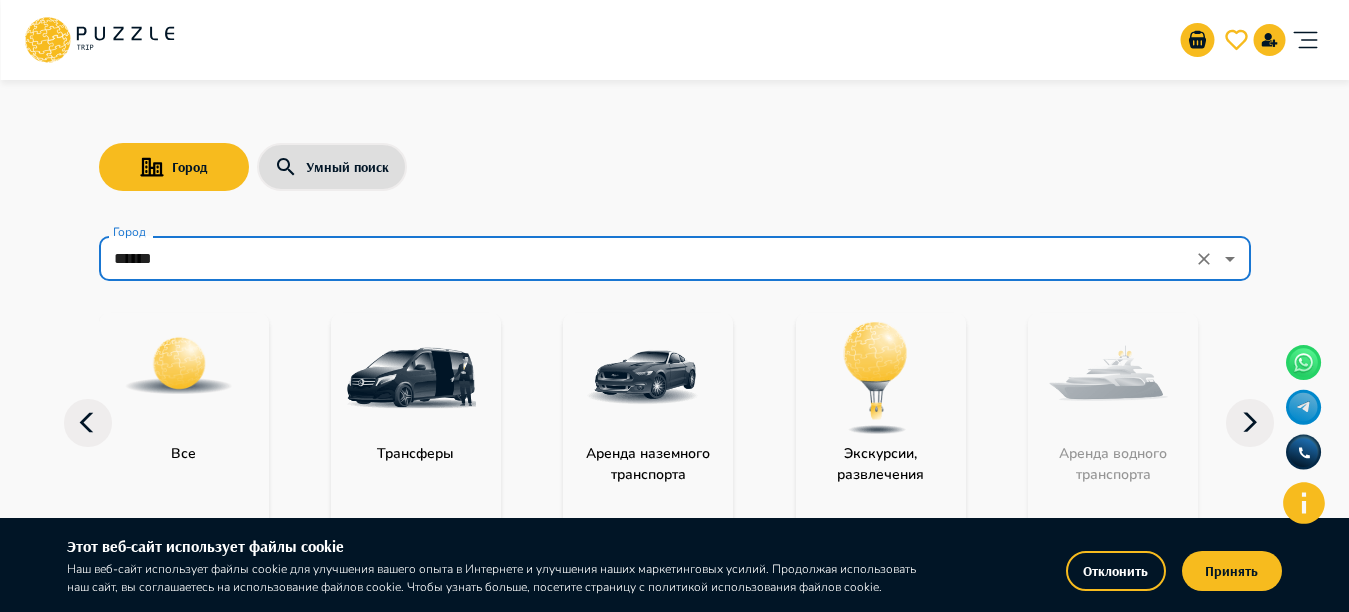 click on "******" at bounding box center [647, 259] 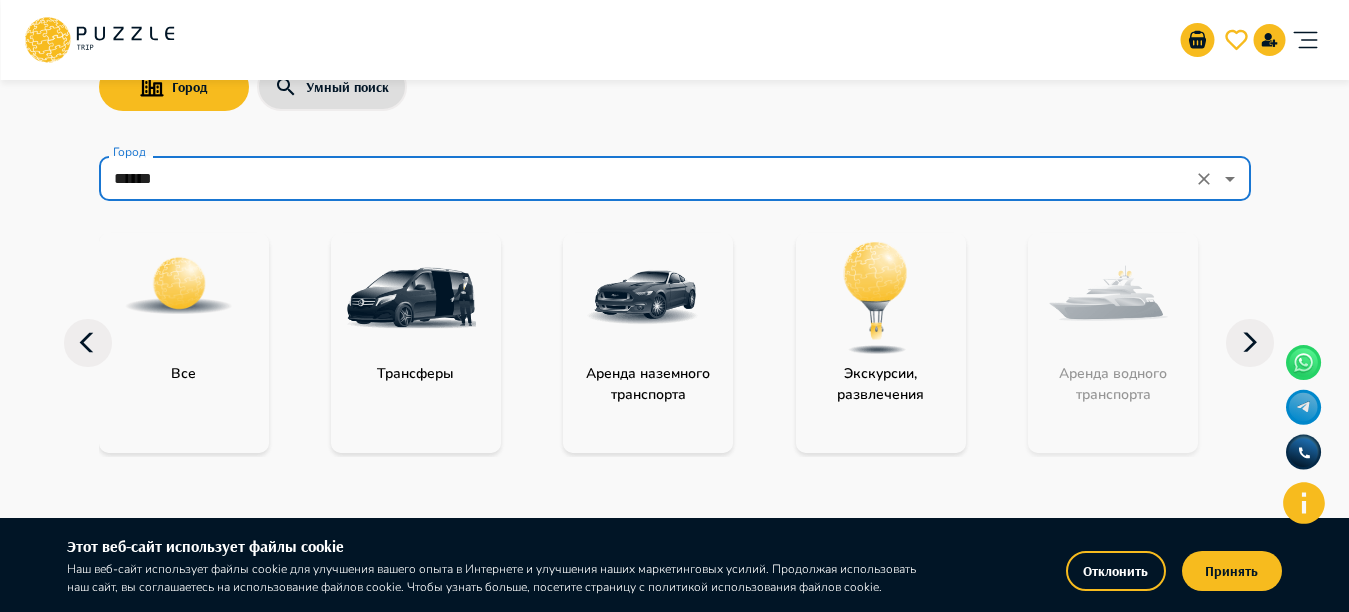 scroll, scrollTop: 72, scrollLeft: 0, axis: vertical 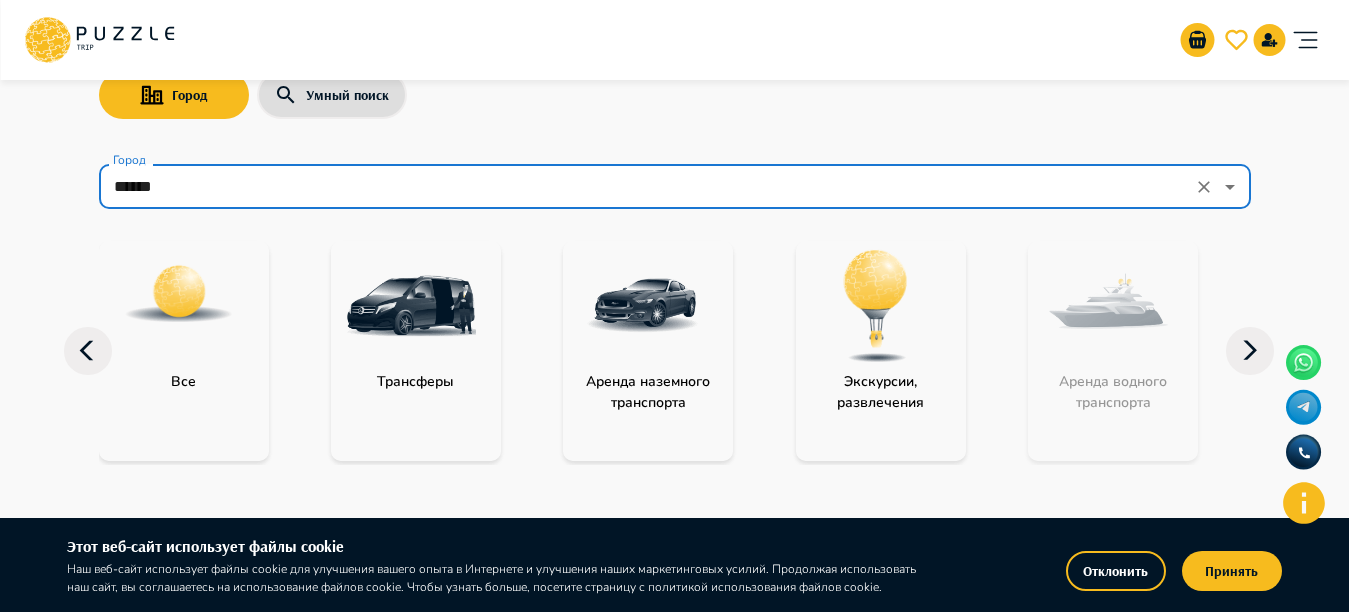 click 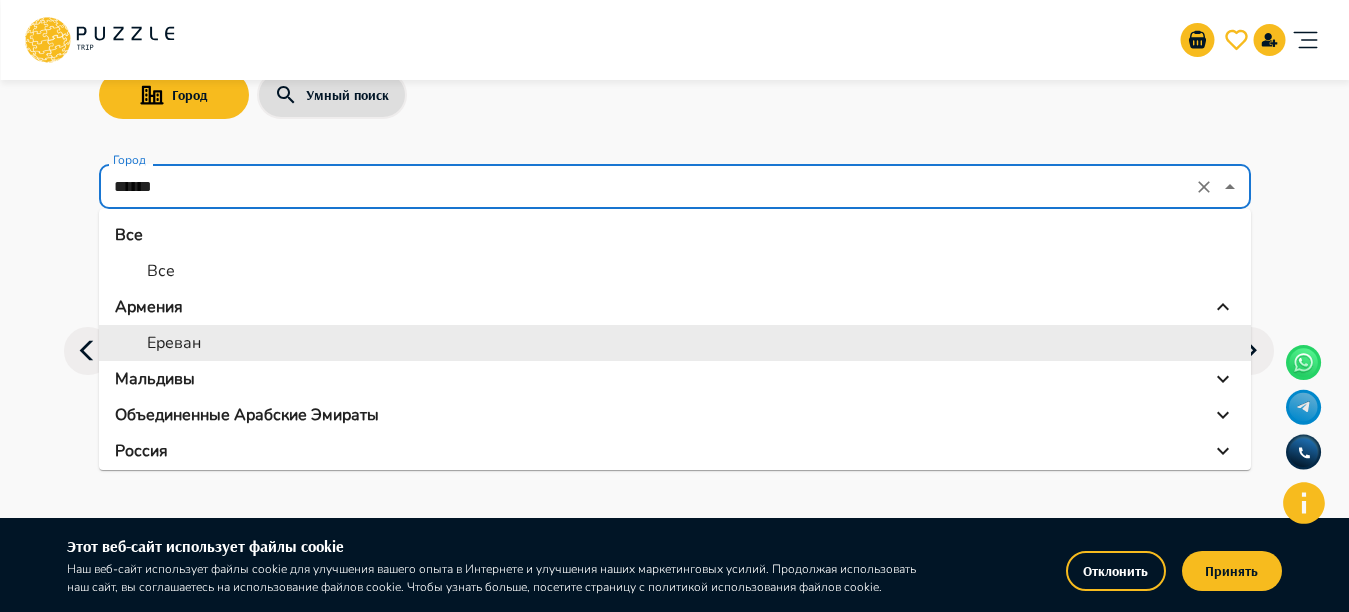 click on "Ереван" at bounding box center [675, 343] 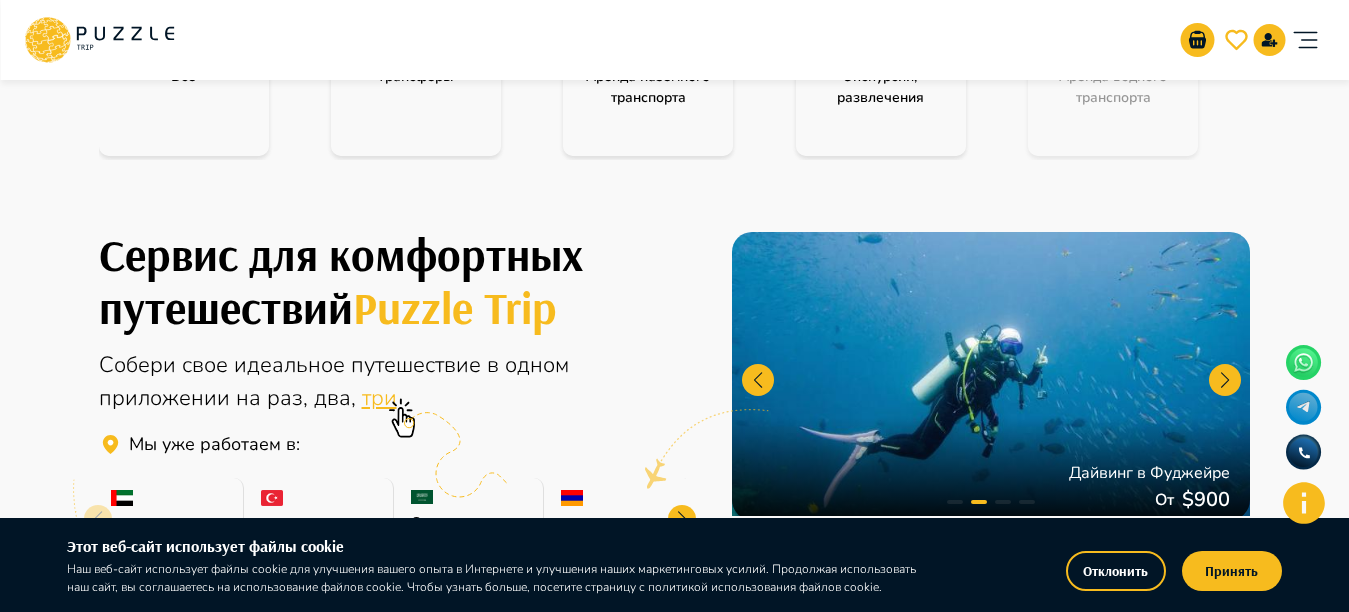 scroll, scrollTop: 0, scrollLeft: 0, axis: both 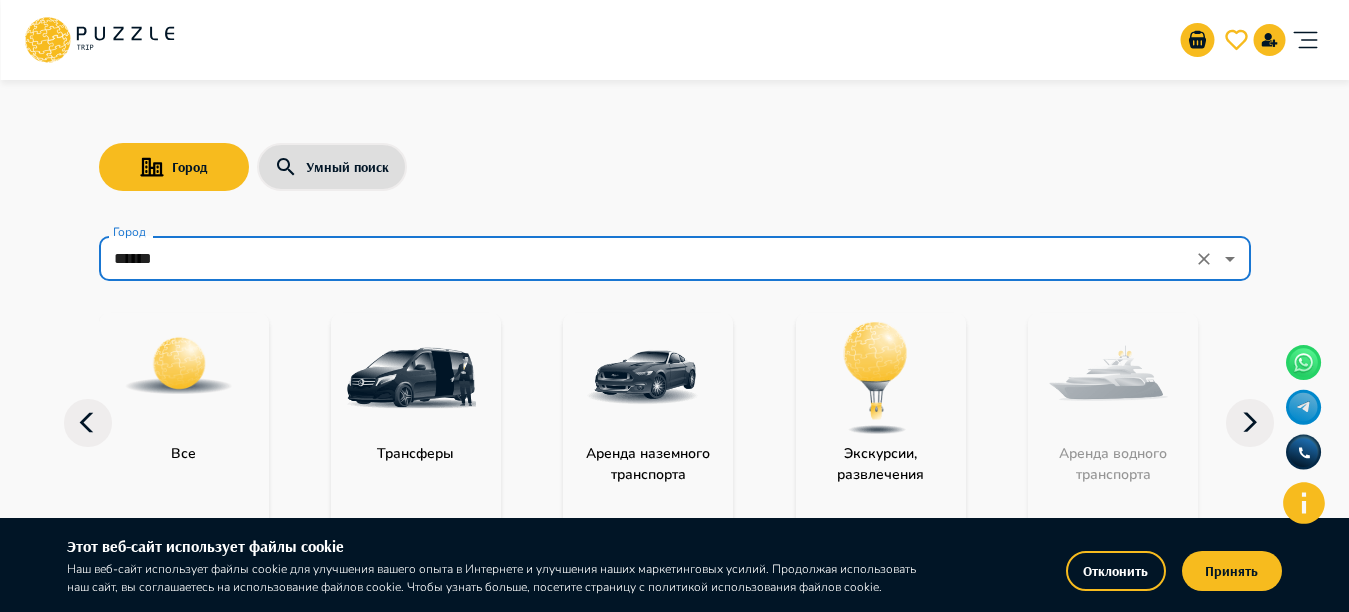 click on "****** Город" at bounding box center (675, 258) 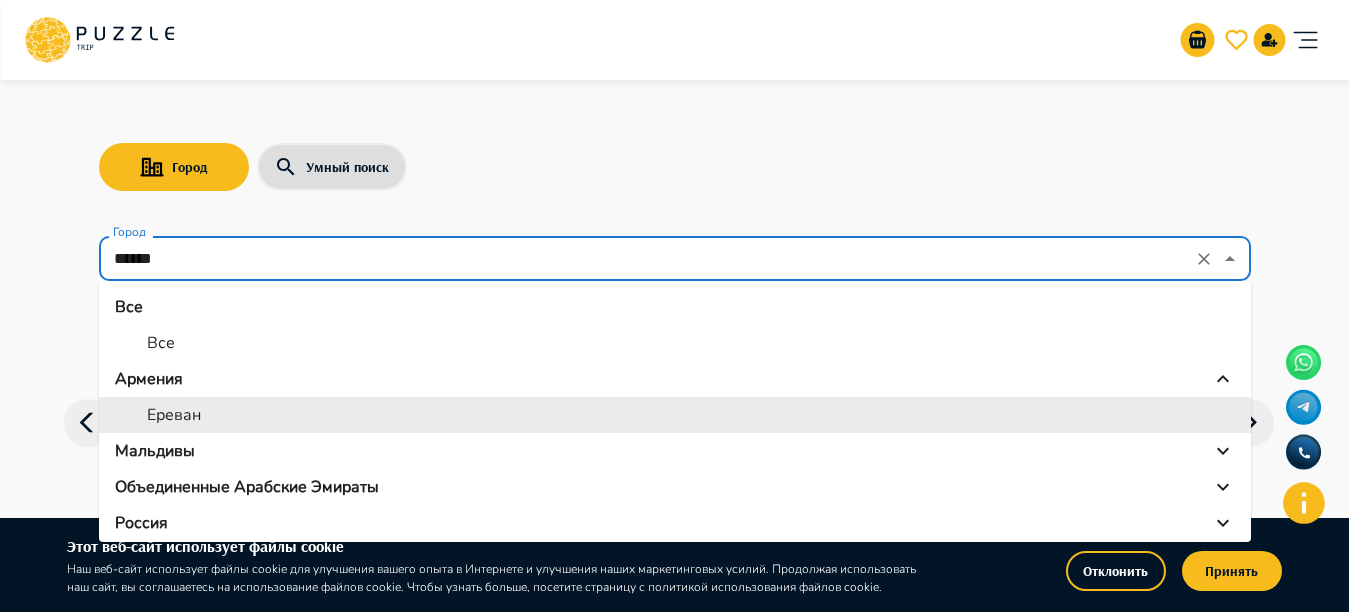 click on "Ереван" at bounding box center (675, 415) 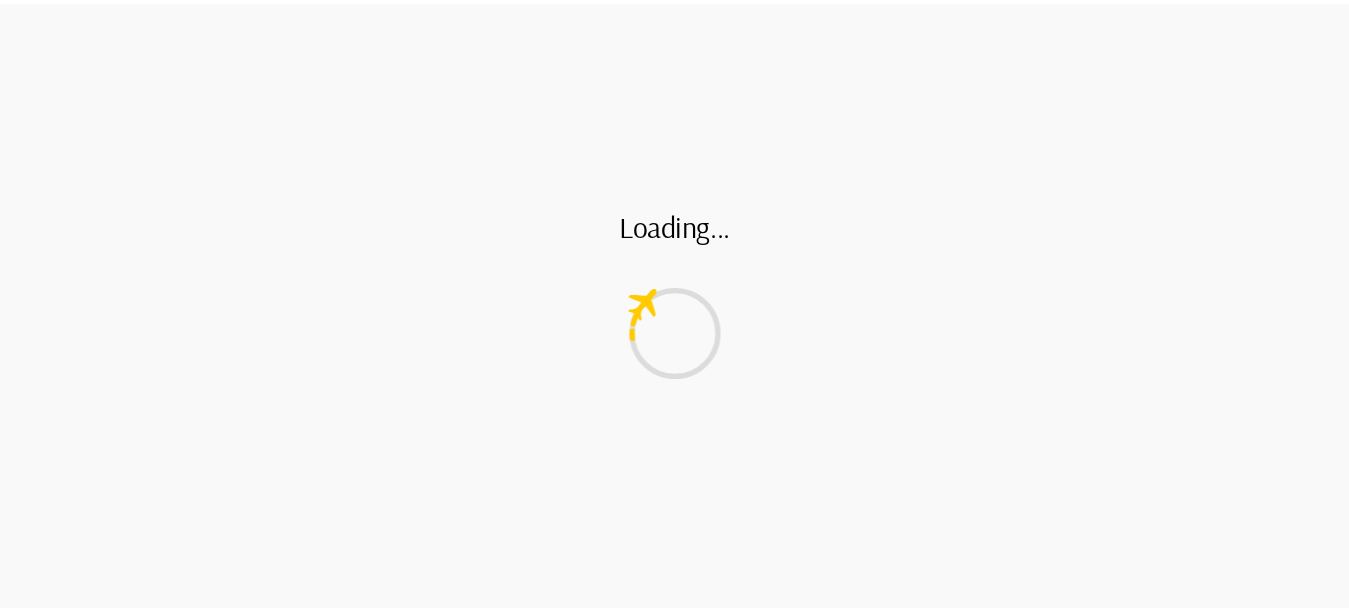 scroll, scrollTop: 0, scrollLeft: 0, axis: both 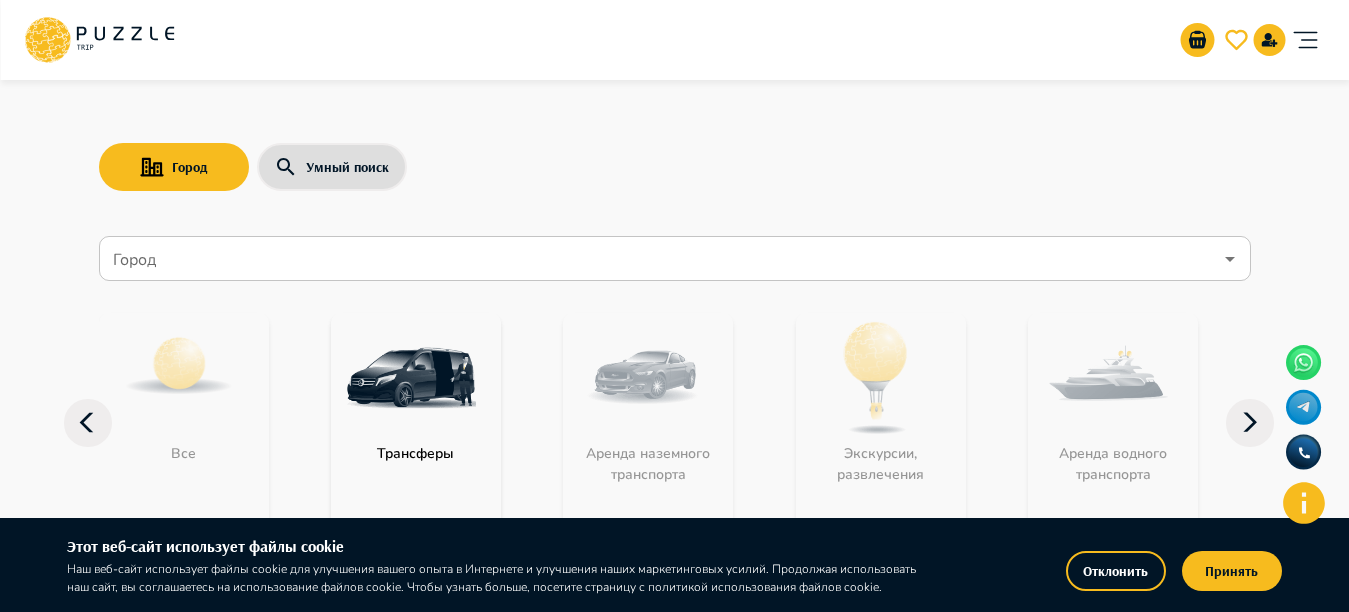 click 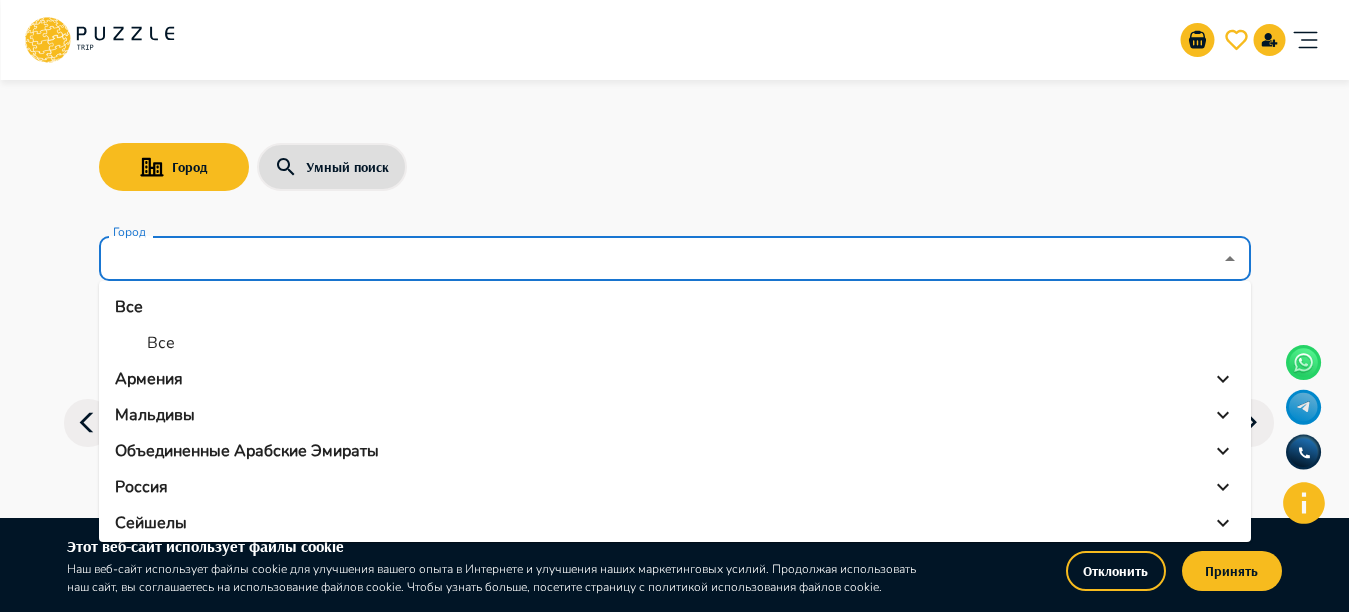click on "Армения" at bounding box center (675, 379) 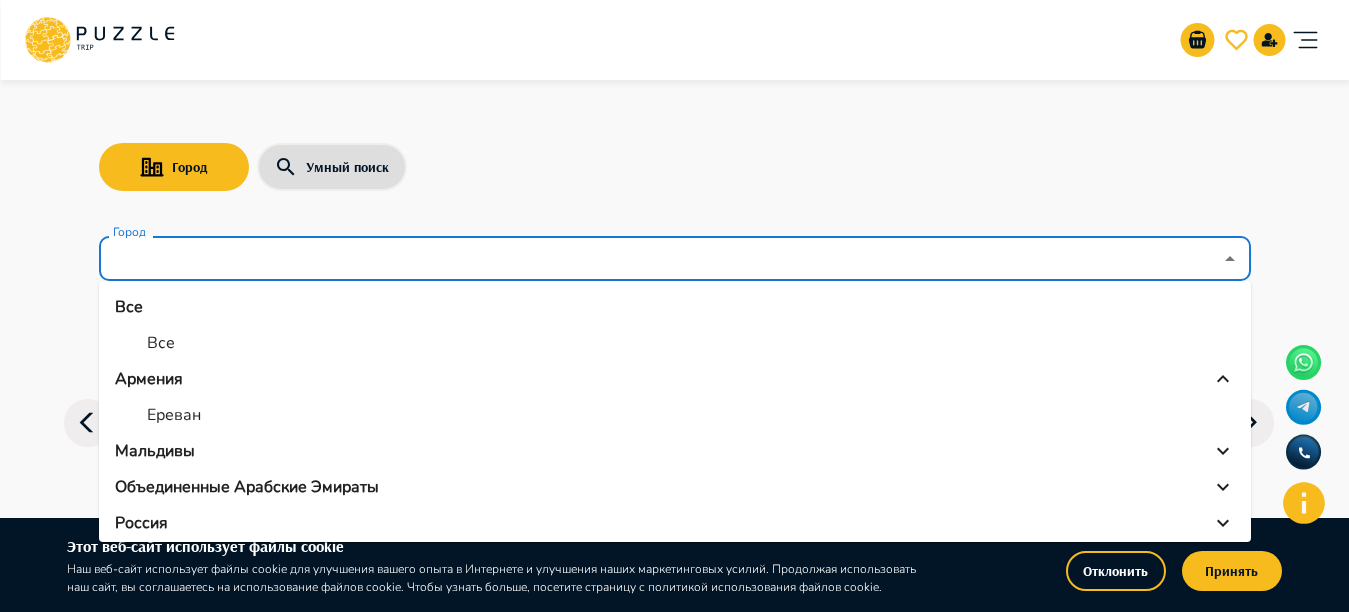 click on "Ереван" at bounding box center (675, 415) 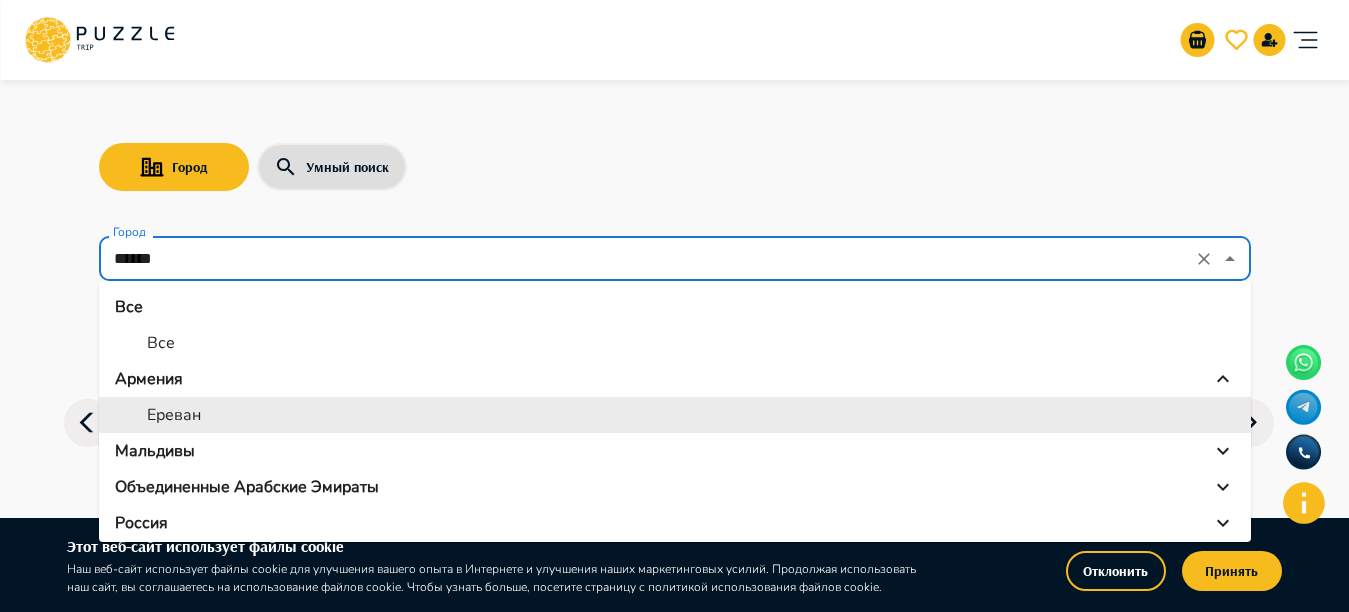 click on "******" at bounding box center (647, 259) 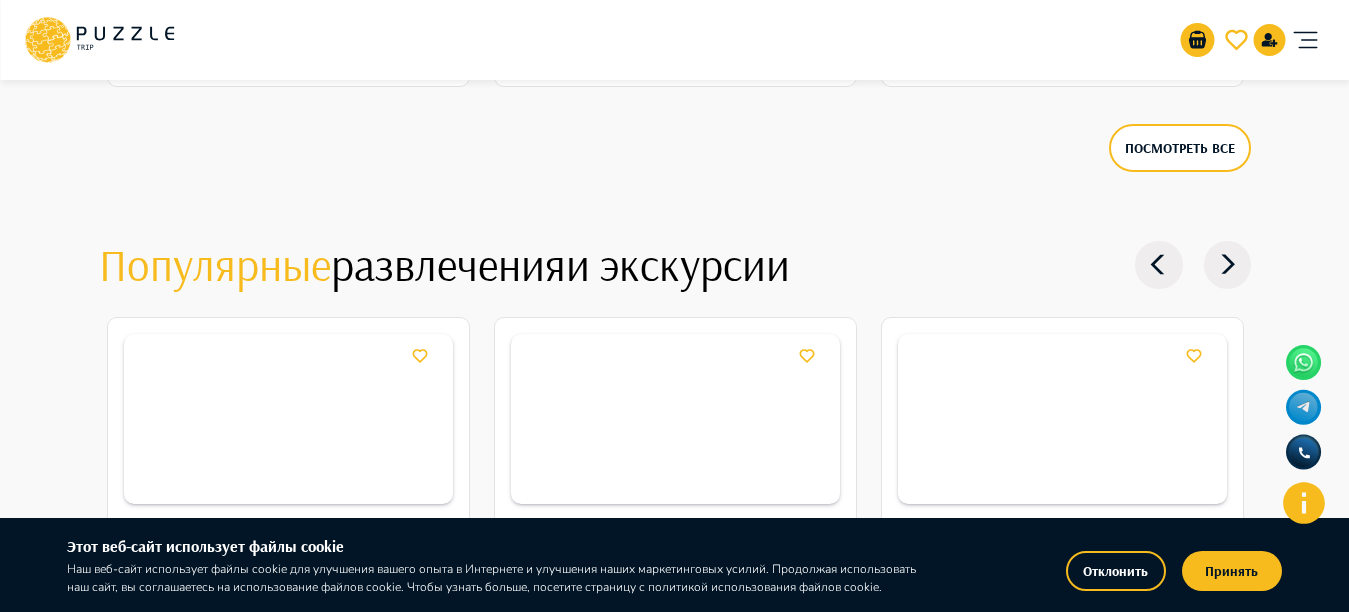 scroll, scrollTop: 2893, scrollLeft: 0, axis: vertical 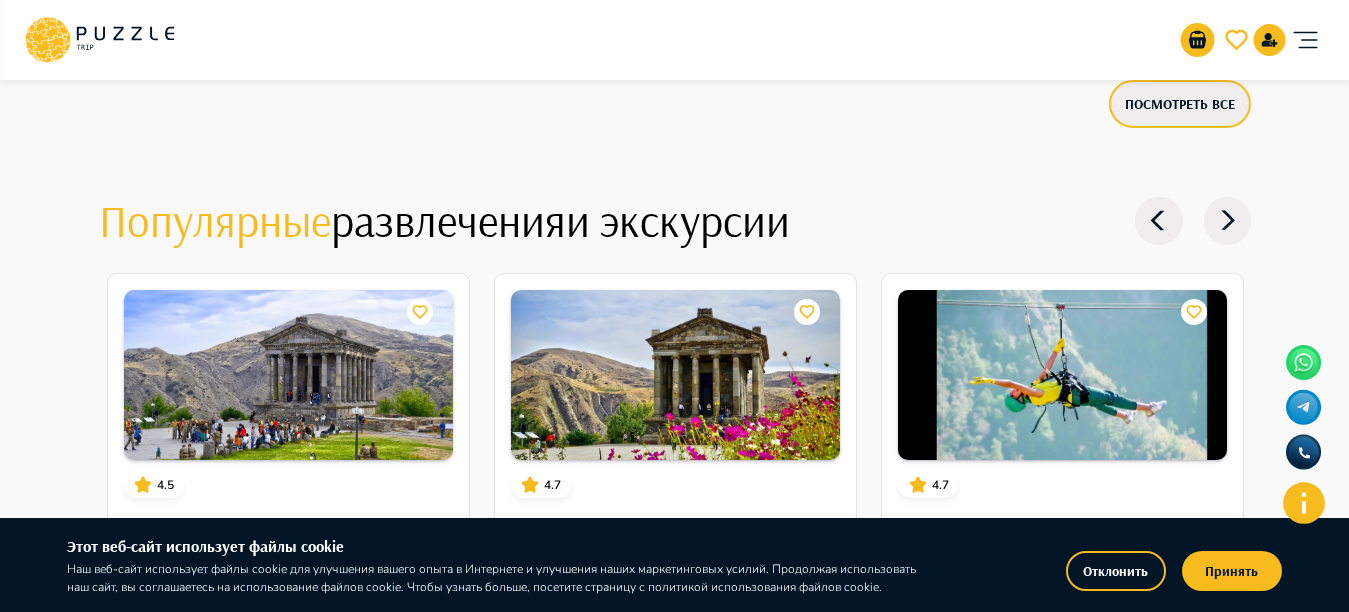 click on "Посмотреть все" at bounding box center [1180, 104] 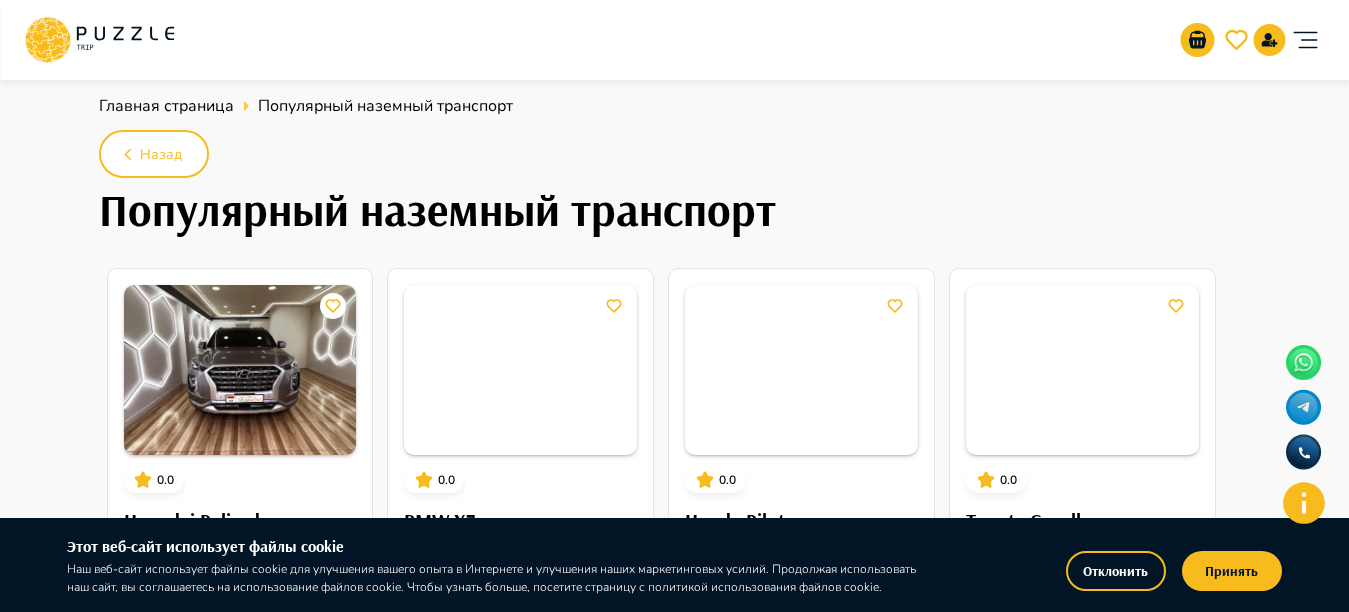 scroll, scrollTop: 74, scrollLeft: 0, axis: vertical 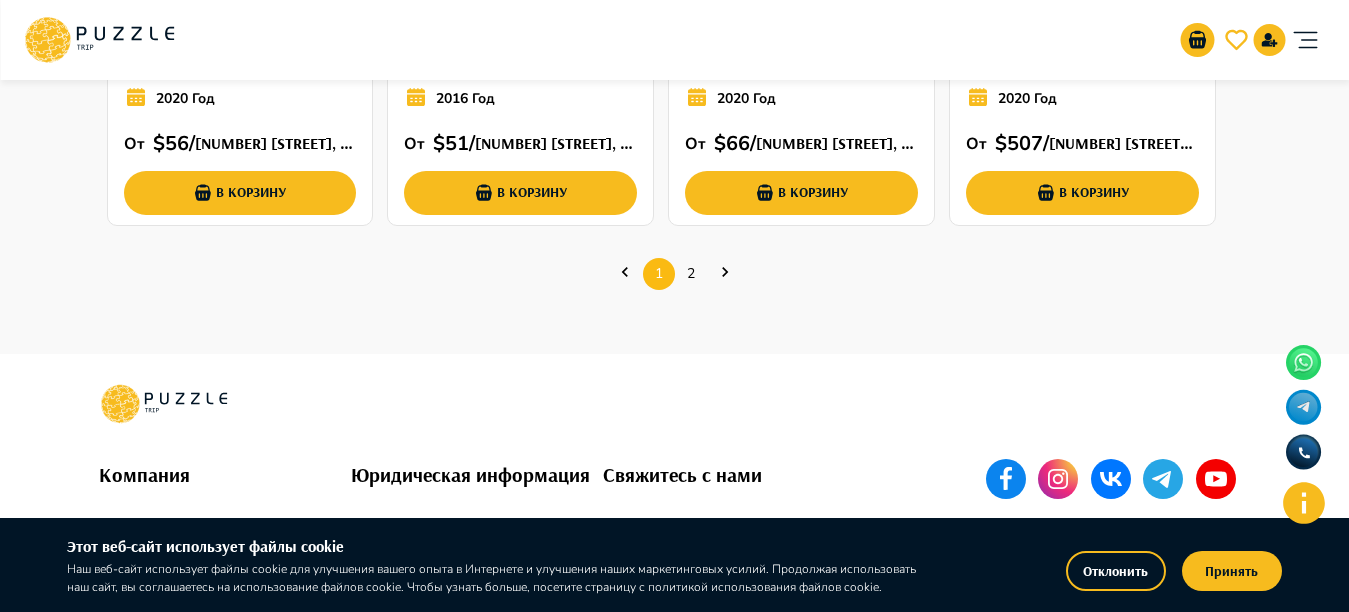 click 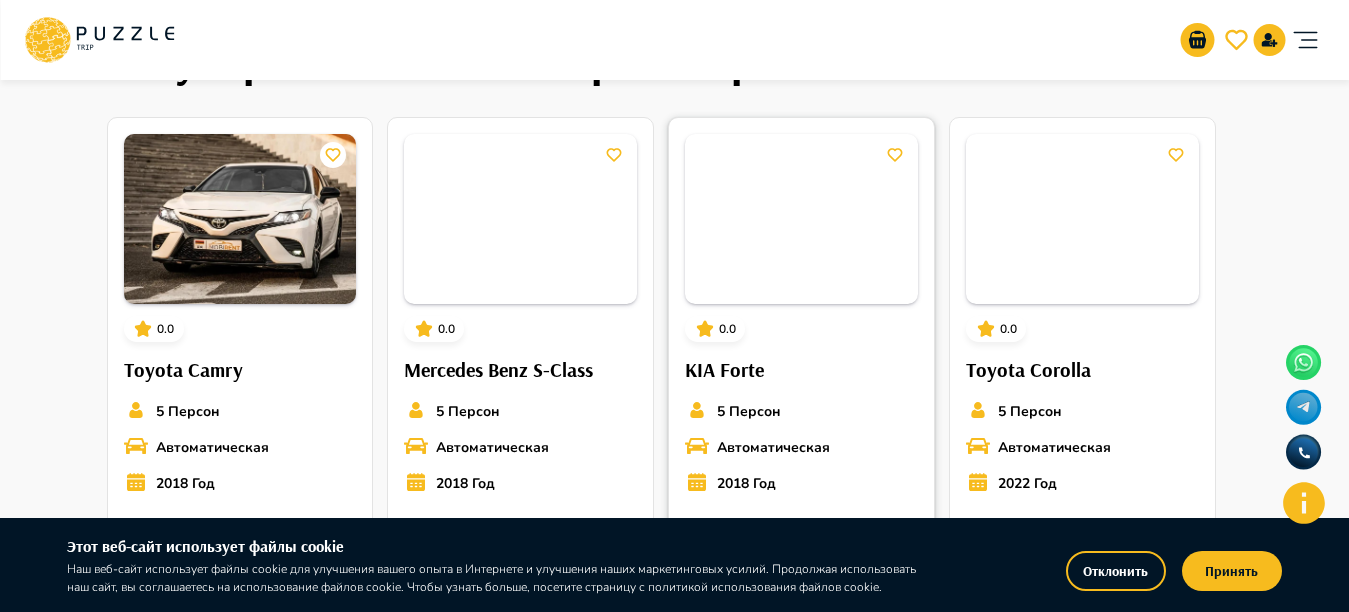 scroll, scrollTop: 74, scrollLeft: 0, axis: vertical 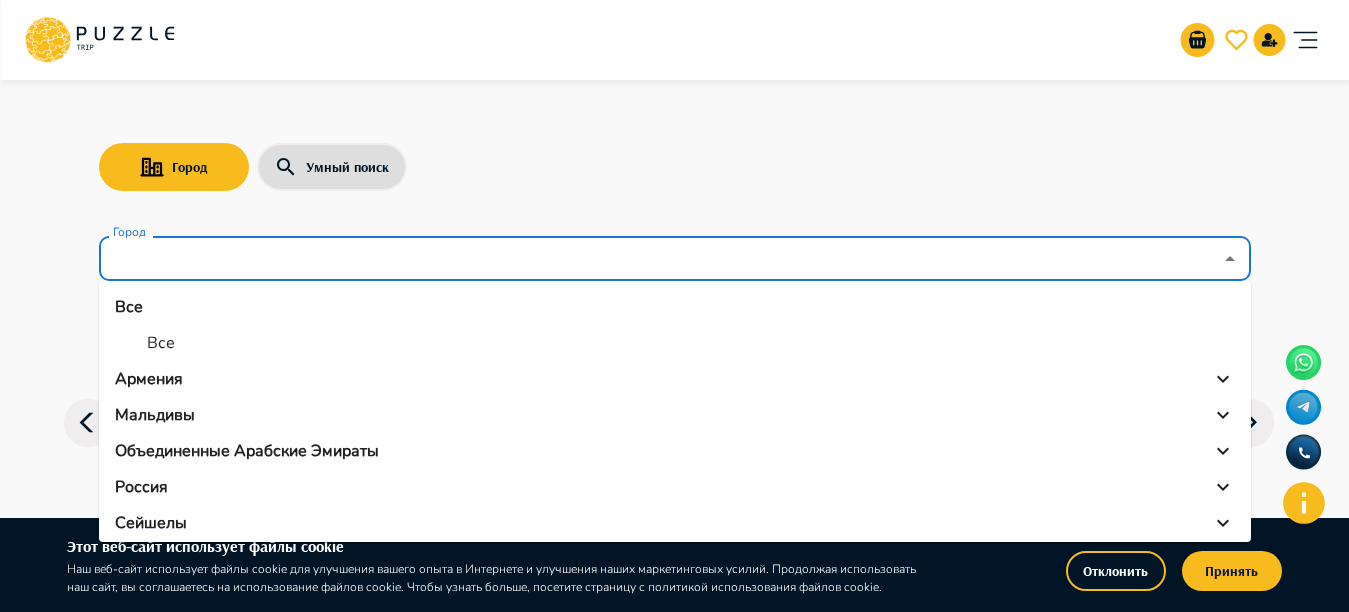 click on "Город" at bounding box center [660, 259] 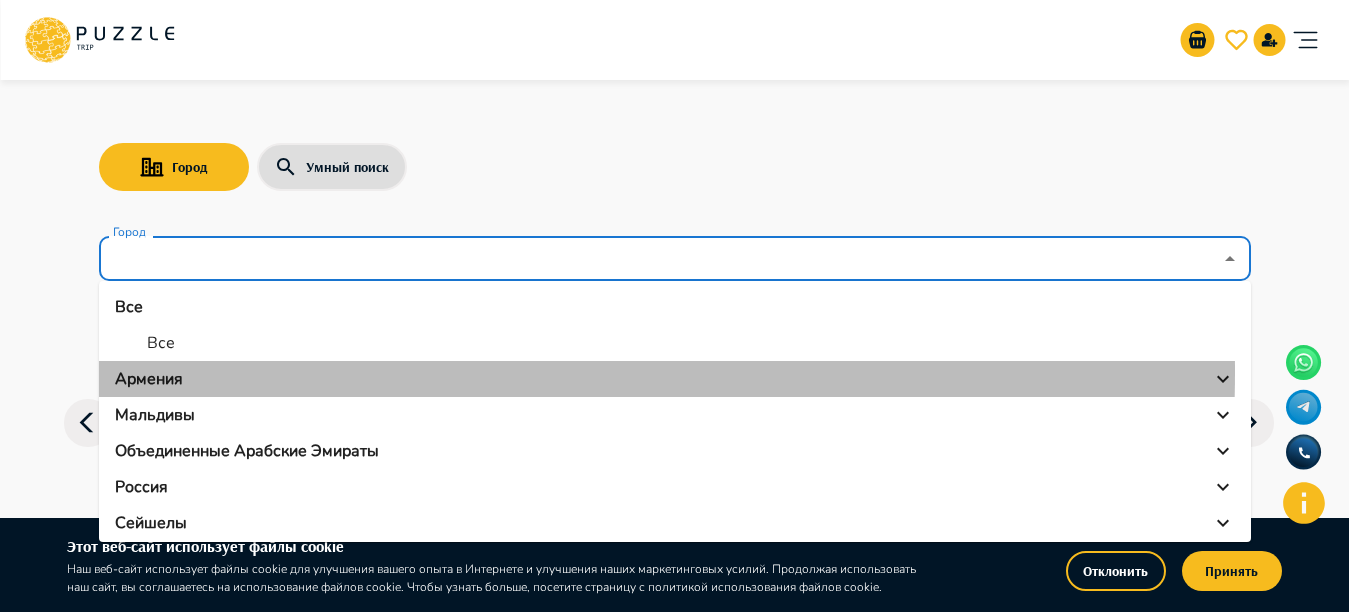 click on "Армения" at bounding box center (675, 379) 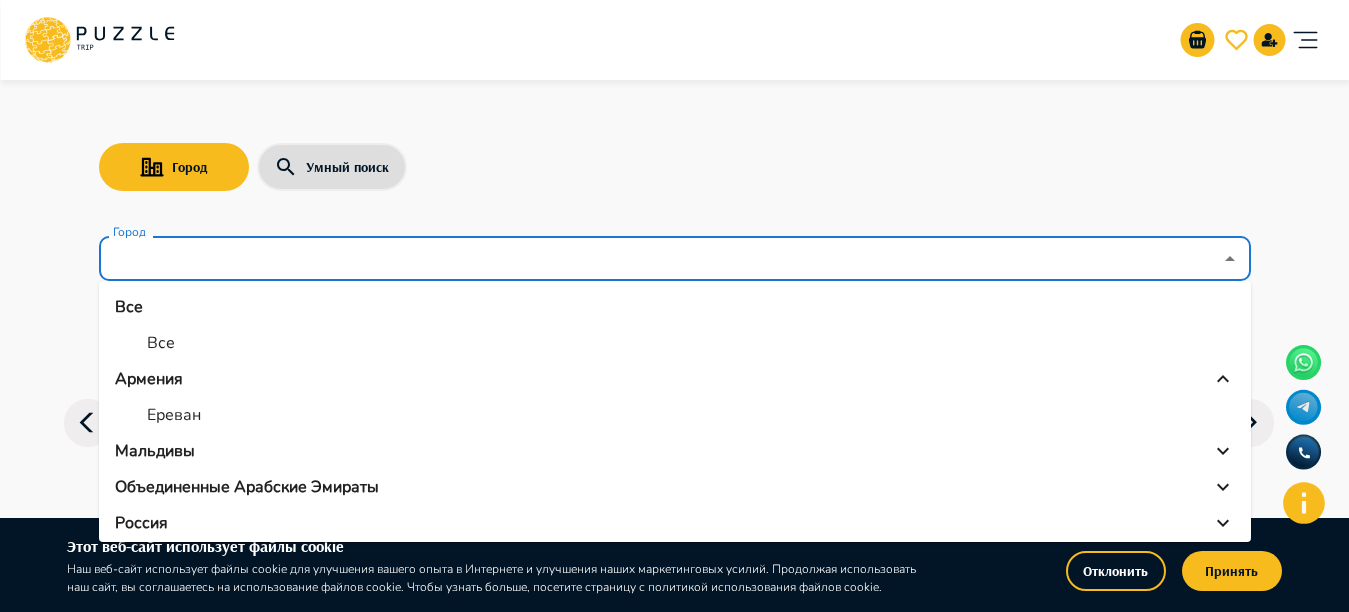 click on "Ереван" at bounding box center (675, 415) 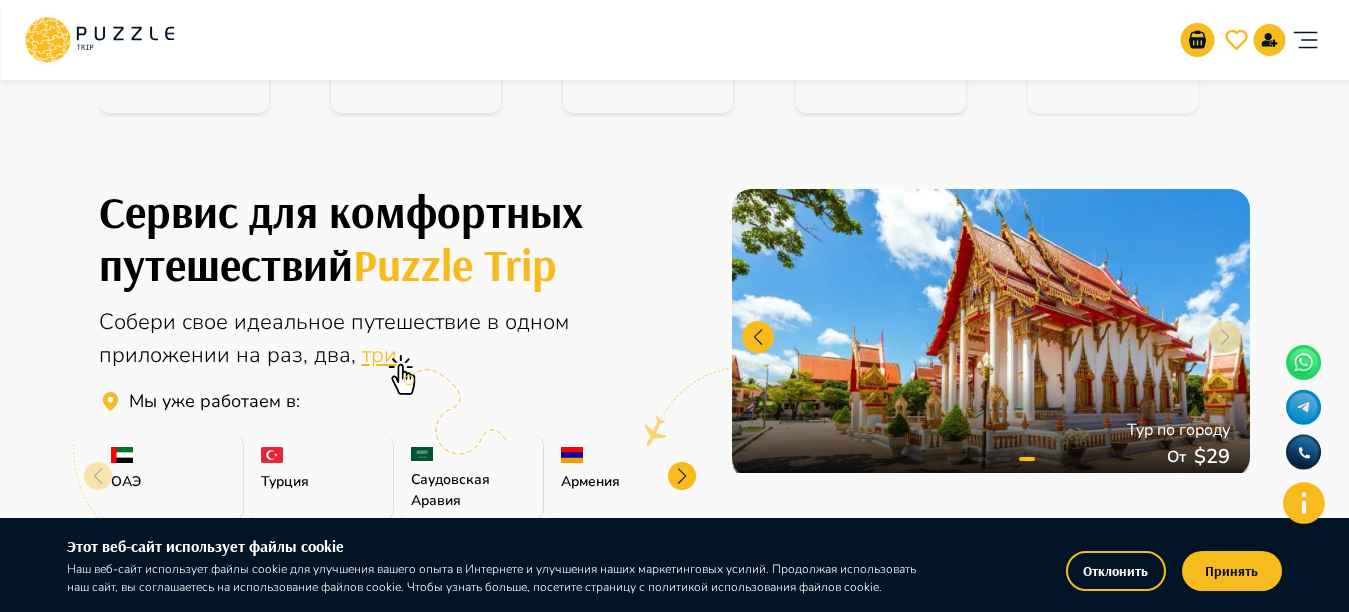 scroll, scrollTop: 36, scrollLeft: 0, axis: vertical 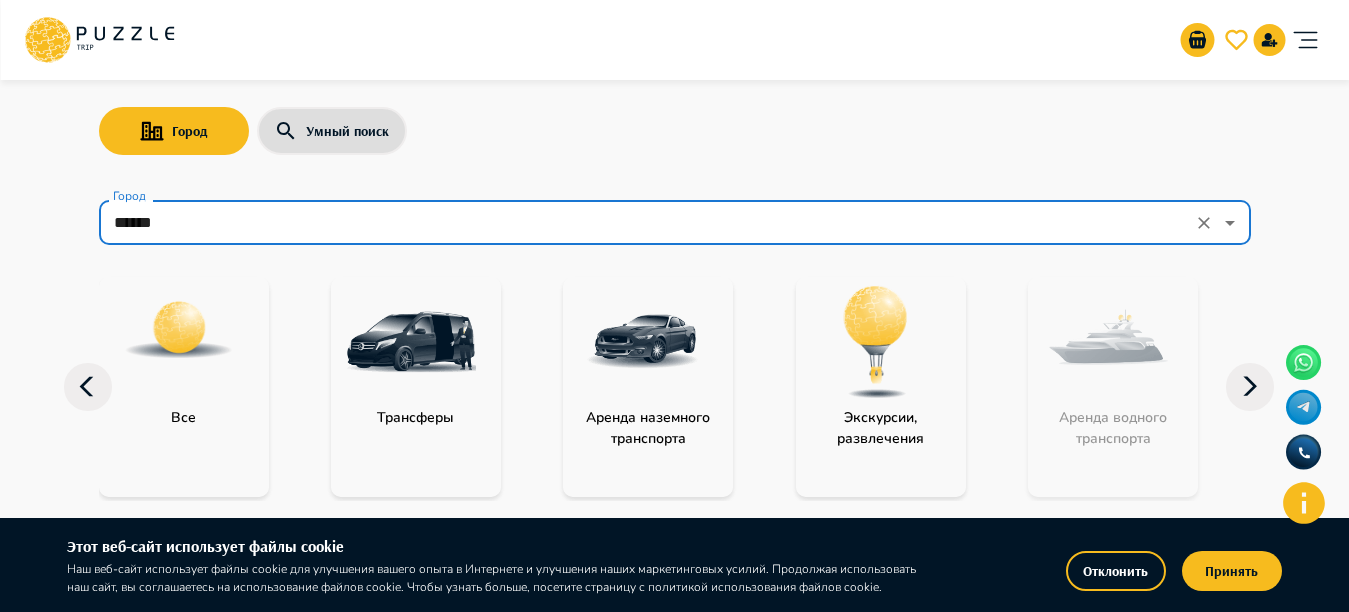 click on "******" at bounding box center (647, 223) 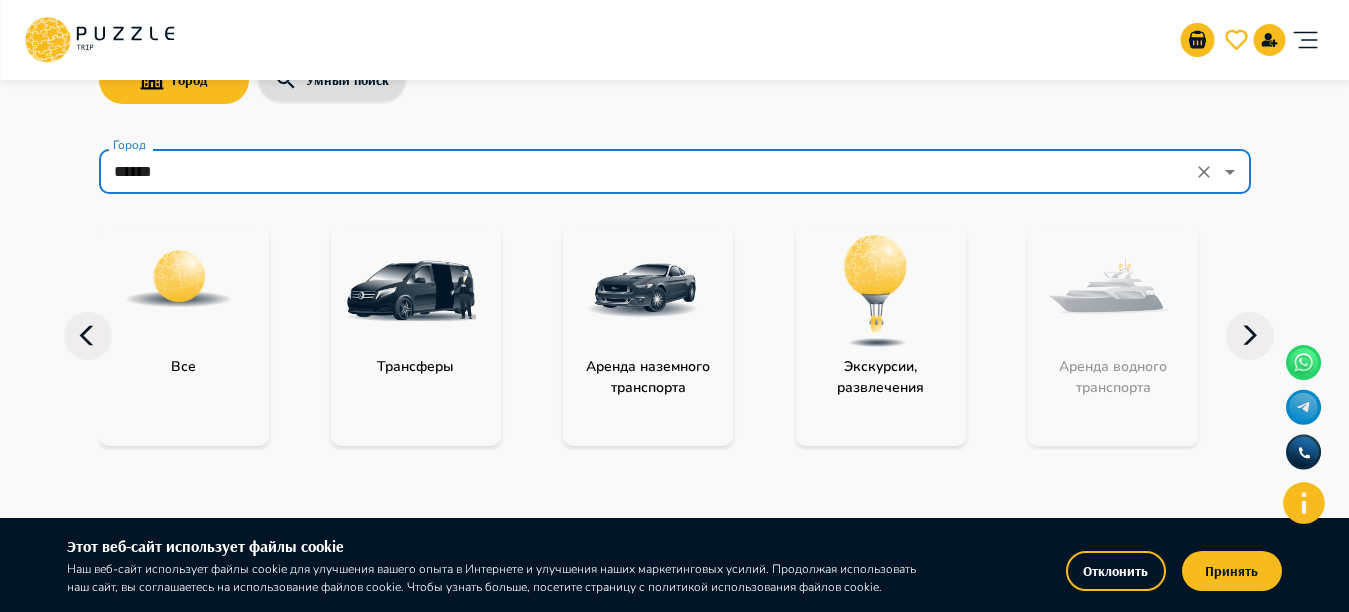 scroll, scrollTop: 80, scrollLeft: 0, axis: vertical 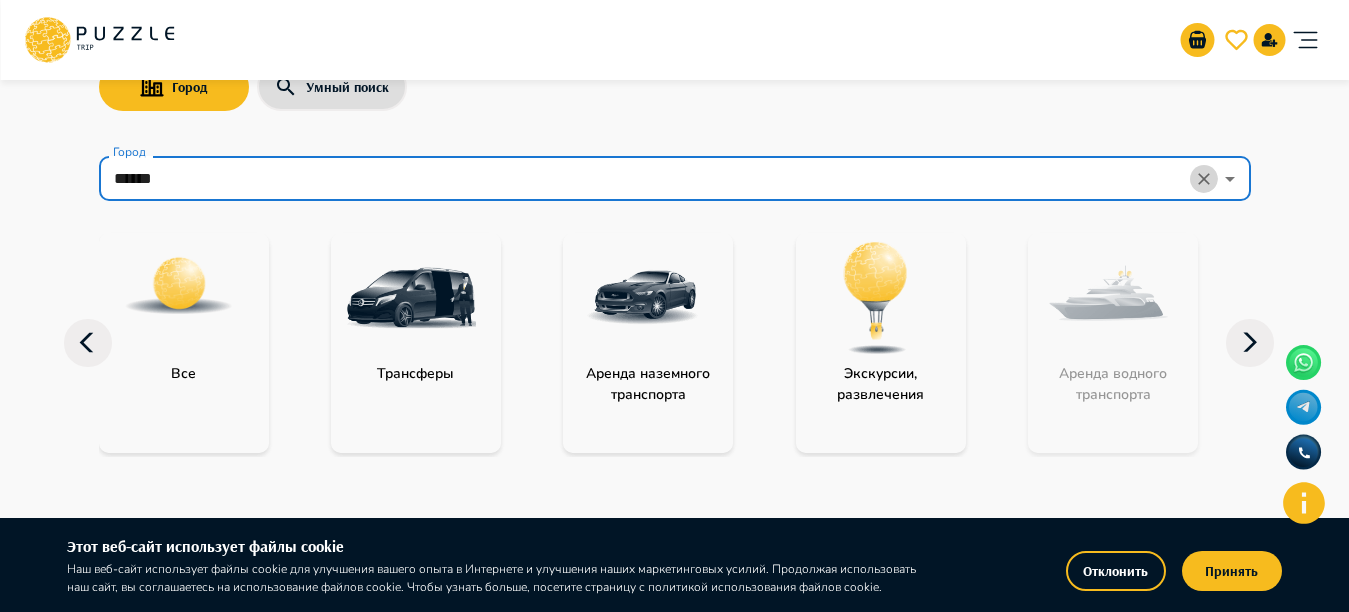 click 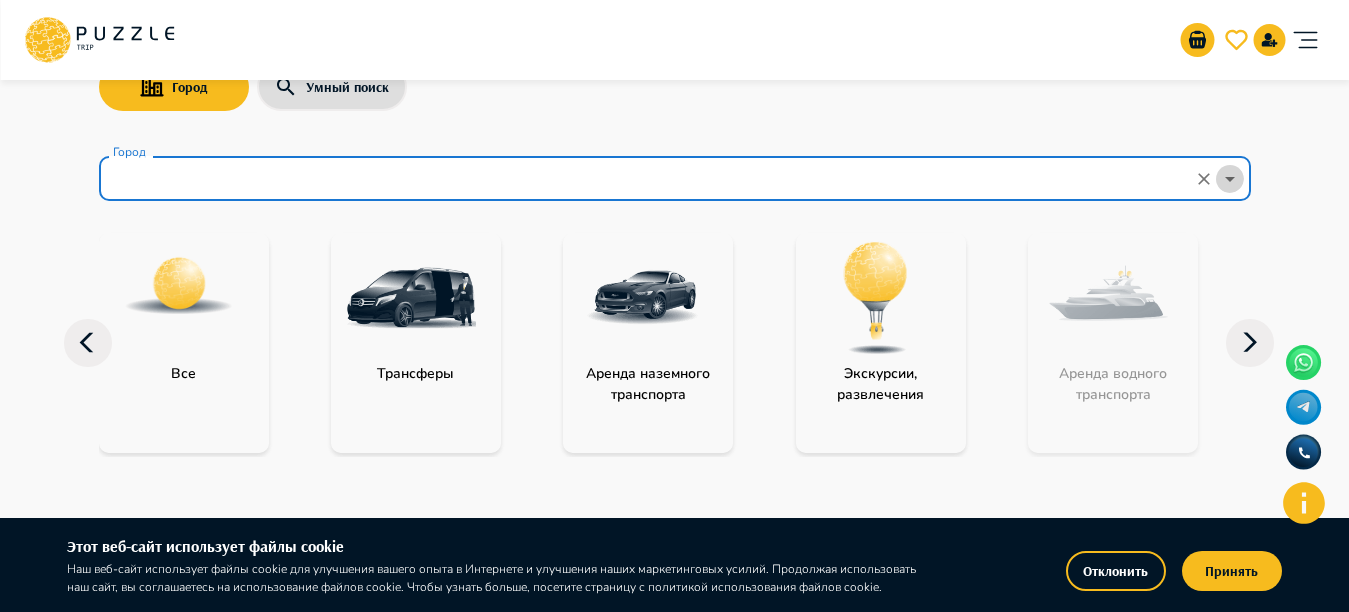 click 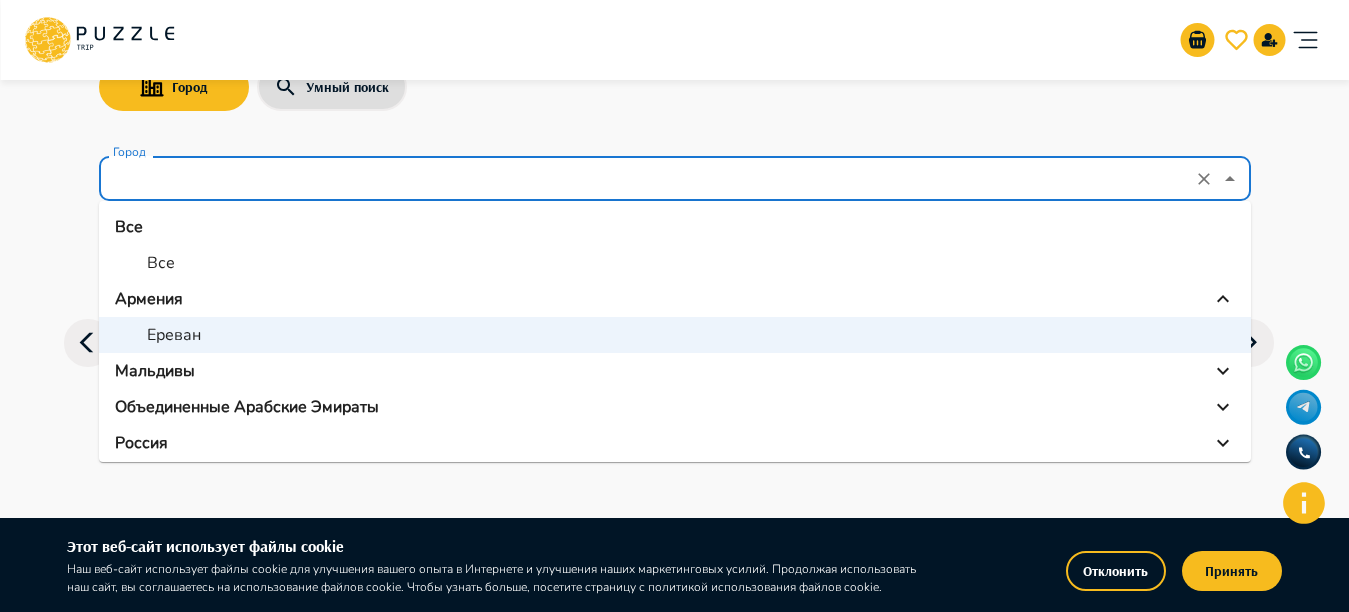 click on "Все" at bounding box center (675, 263) 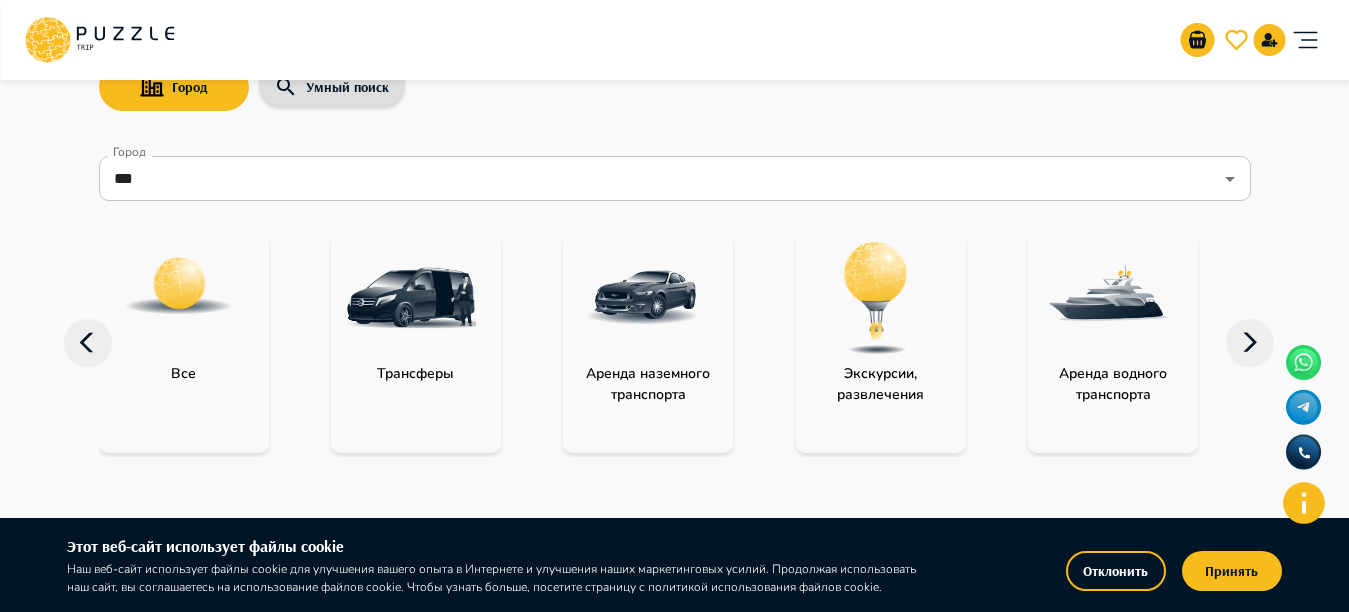 click at bounding box center [179, 286] 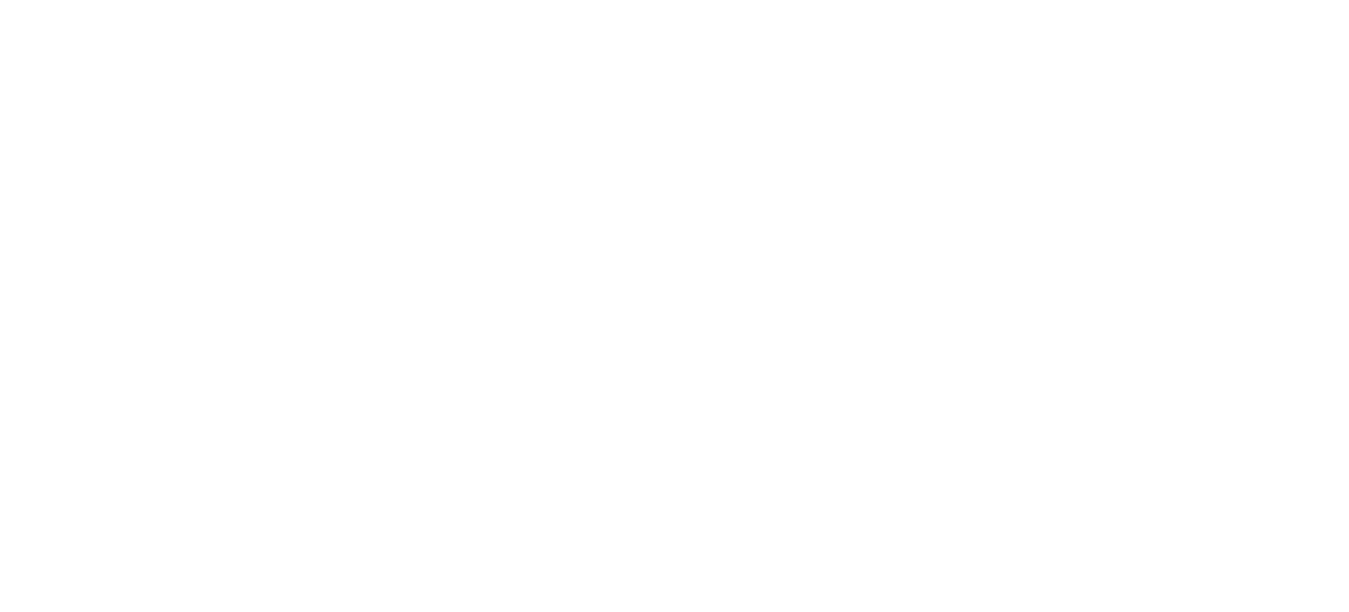 click at bounding box center (674, 0) 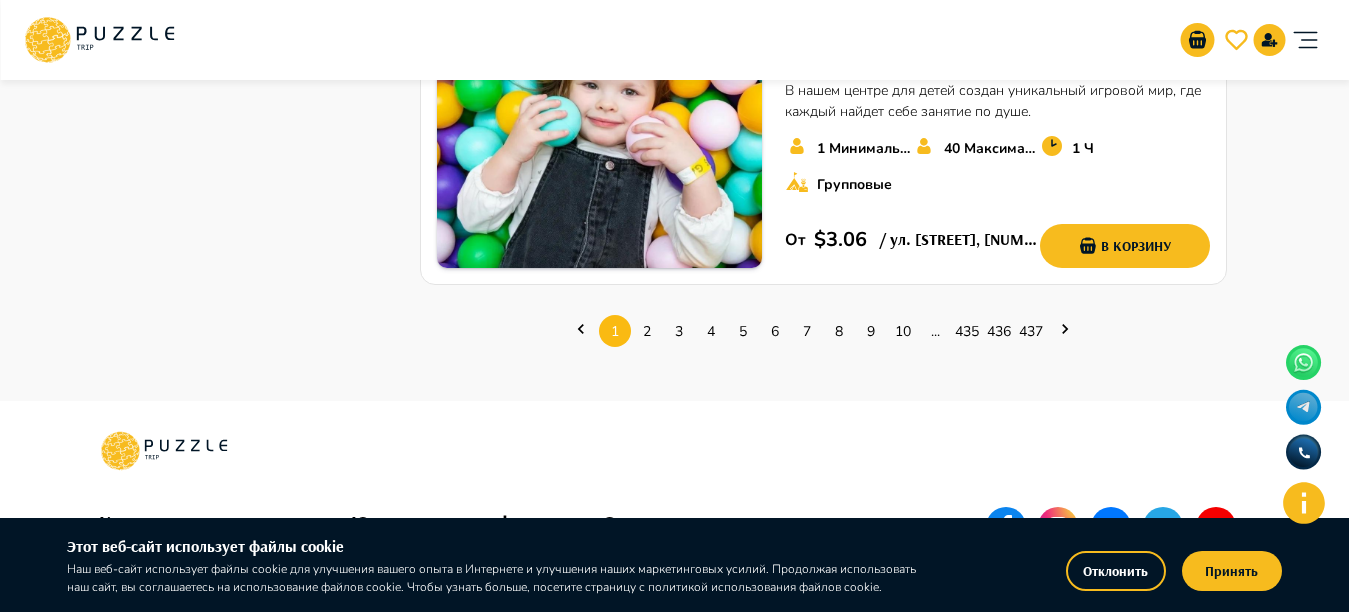 scroll, scrollTop: 3143, scrollLeft: 0, axis: vertical 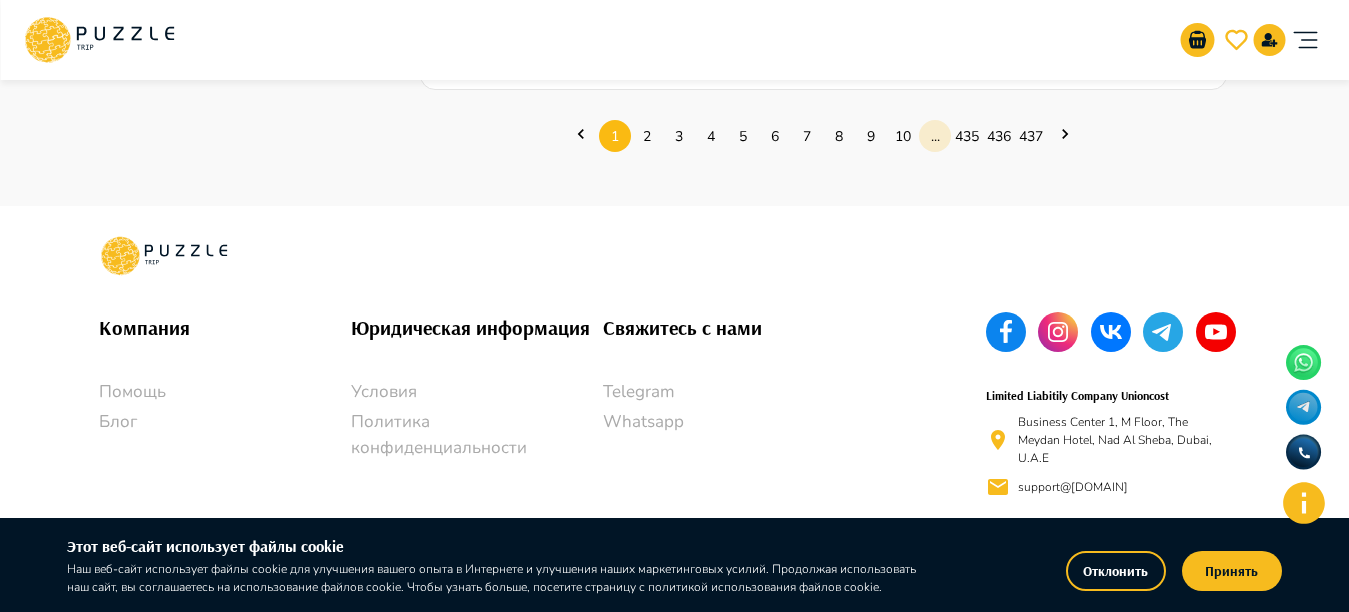 click on "..." at bounding box center (935, 136) 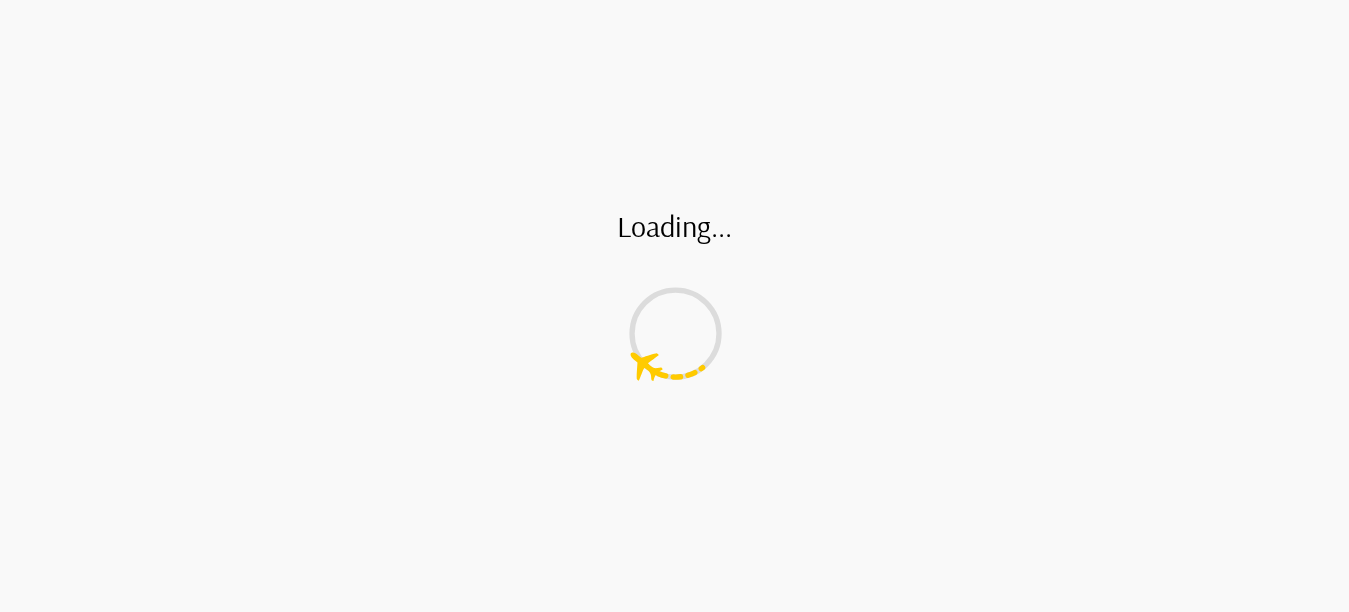 scroll, scrollTop: 0, scrollLeft: 0, axis: both 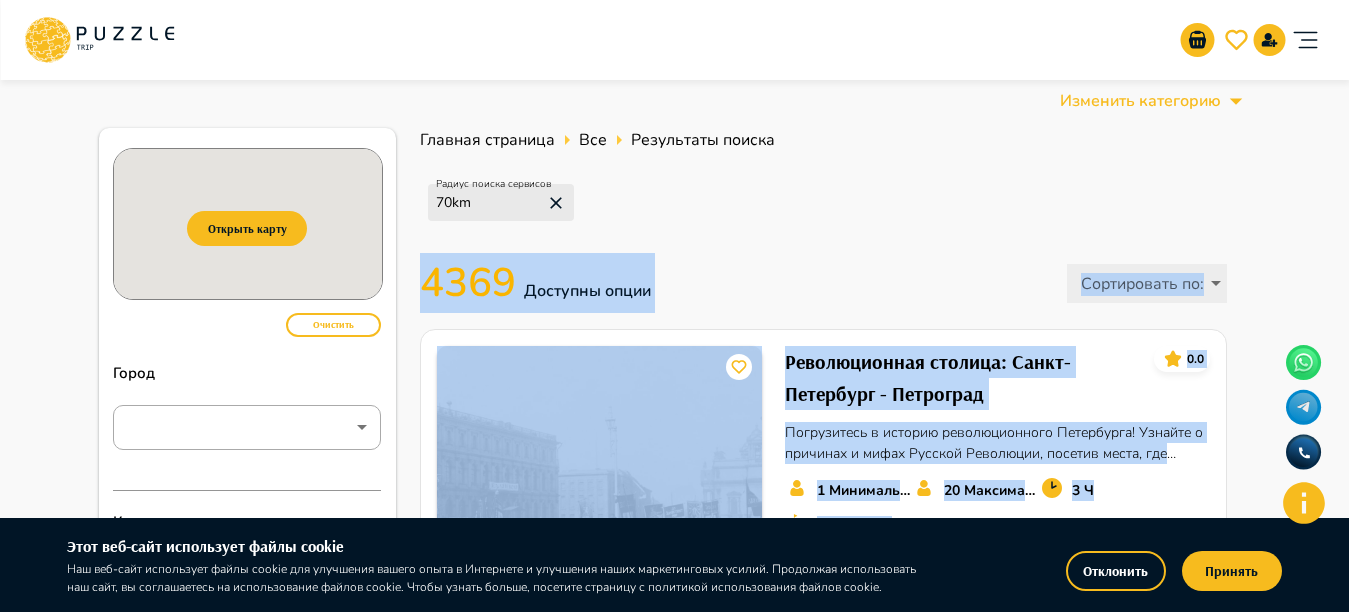 drag, startPoint x: 929, startPoint y: 137, endPoint x: 1030, endPoint y: 176, distance: 108.26819 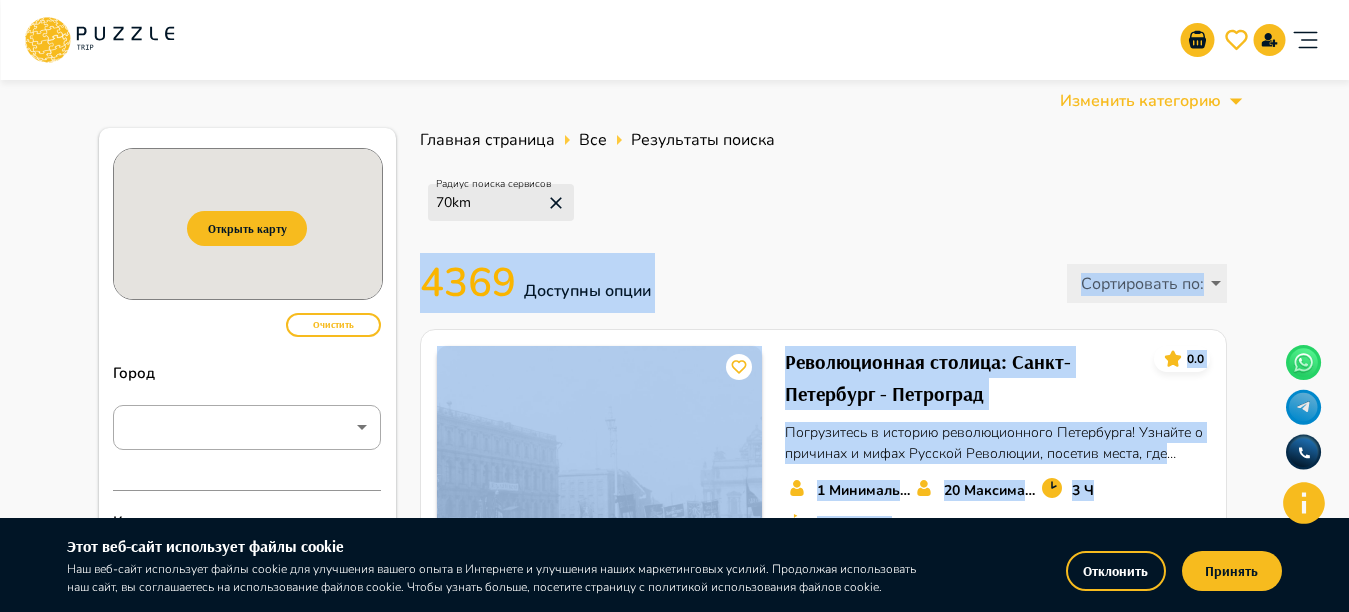 drag, startPoint x: 1245, startPoint y: 171, endPoint x: 1322, endPoint y: 113, distance: 96.40021 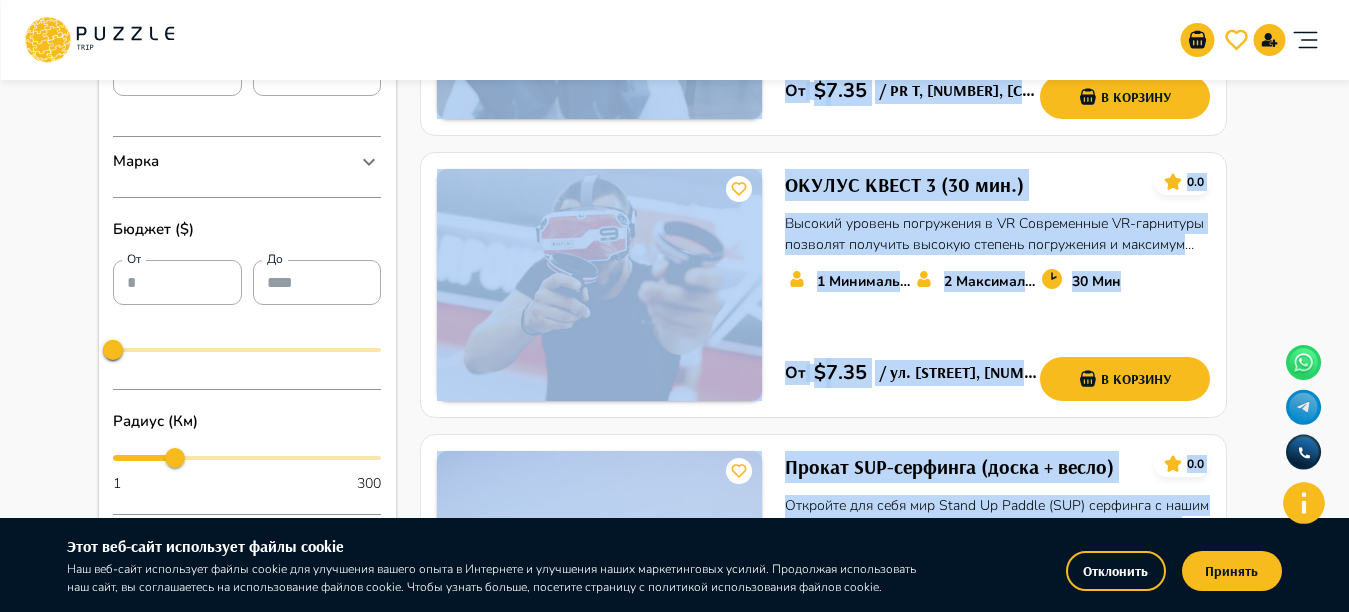scroll, scrollTop: 921, scrollLeft: 0, axis: vertical 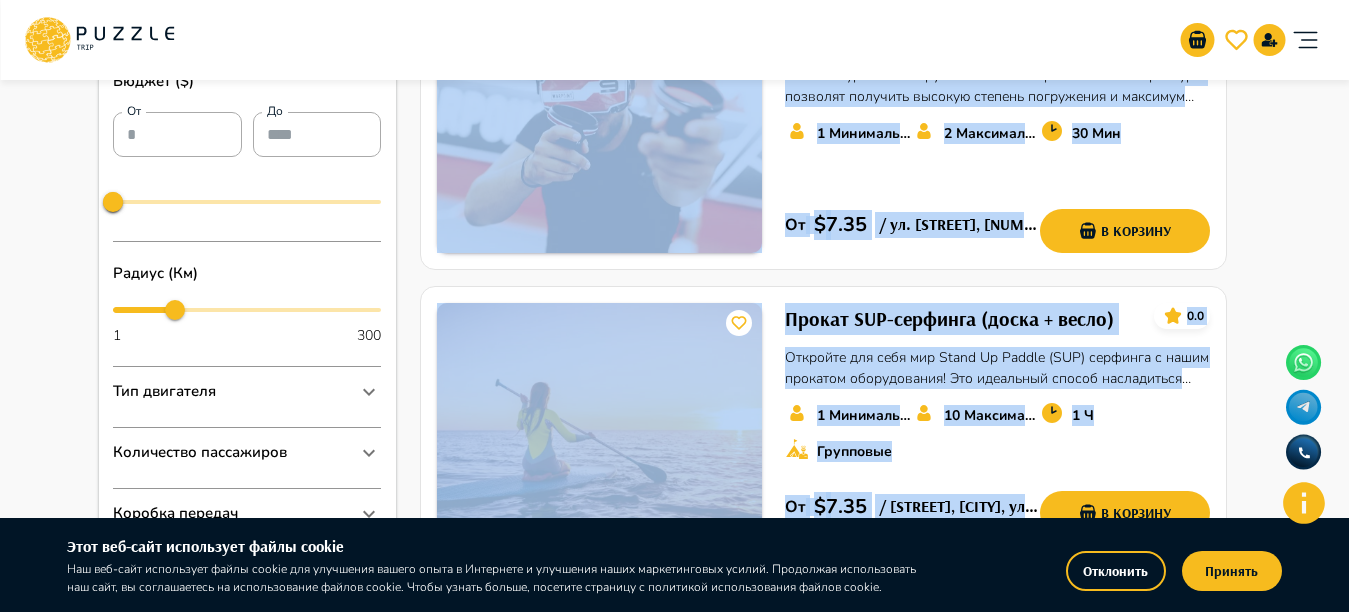click on "Открыть карту Очистить Город ​ *** ​ Категория Все *** ​ Подкатегория Автомобили бизнес Автомобили комфорт Автомобили эконом Электромобили Минивэны Мотоциклы Автомобили премиум Спорткары Кроссоверы Мегаяхты Катера Парусные лодки Отели на воде Яхты Парки развлечений и аквапарки Развлекательные и образовательные центры Детские и семейные фотосессии Парки развлечений и аквапарки Пляжи и пляжные клубы Круизы на яхтах Развлечения в воздухе Развлечения в пустыне Развлечения на воде События Исторические экскурсии Музеи и галереи Разное Фотографы Год BMW" at bounding box center [675, 801] 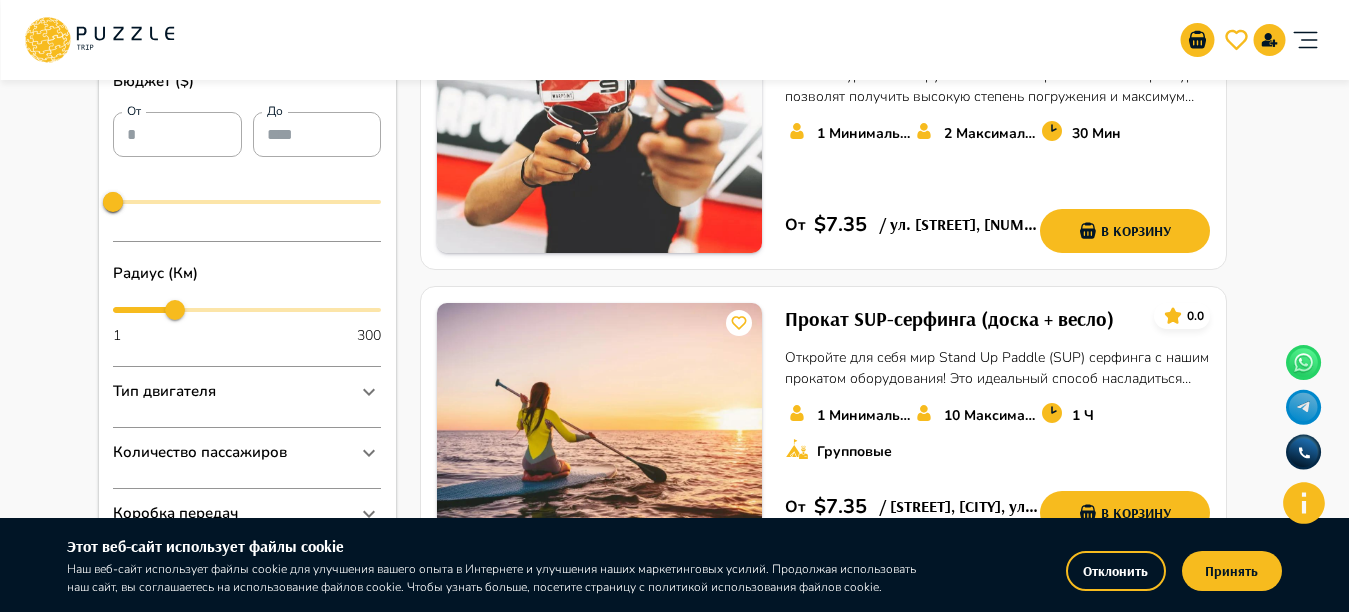 click on "Изменить категорию Открыть карту Очистить Город ​ *** ​ Категория Все *** ​ Подкатегория Автомобили бизнес Автомобили комфорт Автомобили эконом Электромобили Минивэны Мотоциклы Автомобили премиум Спорткары Кроссоверы Мегаяхты Катера Парусные лодки Отели на воде Яхты Парки развлечений и аквапарки Развлекательные и образовательные центры Детские и семейные фотосессии Парки развлечений и аквапарки Пляжи и пляжные клубы Круизы на яхтах Развлечения в воздухе Развлечения в пустыне Развлечения на воде События Исторические экскурсии Музеи и галереи Год" at bounding box center (674, 774) 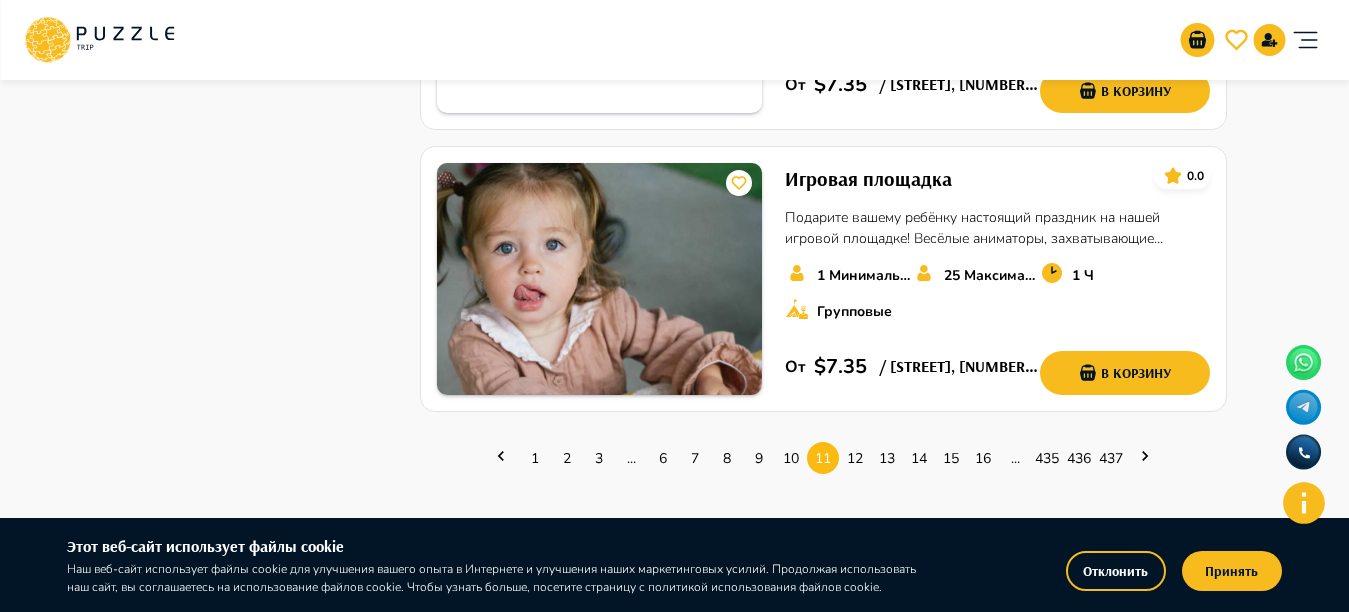scroll, scrollTop: 2834, scrollLeft: 0, axis: vertical 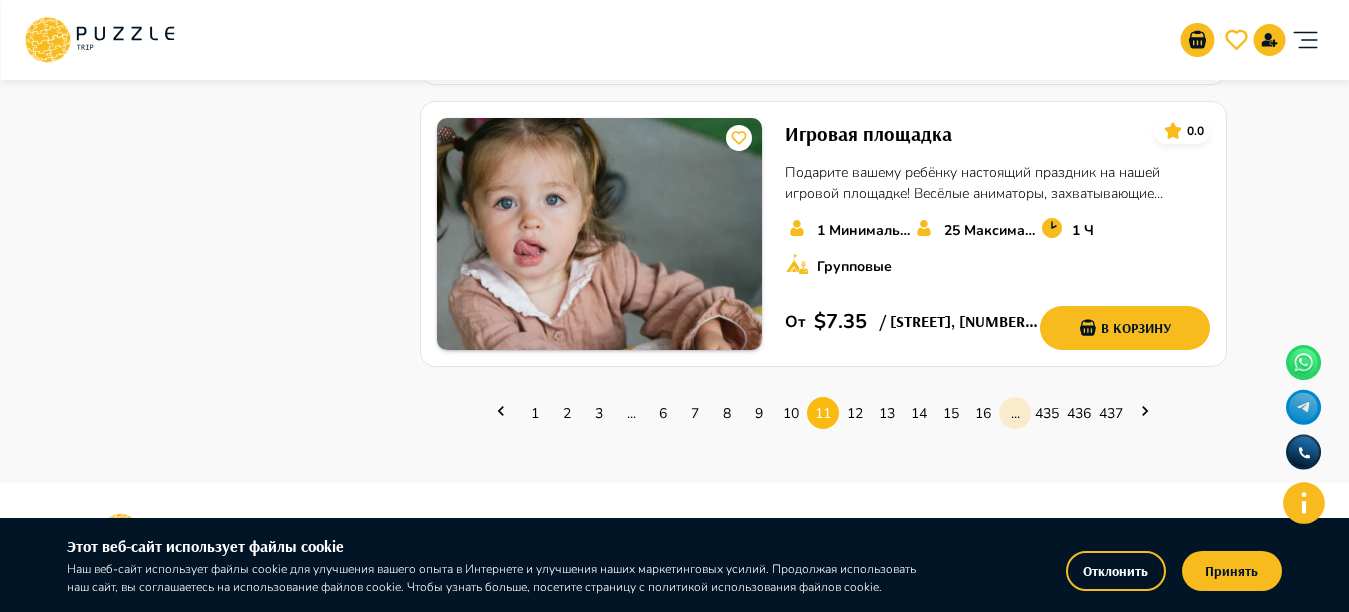 click on "..." at bounding box center [1015, 413] 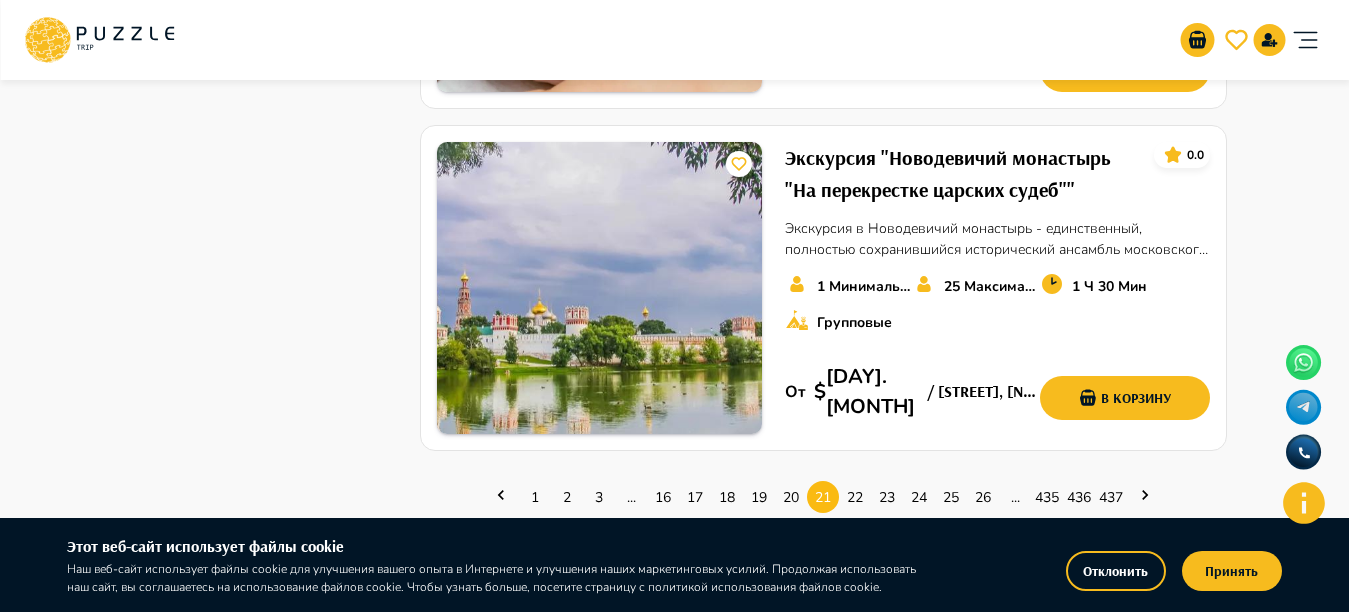 scroll, scrollTop: 2963, scrollLeft: 0, axis: vertical 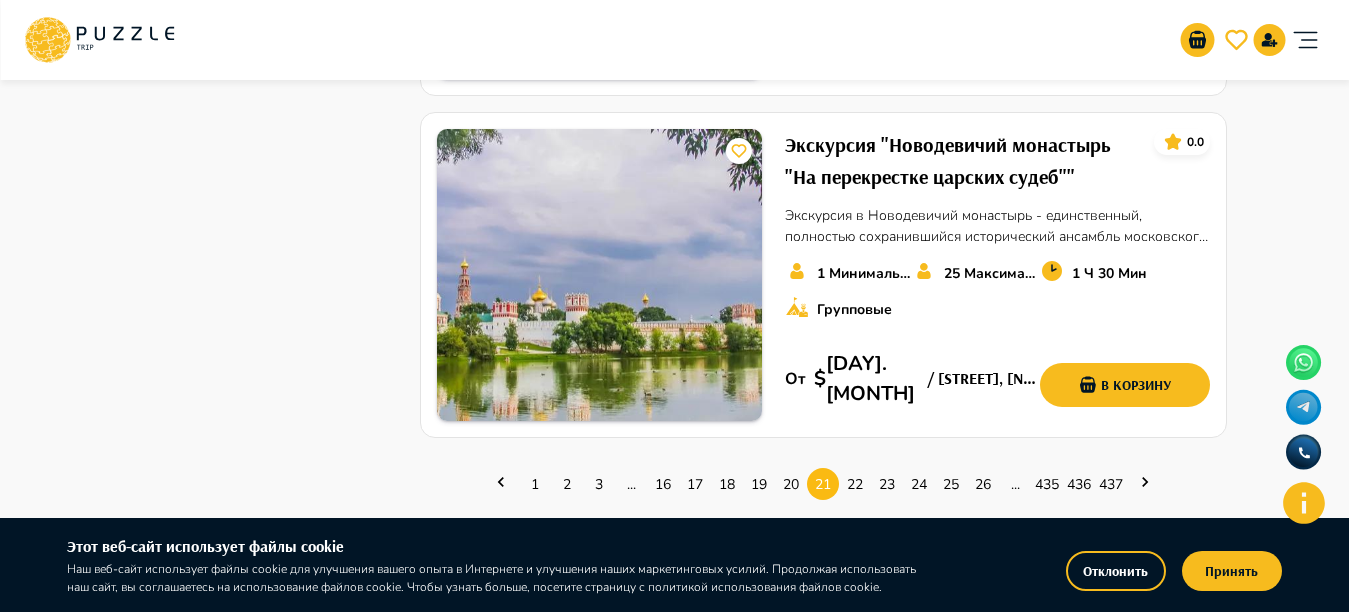 click 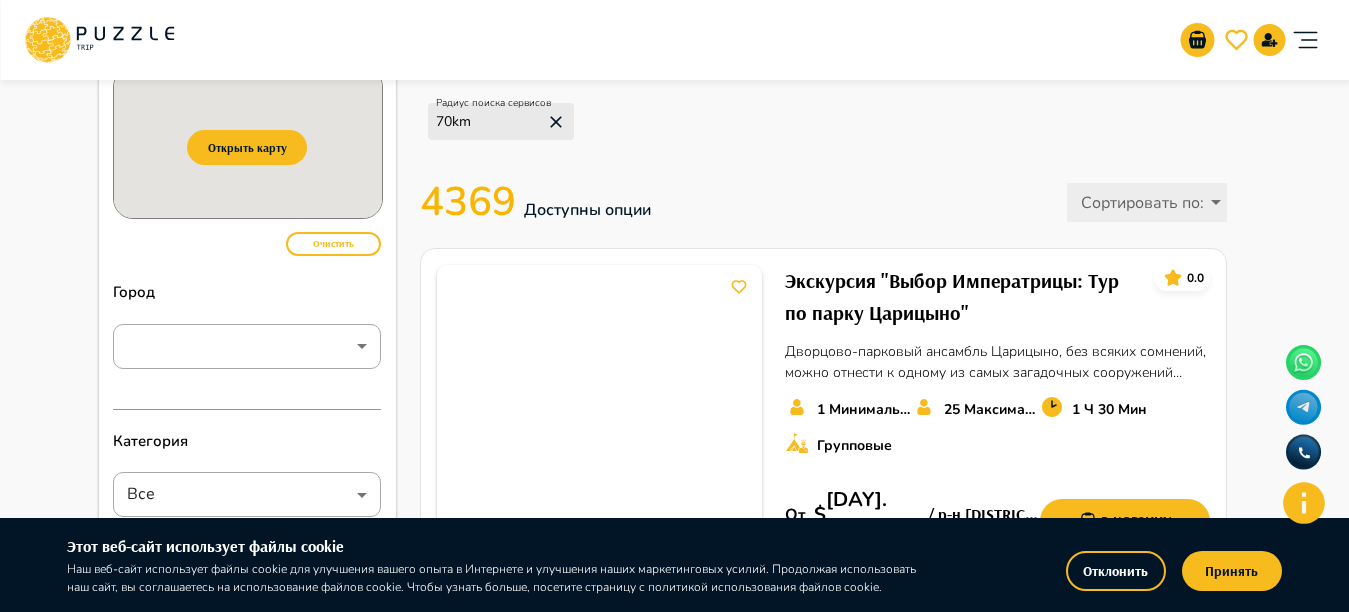 scroll, scrollTop: 0, scrollLeft: 0, axis: both 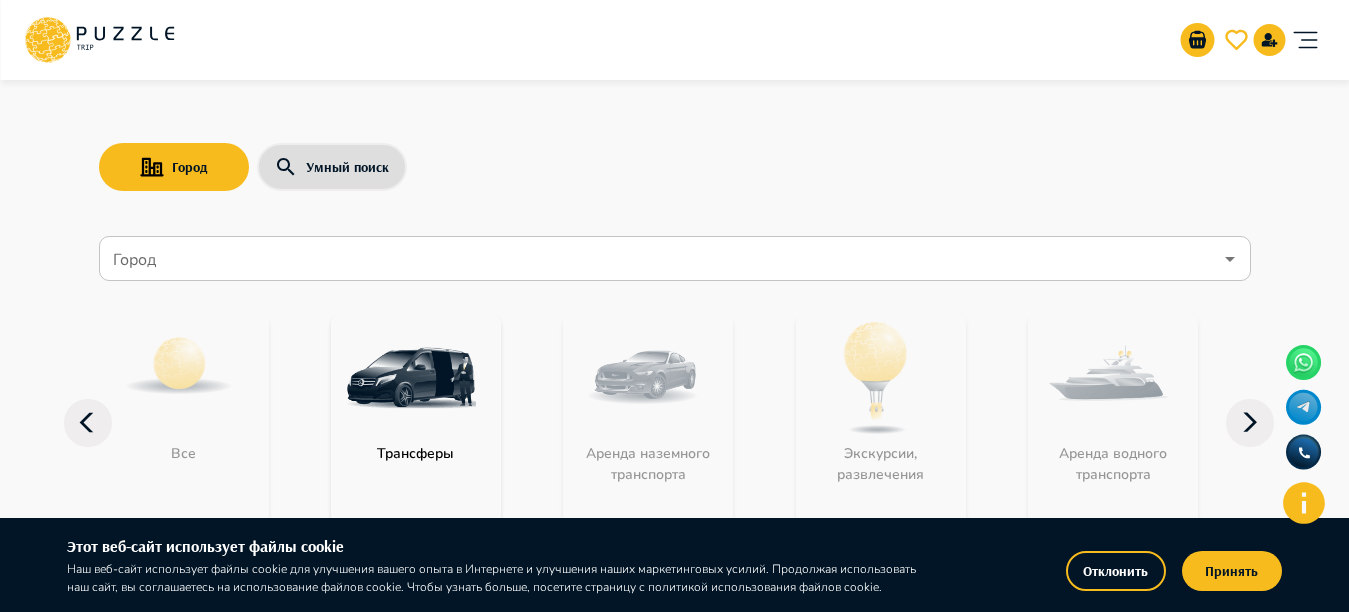 click on "Город" at bounding box center [660, 259] 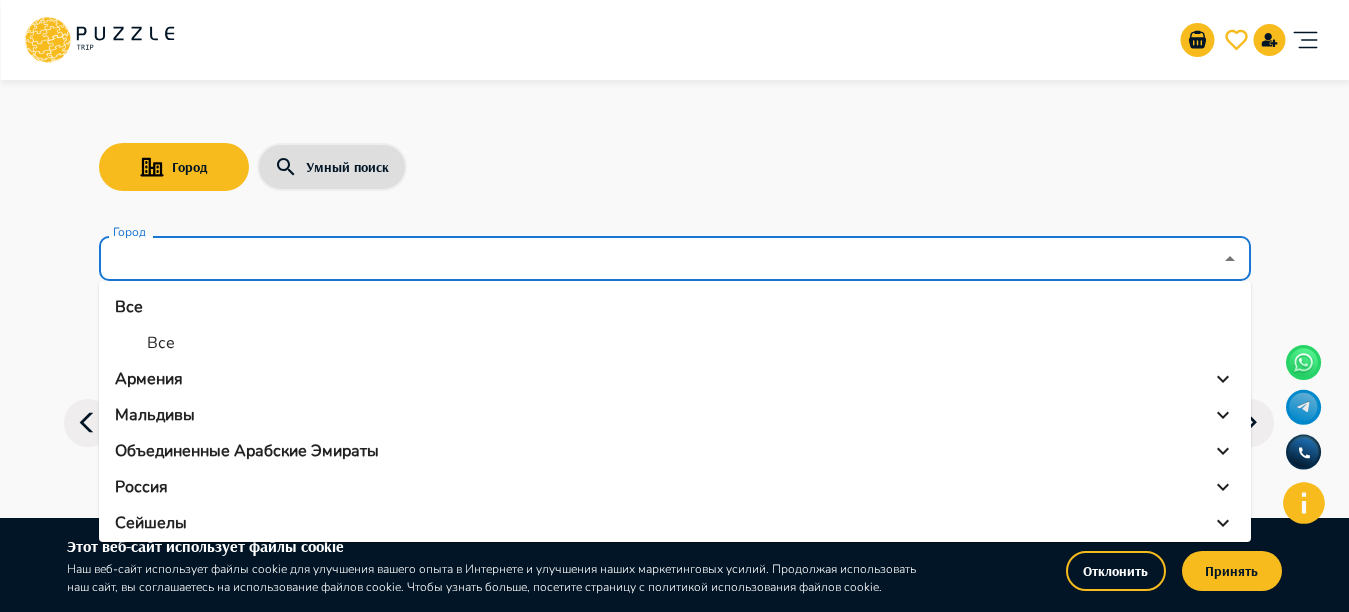 click on "Армения" at bounding box center (149, 379) 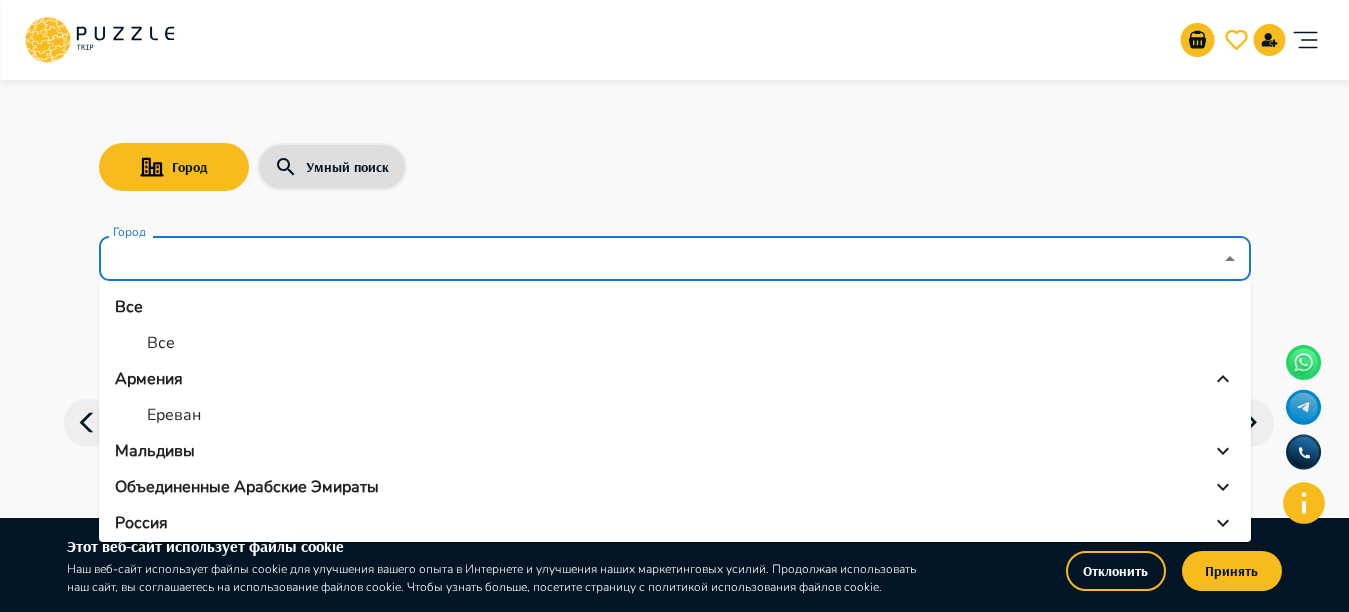 click on "Ереван" at bounding box center (174, 415) 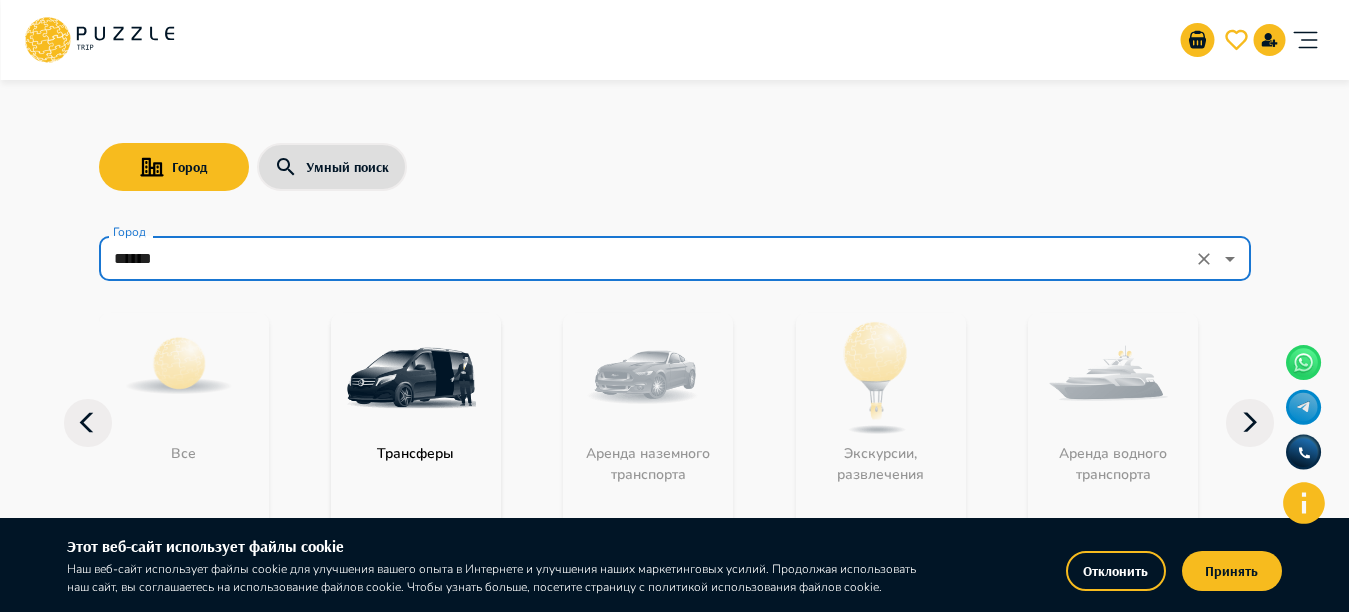 type on "******" 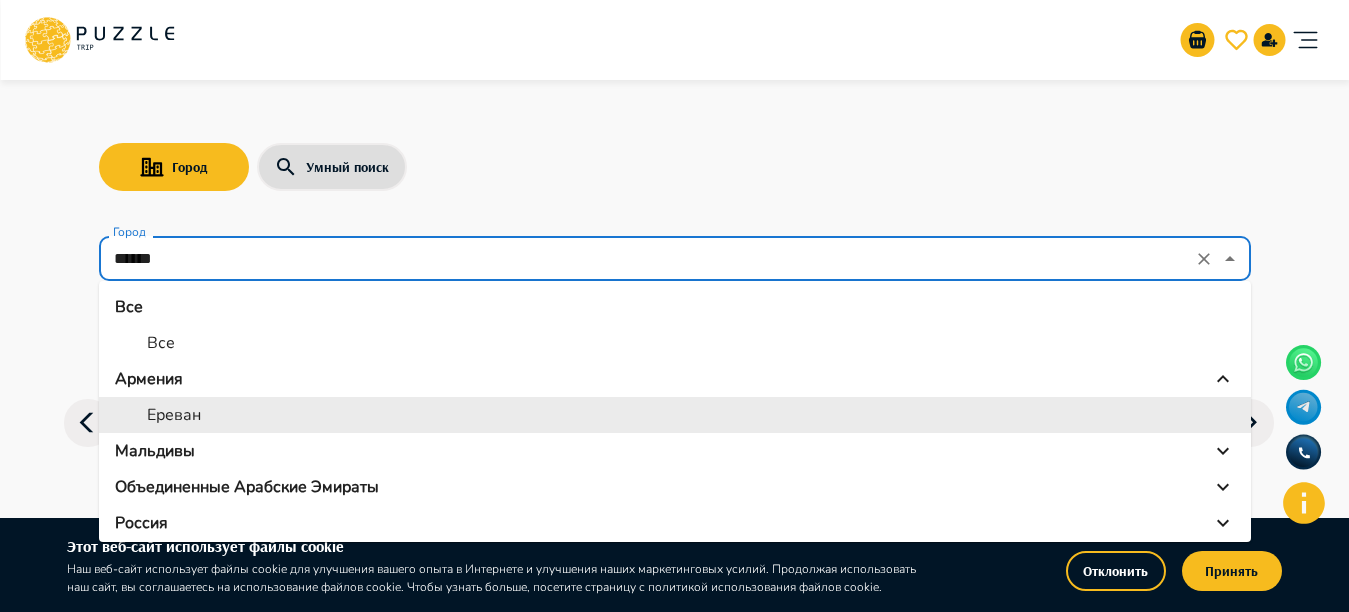 click on "******" at bounding box center [647, 259] 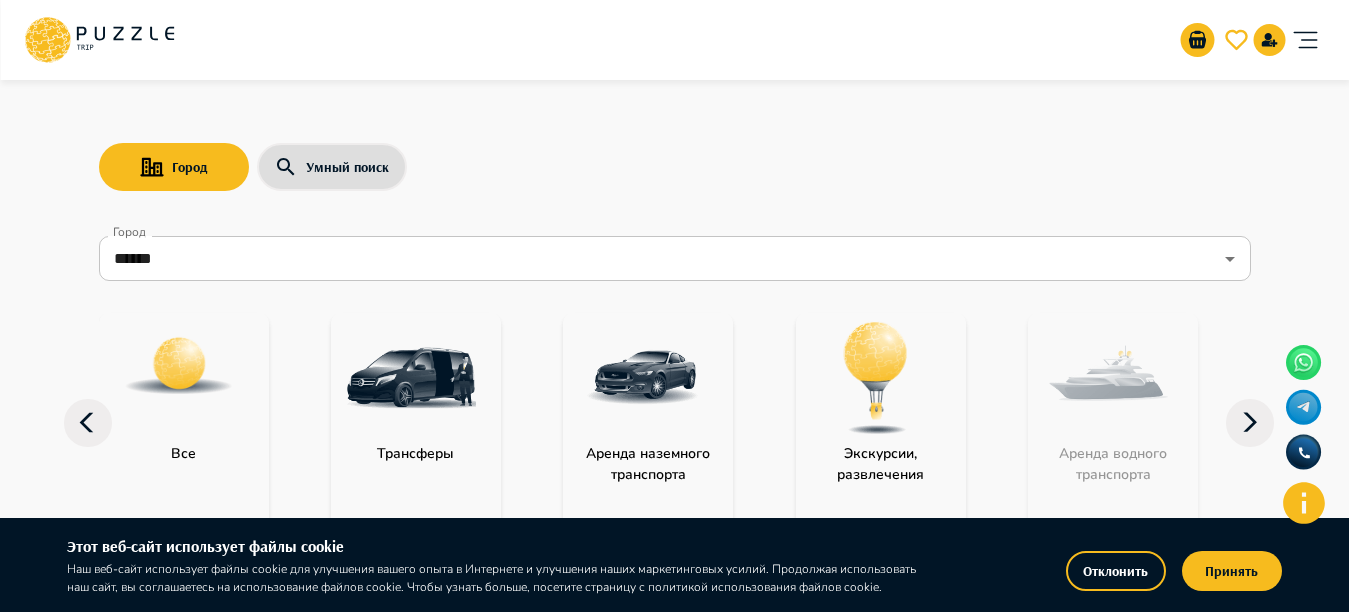 drag, startPoint x: 580, startPoint y: 174, endPoint x: 580, endPoint y: 189, distance: 15 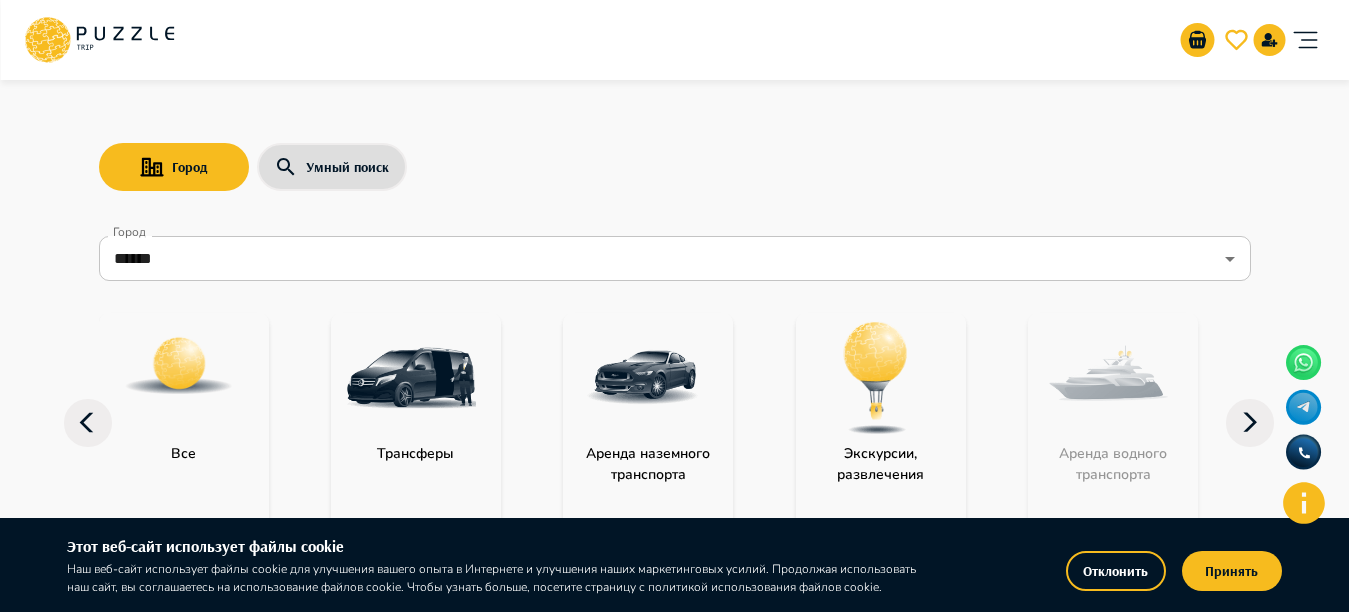 click at bounding box center [876, 378] 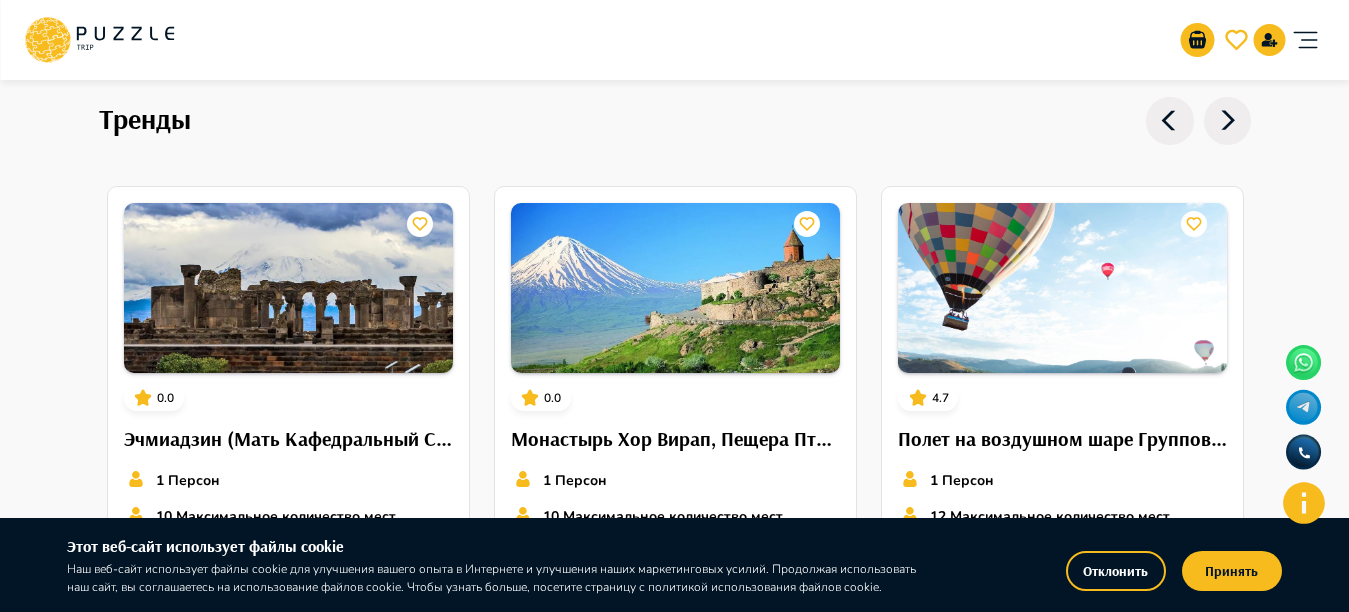 scroll, scrollTop: 734, scrollLeft: 0, axis: vertical 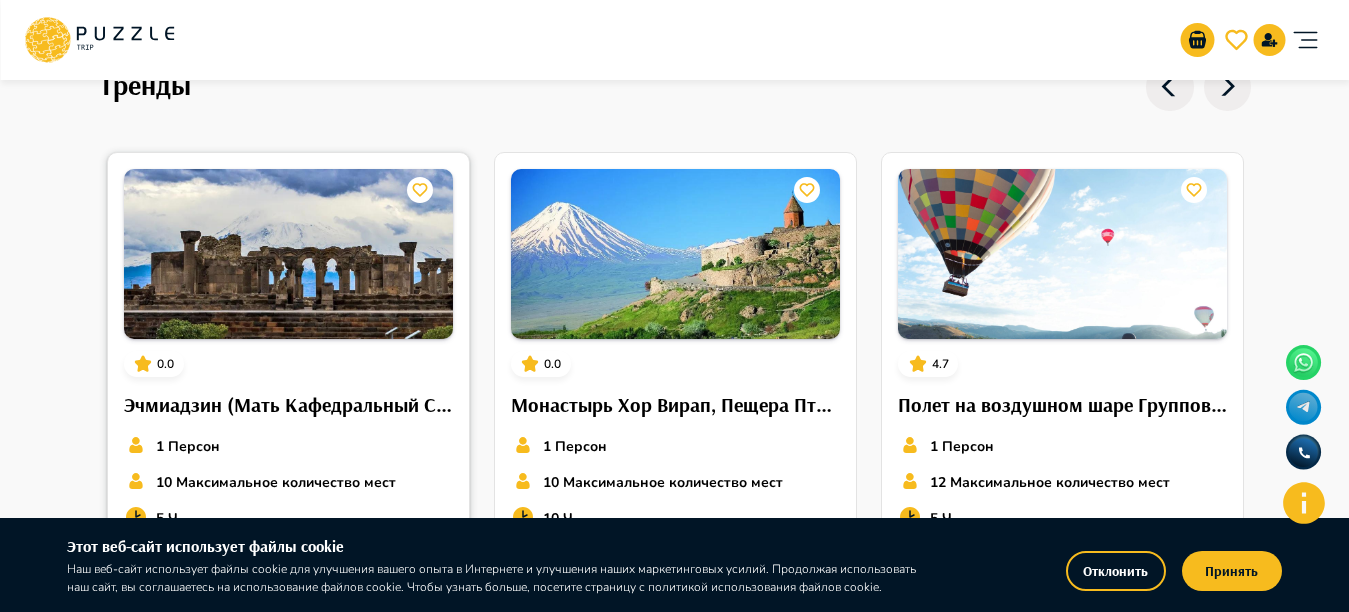 click at bounding box center (288, 254) 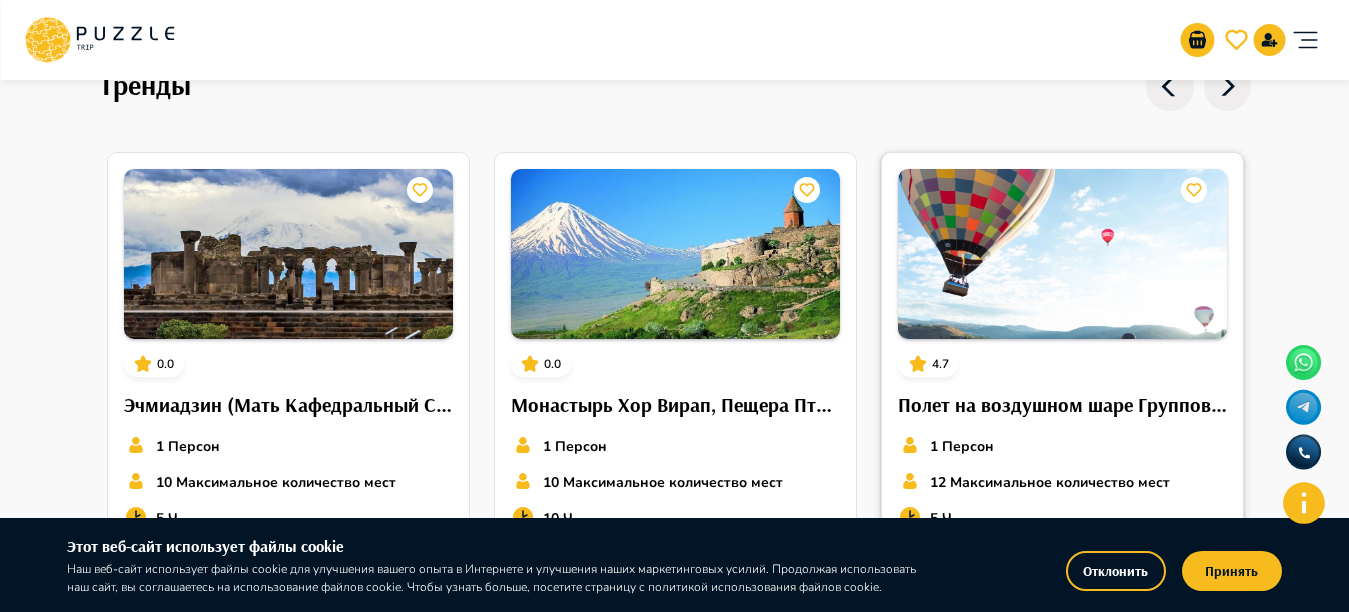 click at bounding box center (1062, 254) 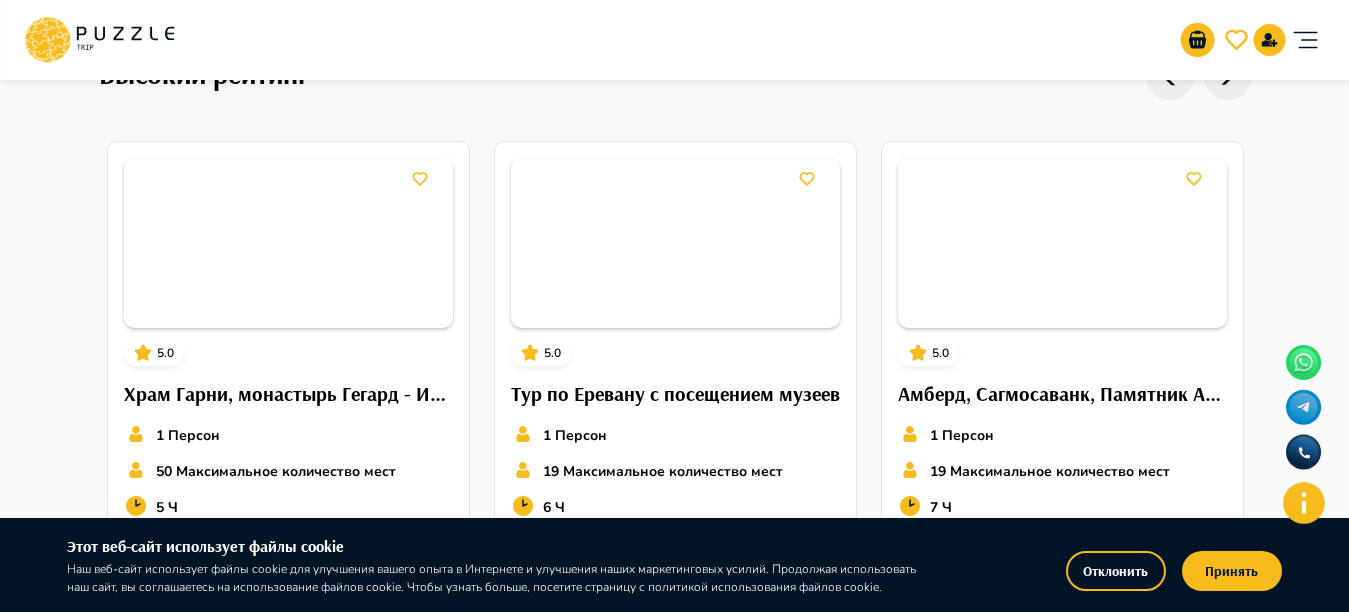 scroll, scrollTop: 1504, scrollLeft: 0, axis: vertical 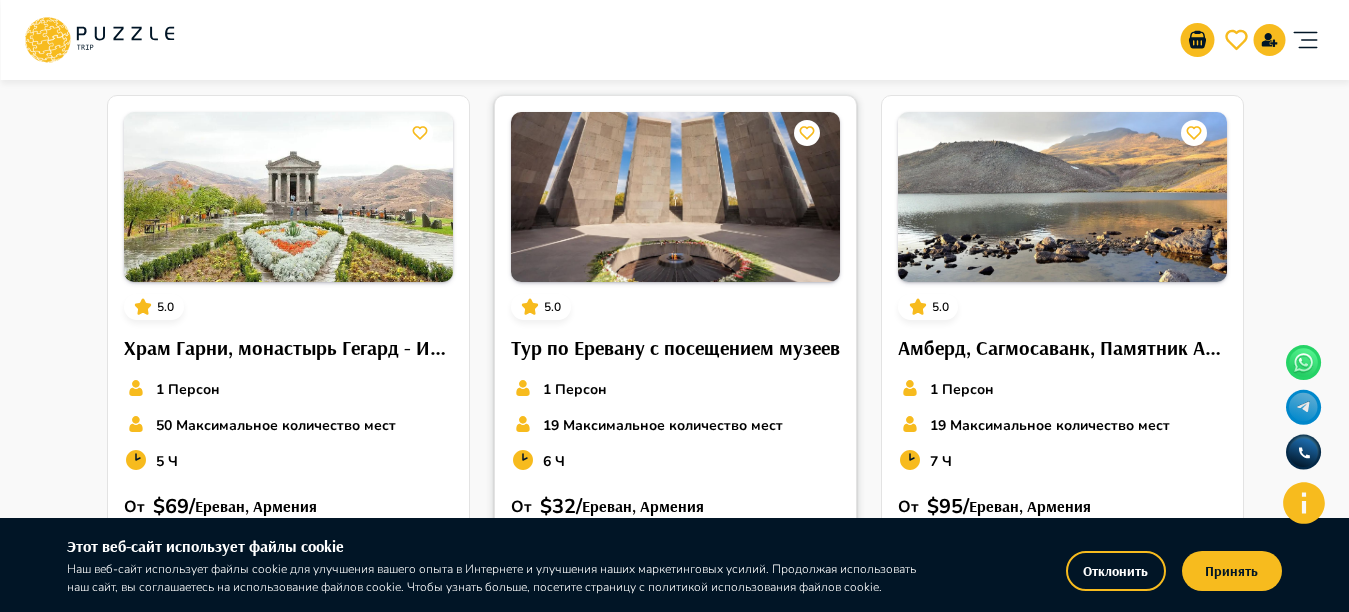 click at bounding box center (675, 197) 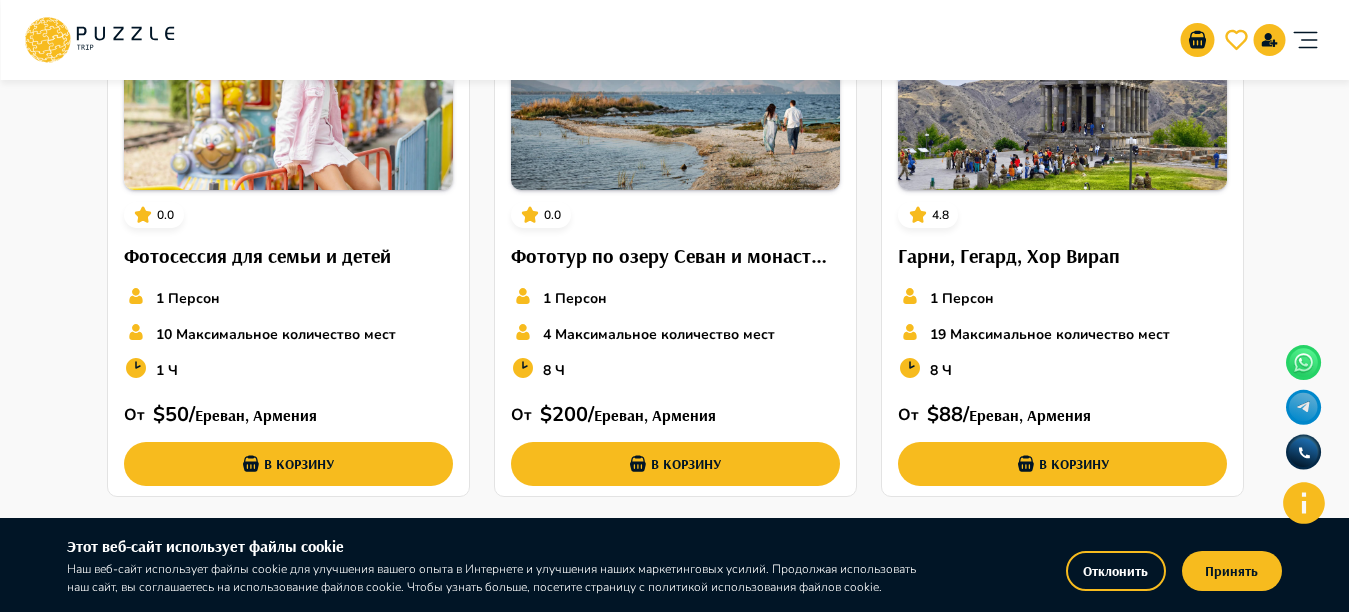 scroll, scrollTop: 2320, scrollLeft: 0, axis: vertical 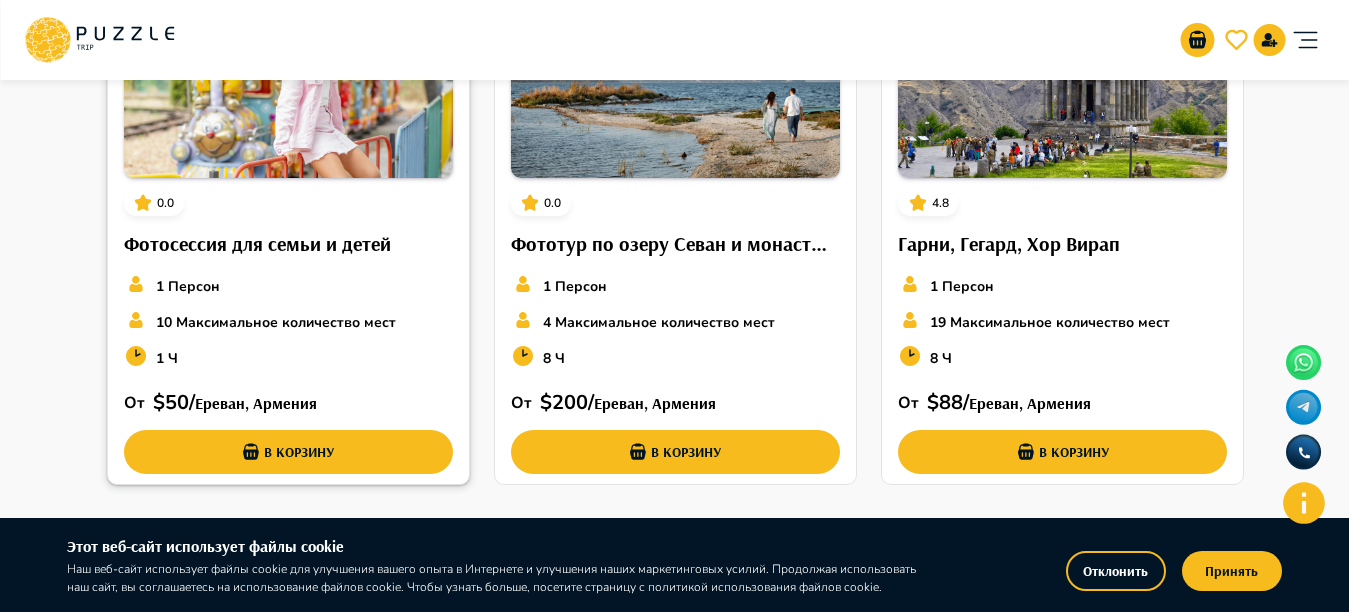 click at bounding box center (288, 93) 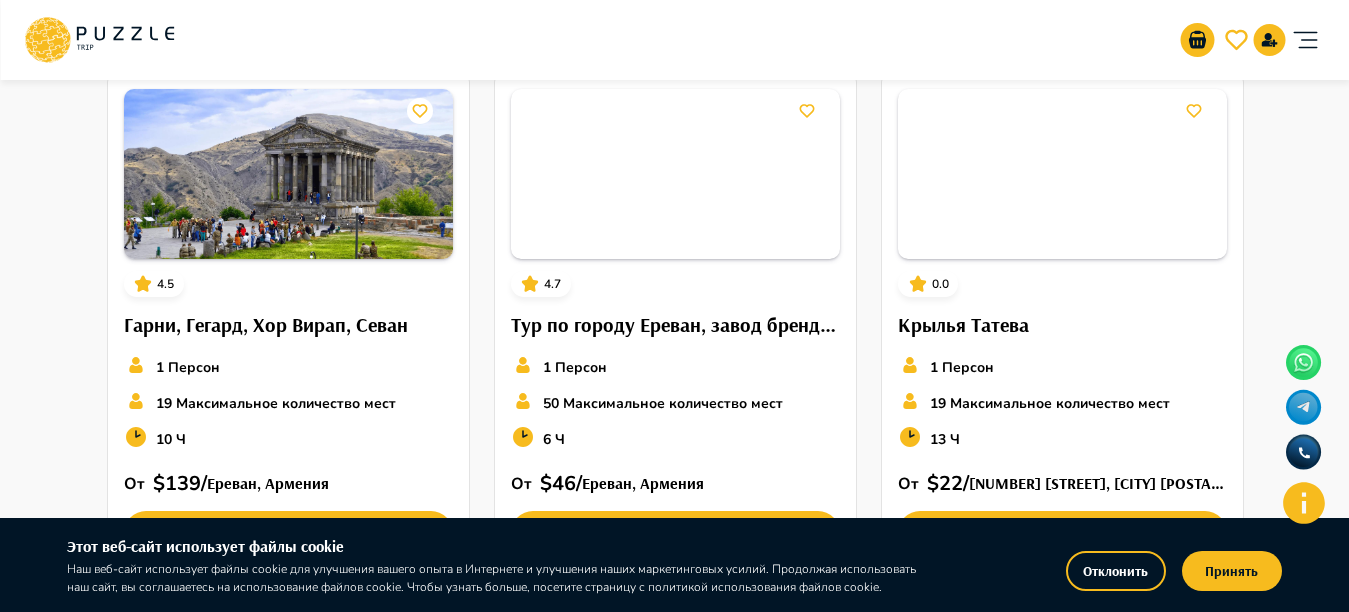scroll, scrollTop: 2929, scrollLeft: 0, axis: vertical 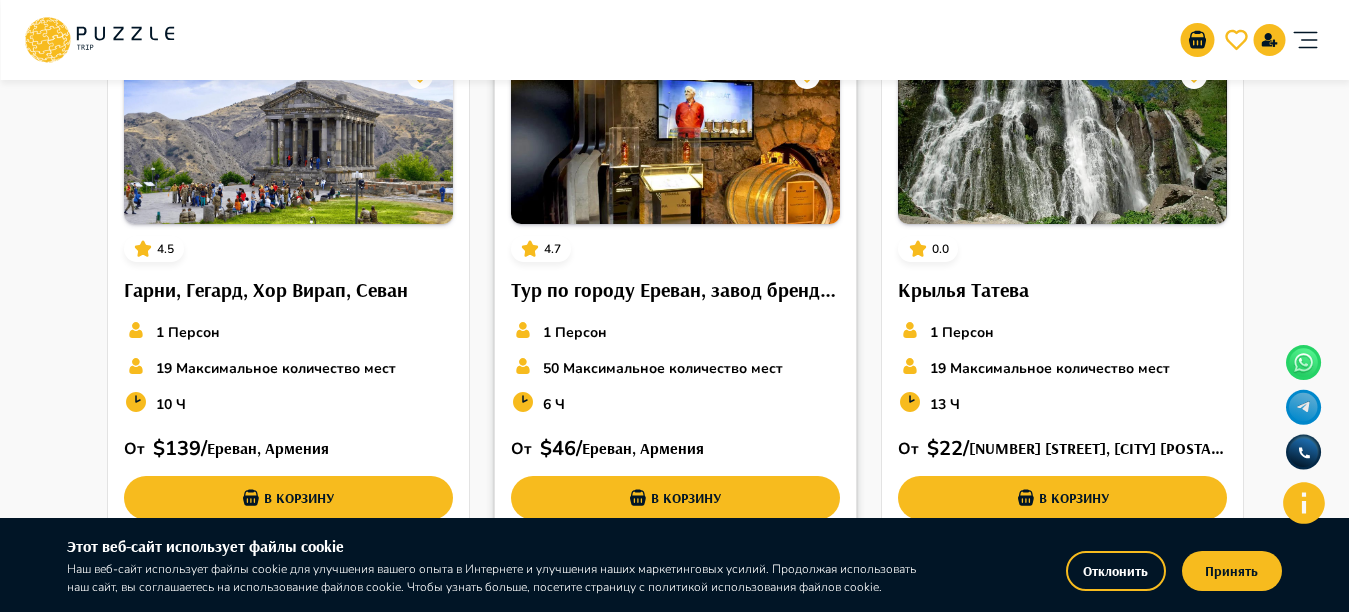click at bounding box center (675, 139) 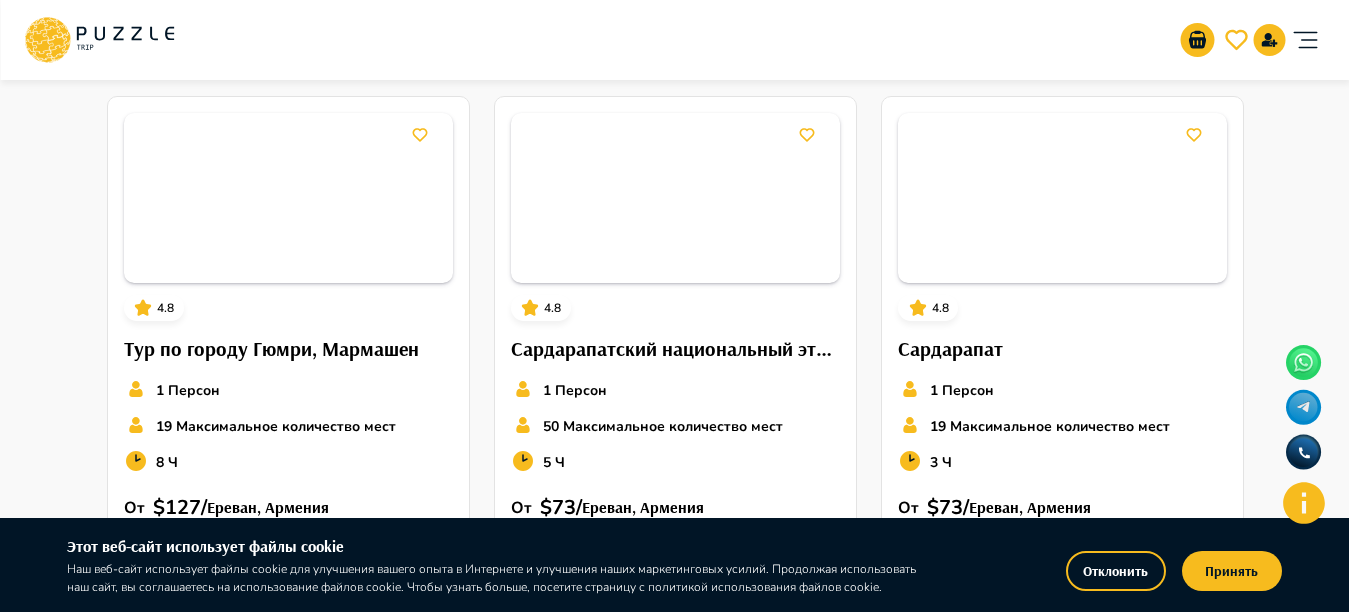 scroll, scrollTop: 3595, scrollLeft: 0, axis: vertical 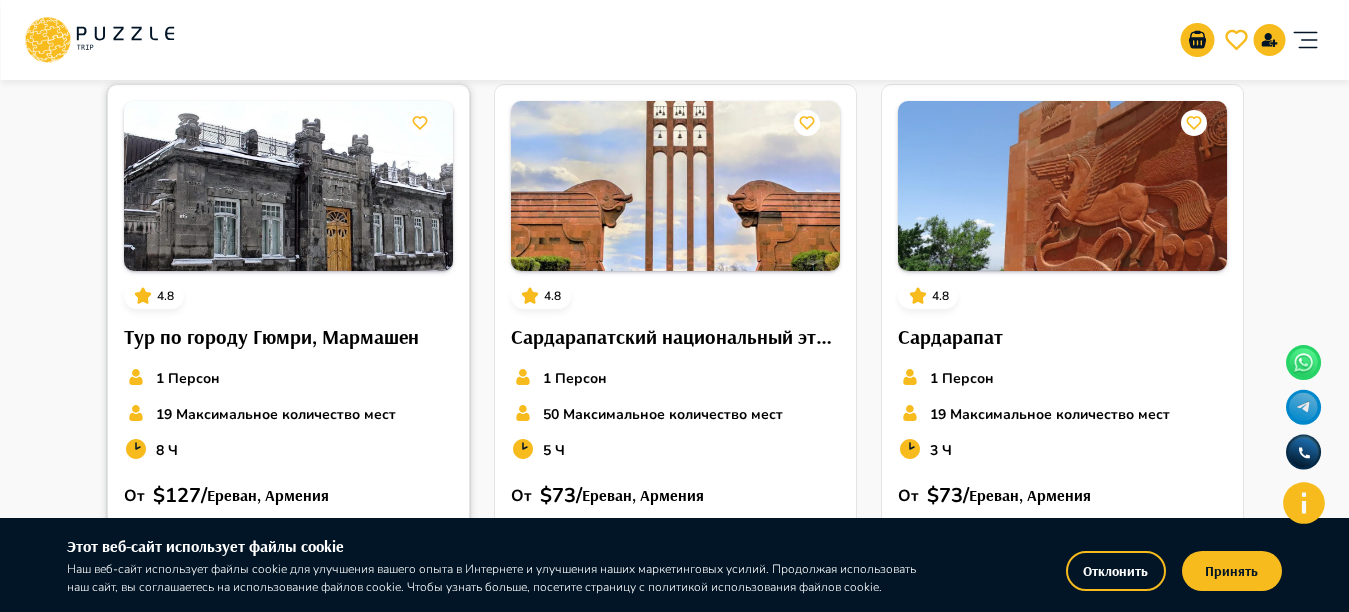 click at bounding box center [288, 186] 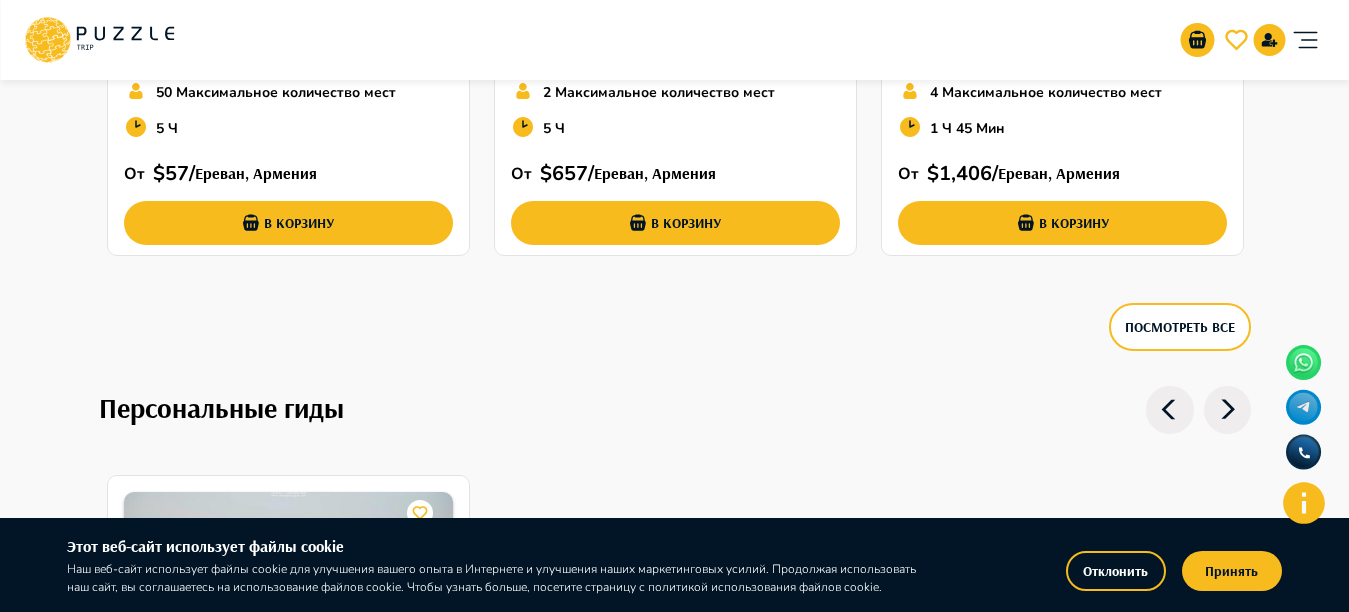 scroll, scrollTop: 4583, scrollLeft: 0, axis: vertical 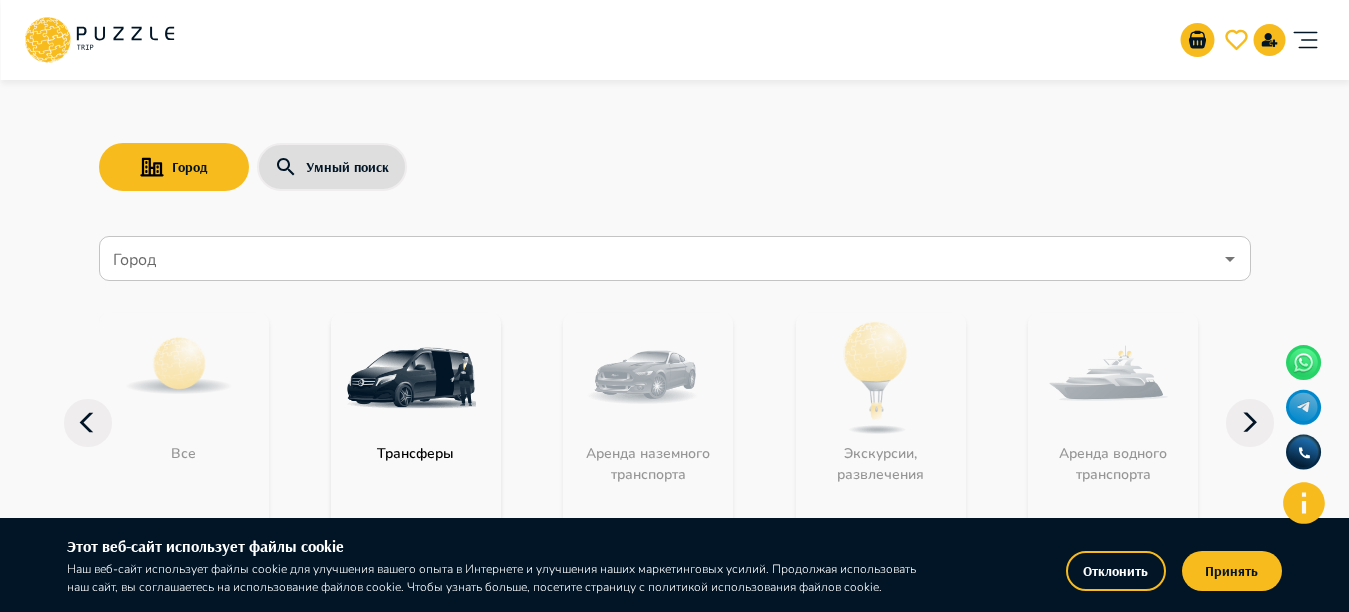 click 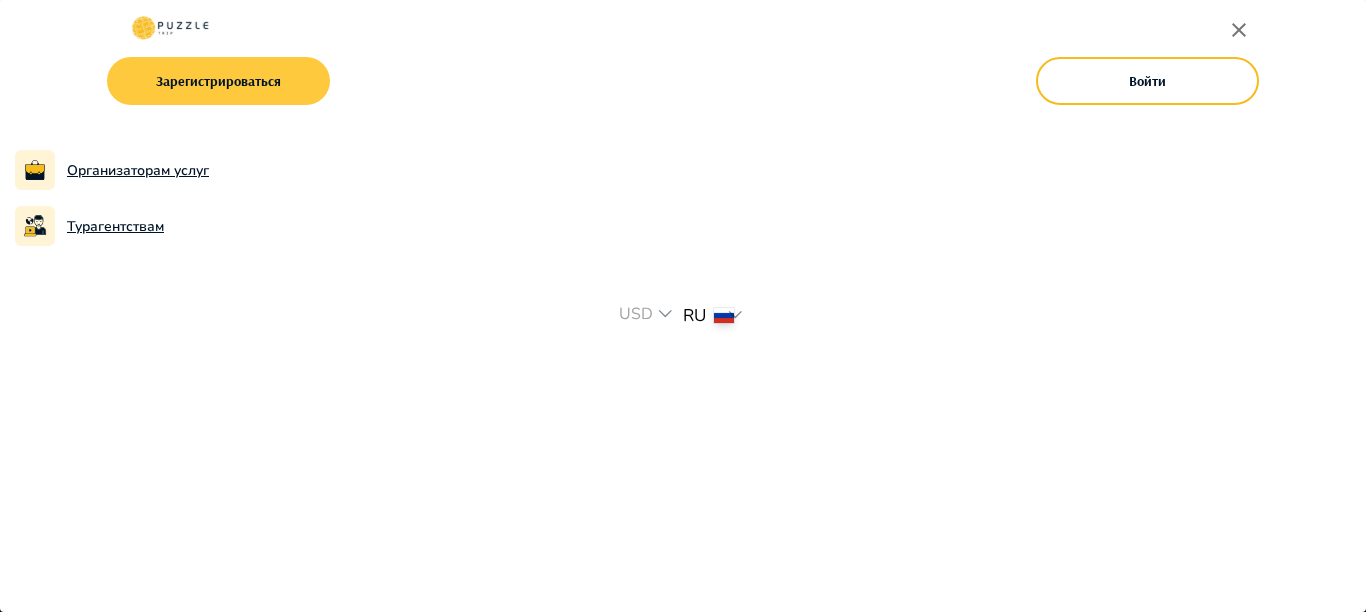 click on "Зарегистрироваться" at bounding box center [218, 81] 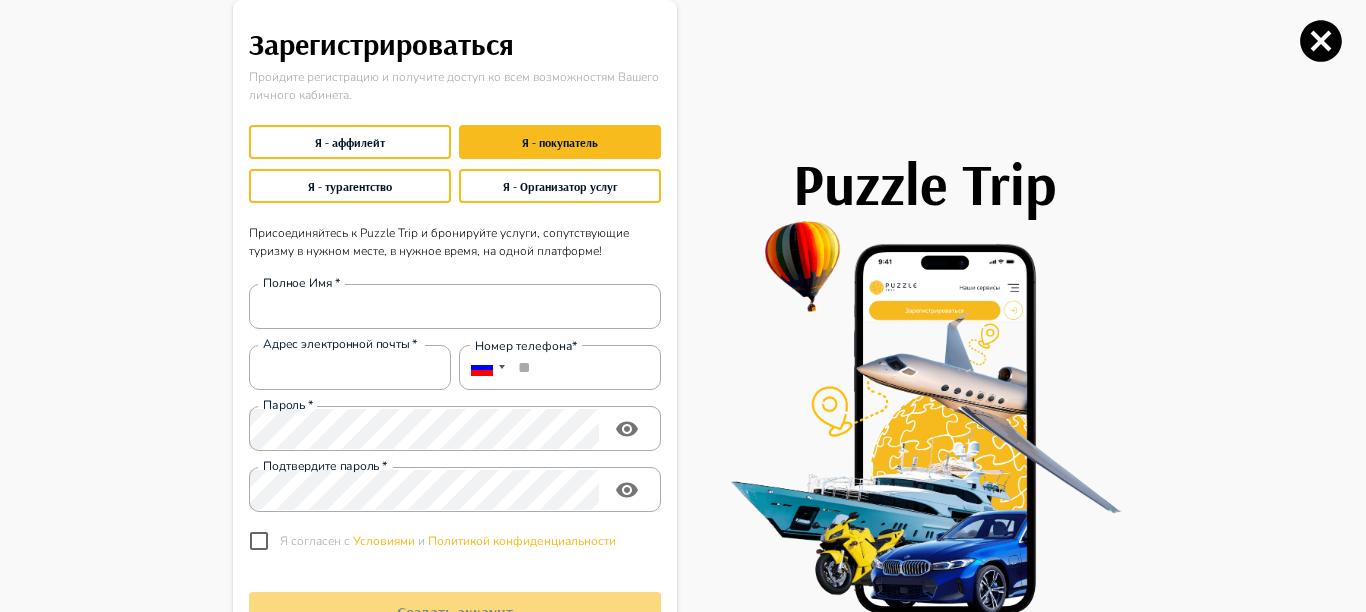 type on "**********" 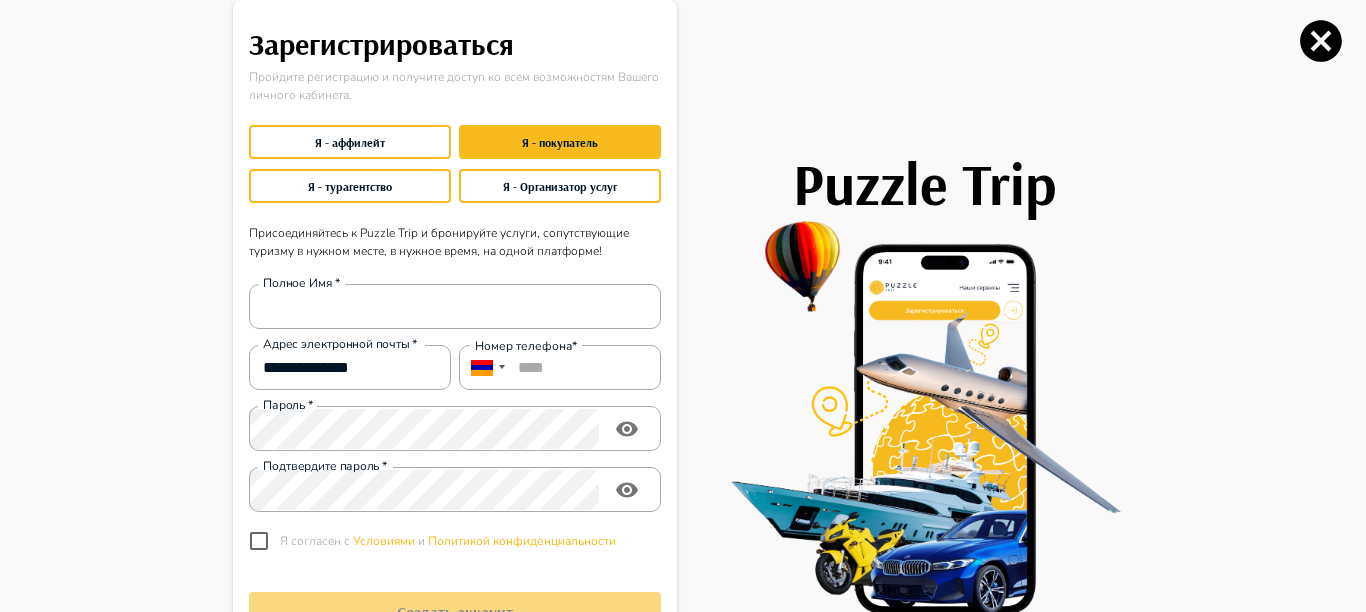 click 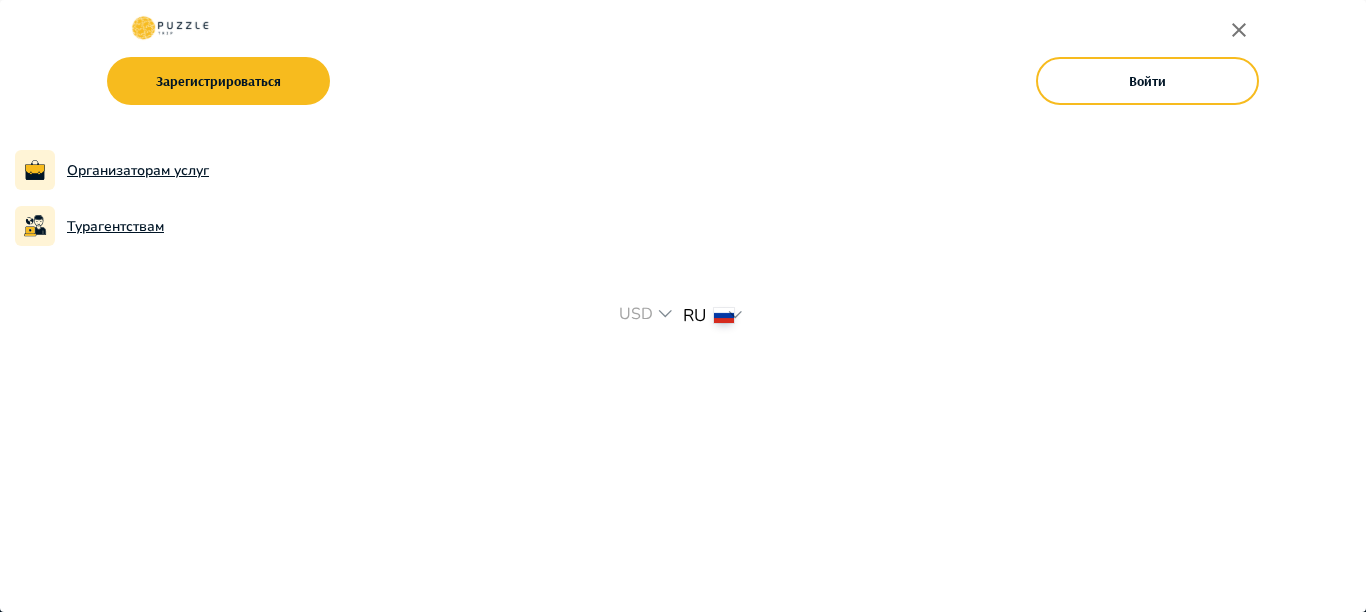 click 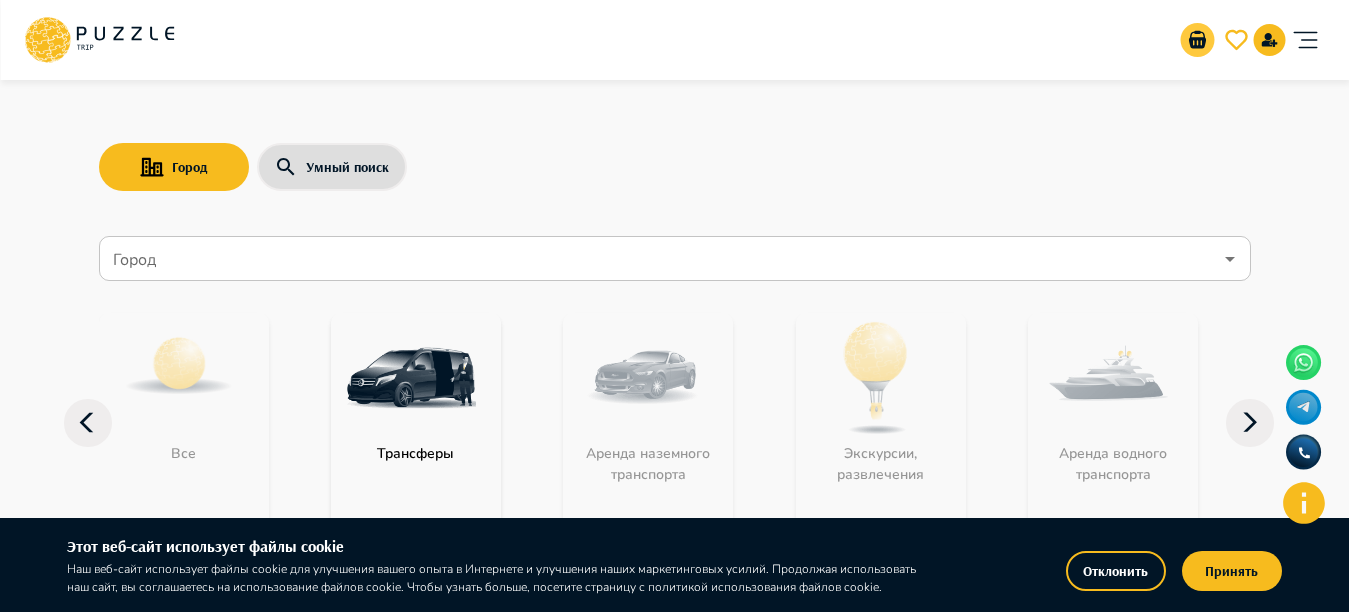 click at bounding box center (1197, 40) 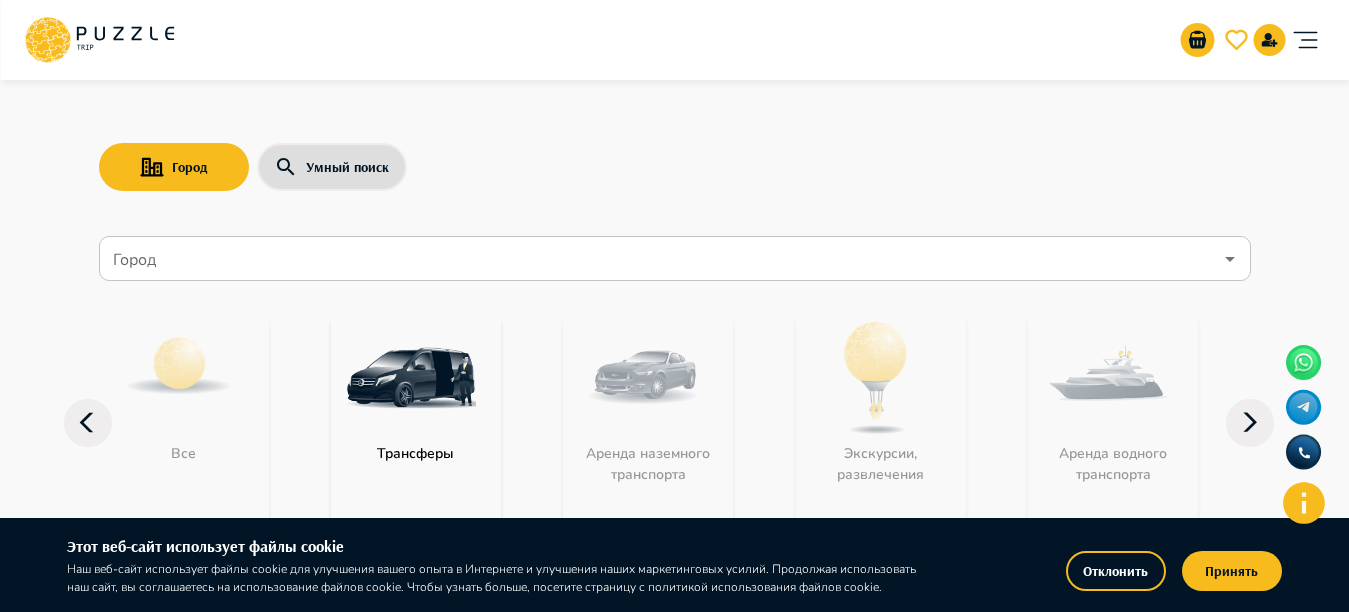 click at bounding box center [1250, 40] 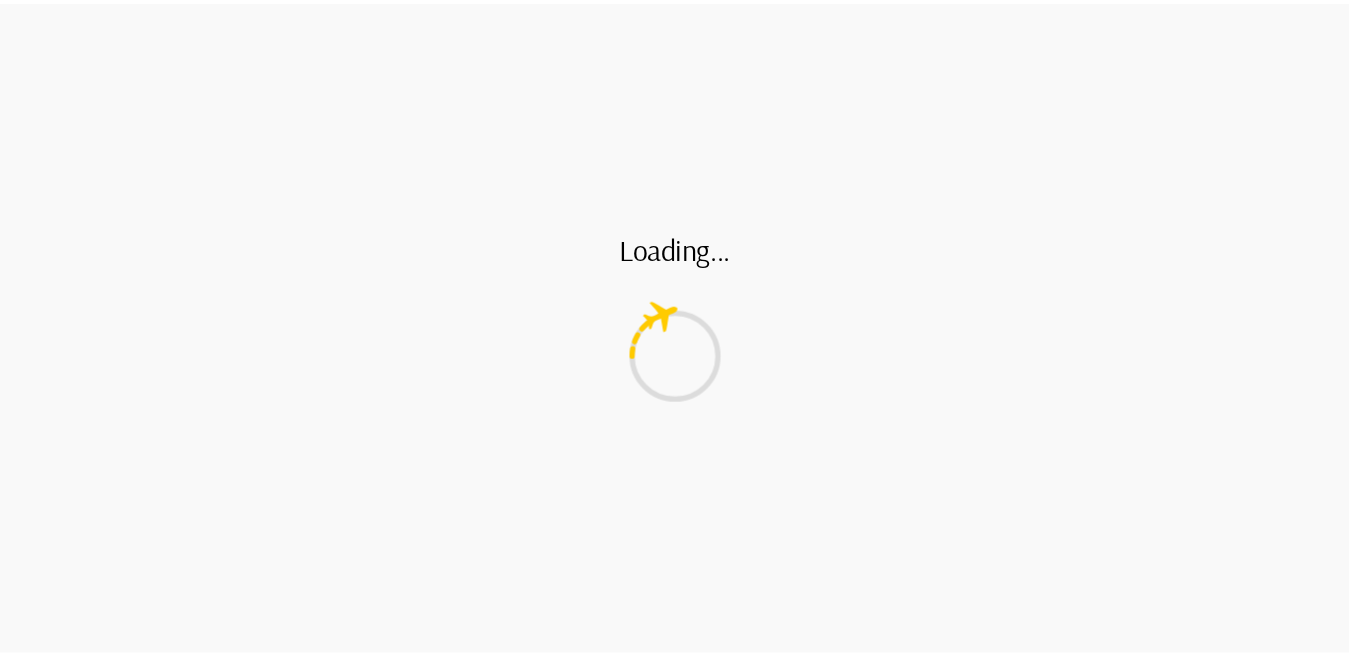 scroll, scrollTop: 0, scrollLeft: 0, axis: both 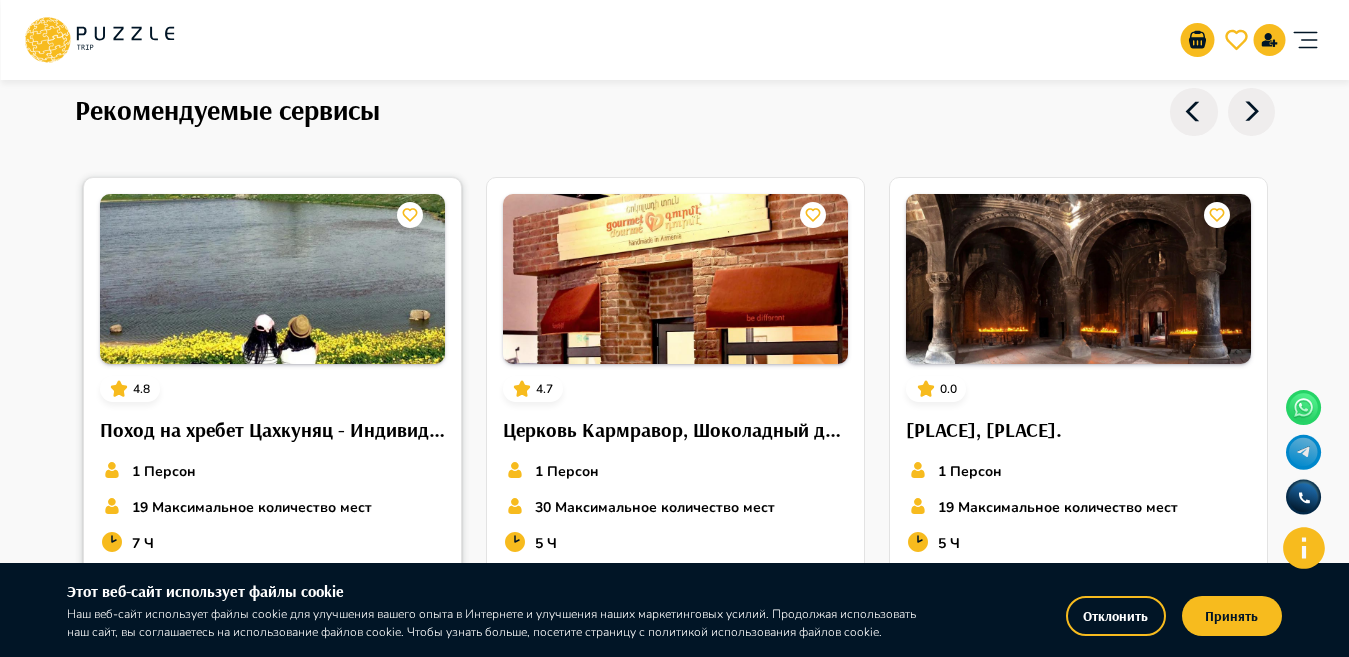 click at bounding box center (272, 279) 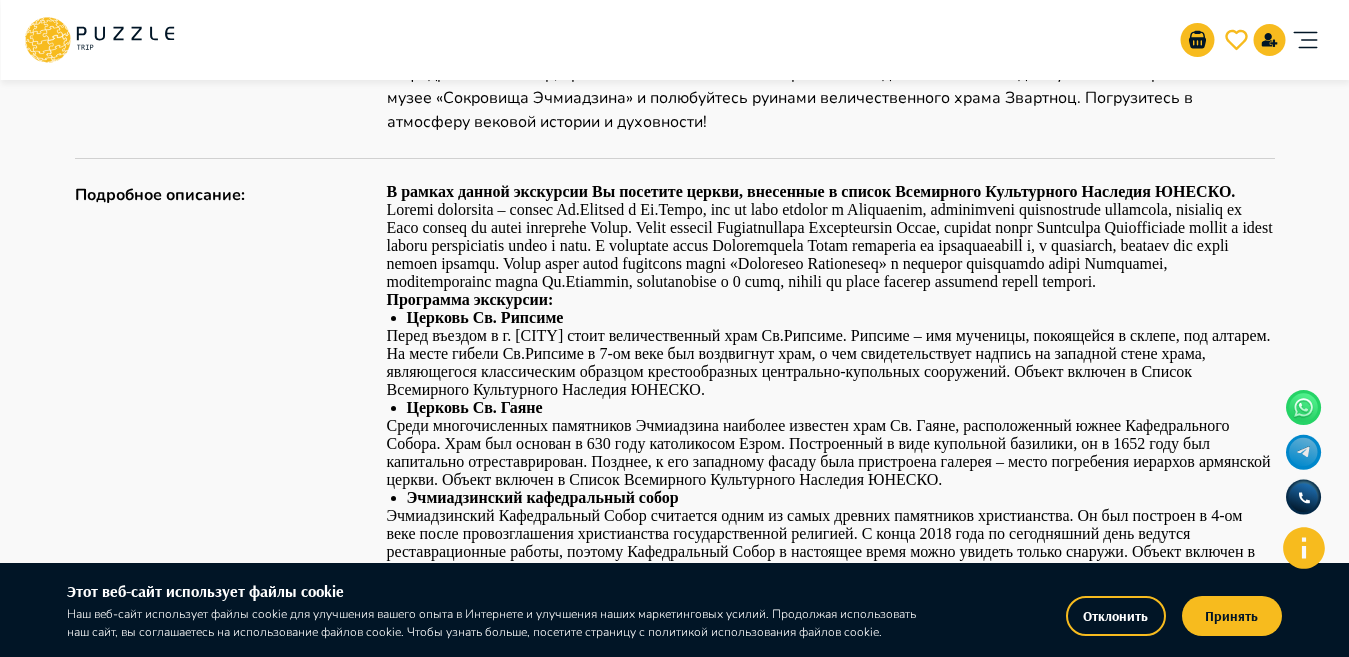 scroll, scrollTop: 0, scrollLeft: 0, axis: both 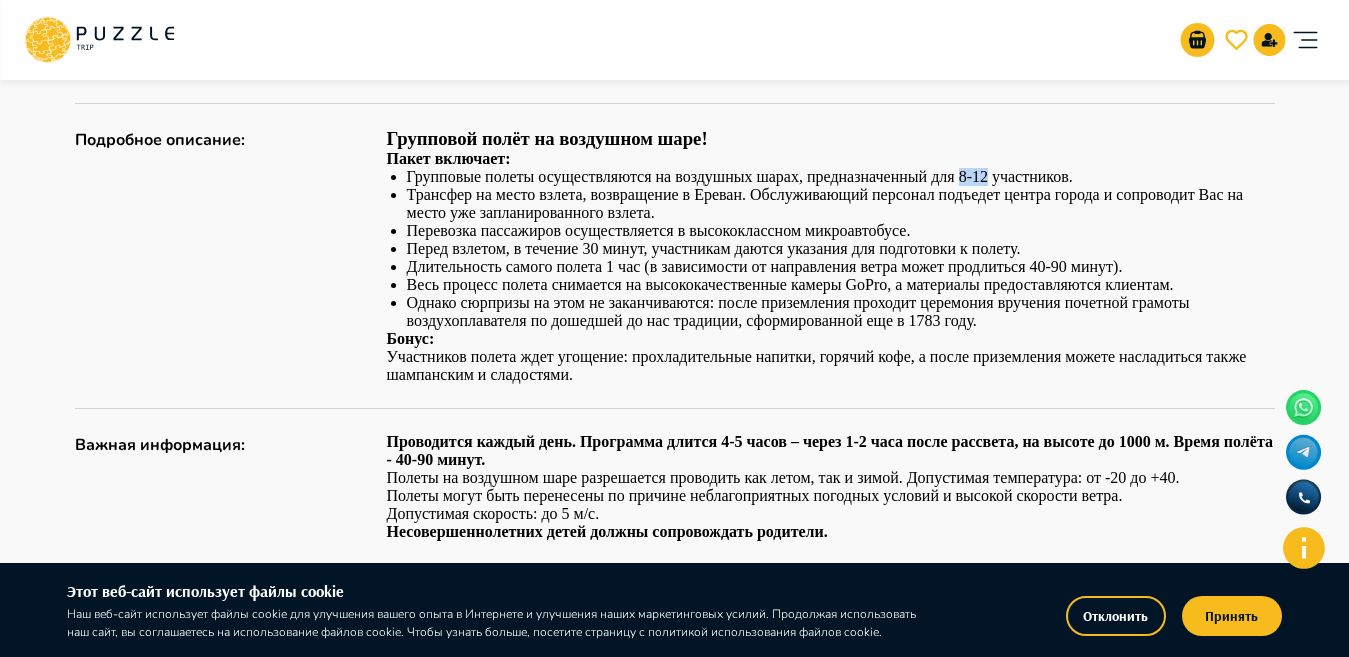drag, startPoint x: 960, startPoint y: 180, endPoint x: 988, endPoint y: 171, distance: 29.410883 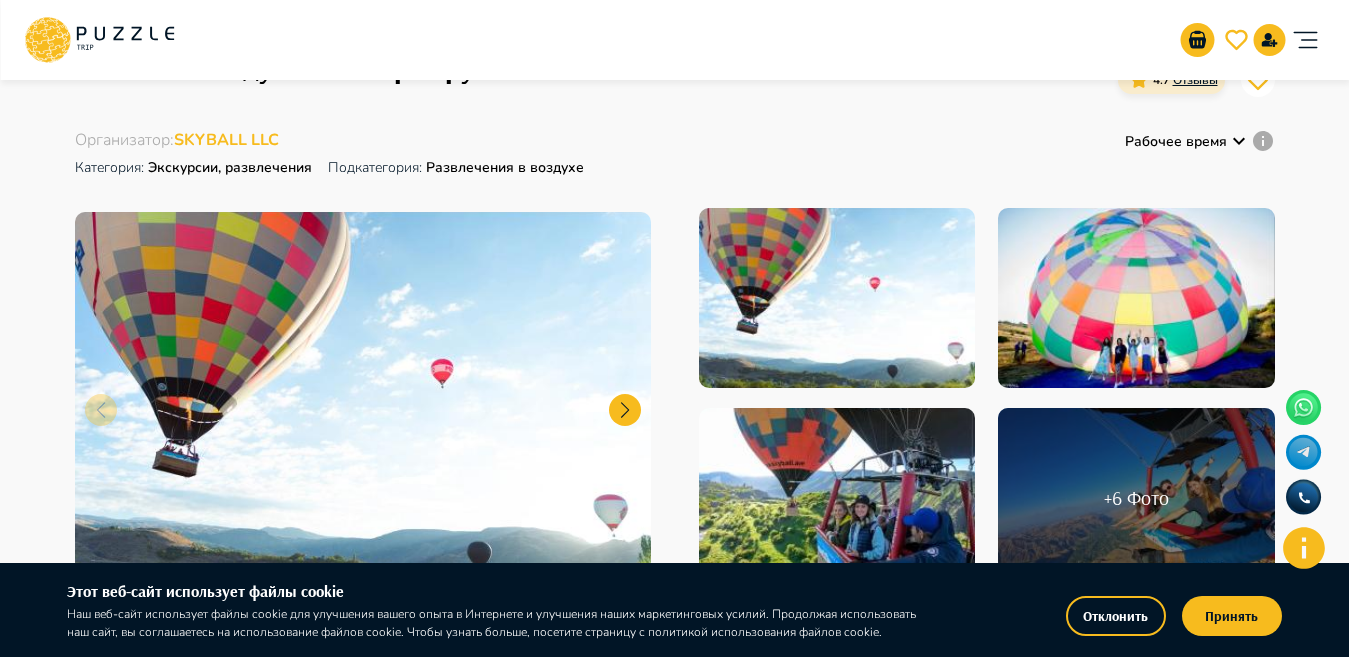 scroll, scrollTop: 103, scrollLeft: 0, axis: vertical 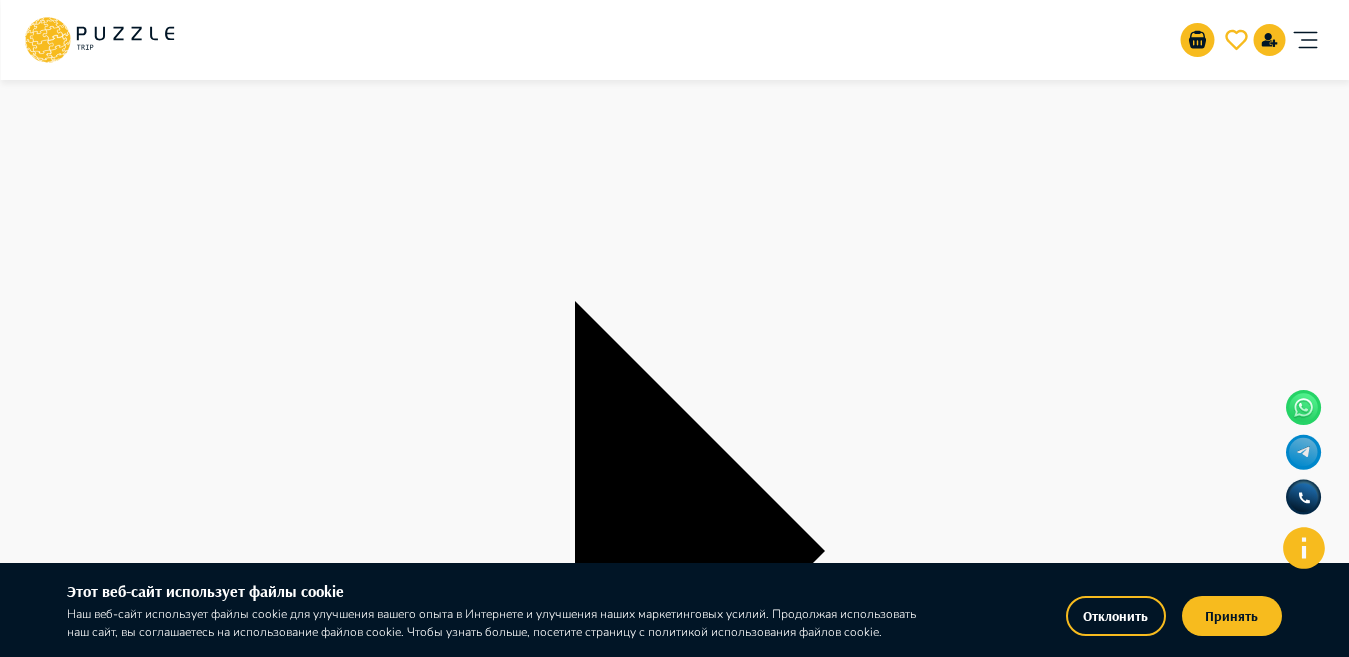 click at bounding box center (1214, 40) 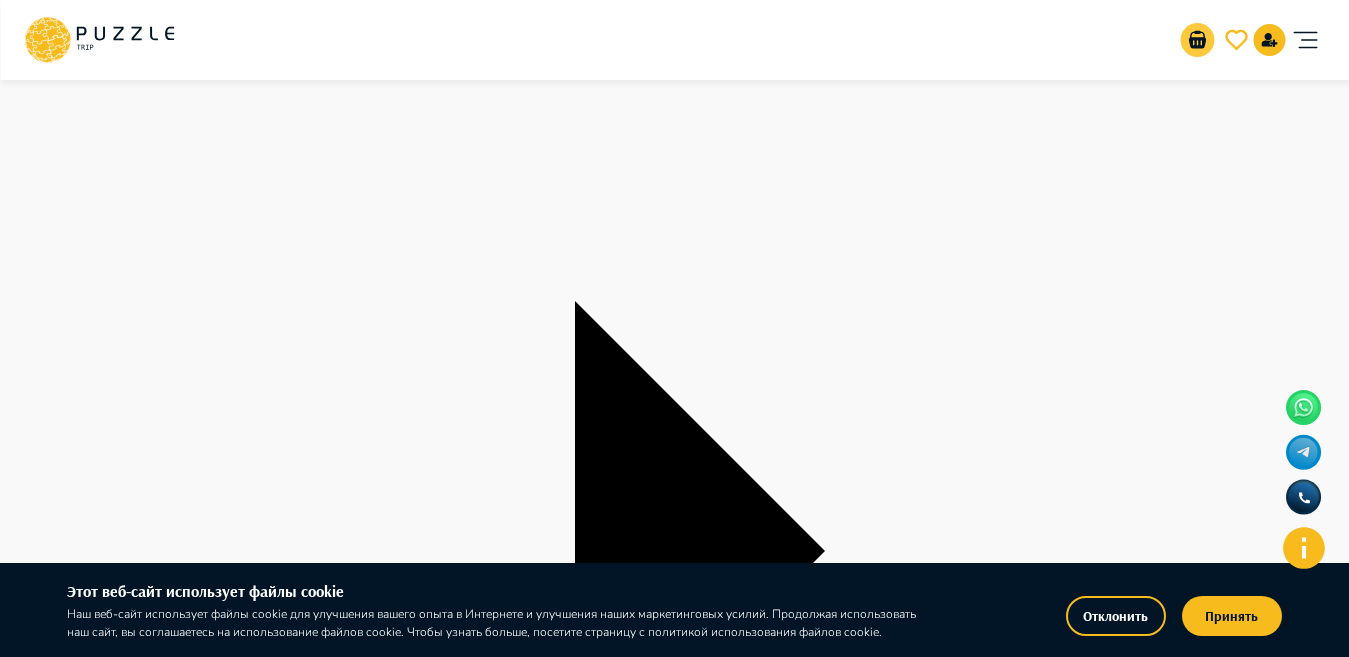 click 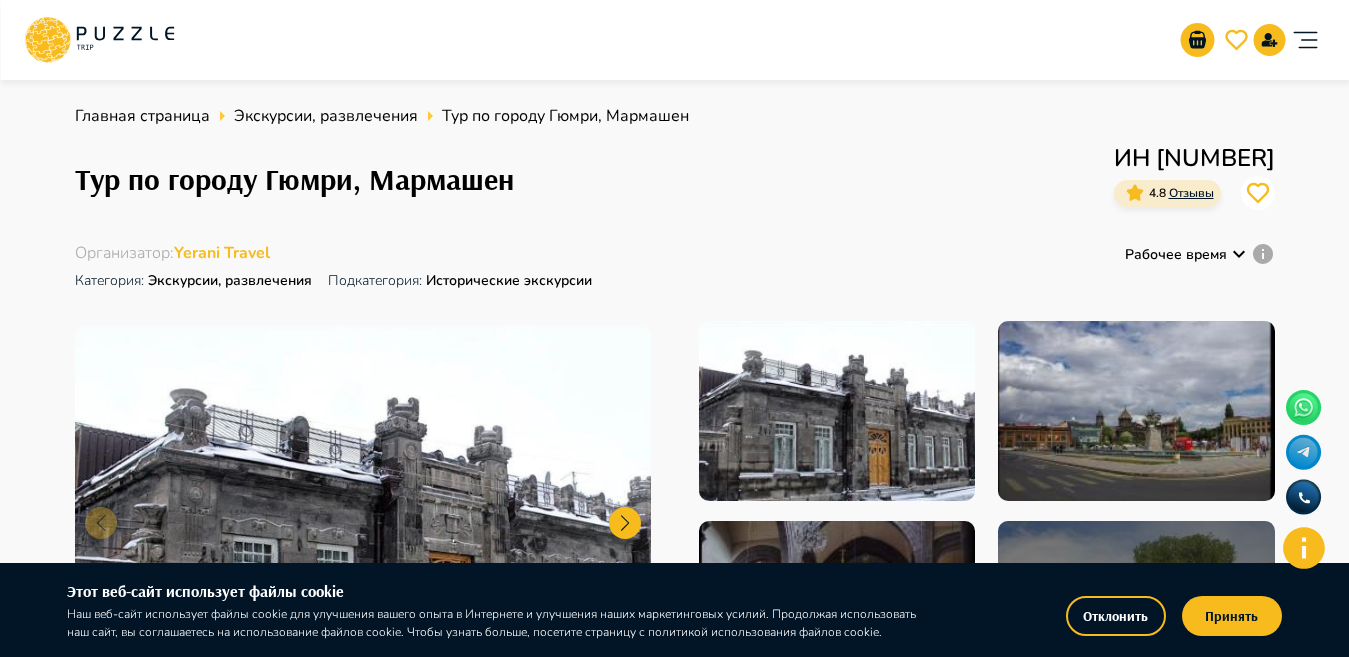 scroll, scrollTop: 0, scrollLeft: 0, axis: both 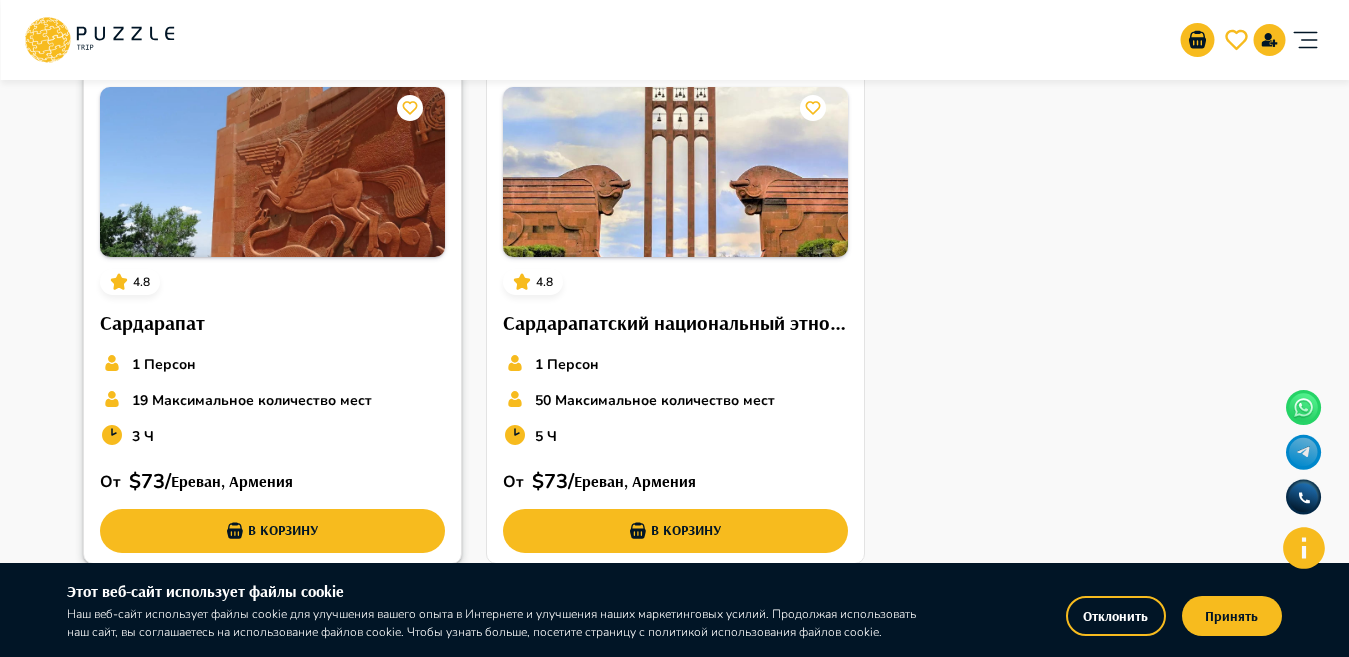 click at bounding box center [272, 172] 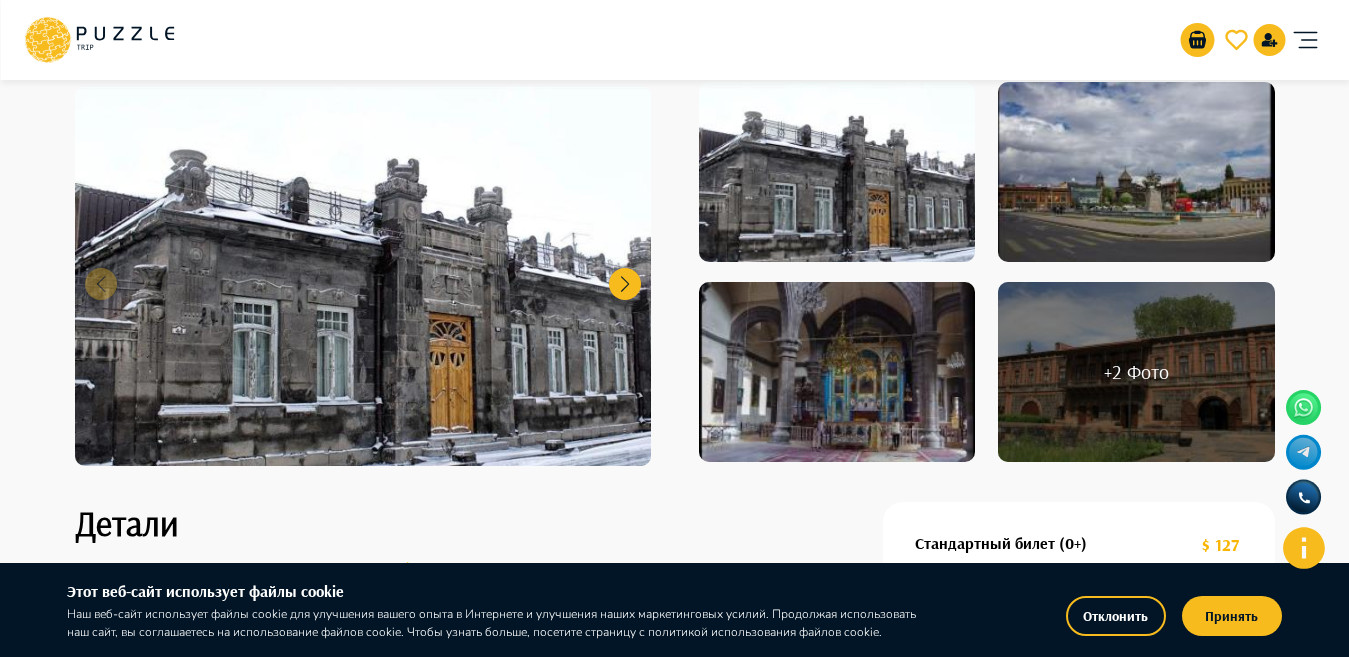 scroll, scrollTop: 104, scrollLeft: 0, axis: vertical 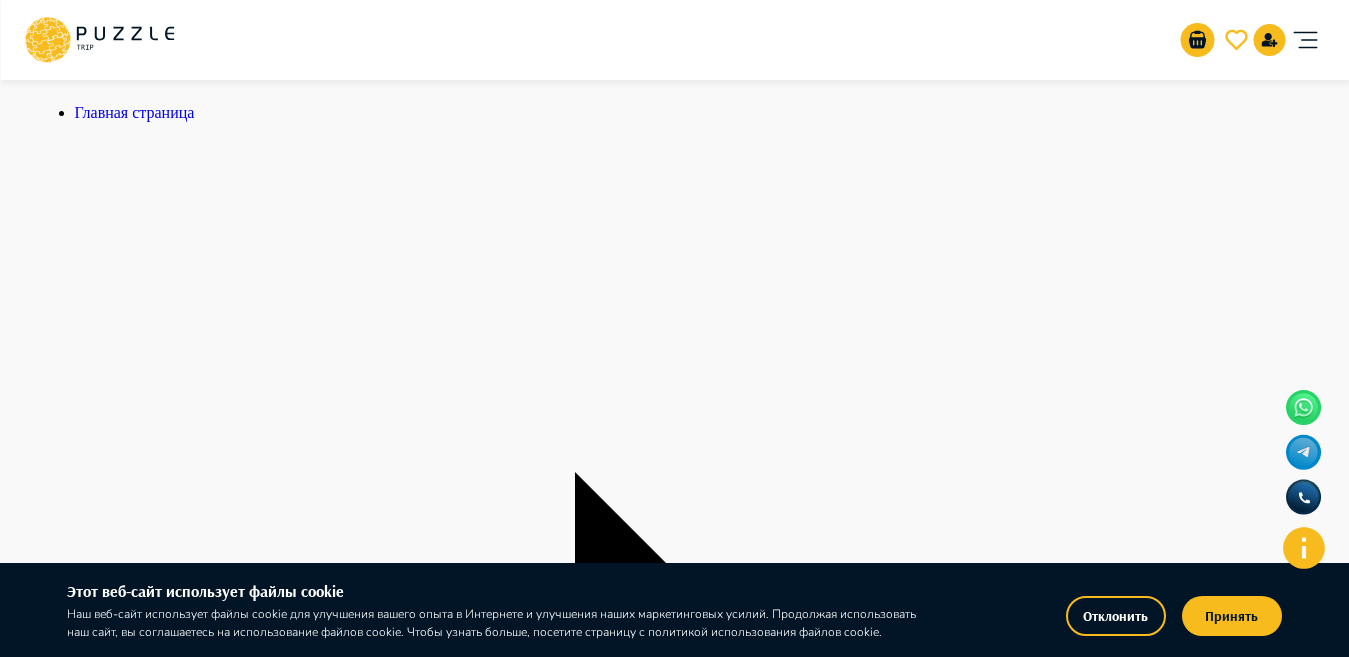 click 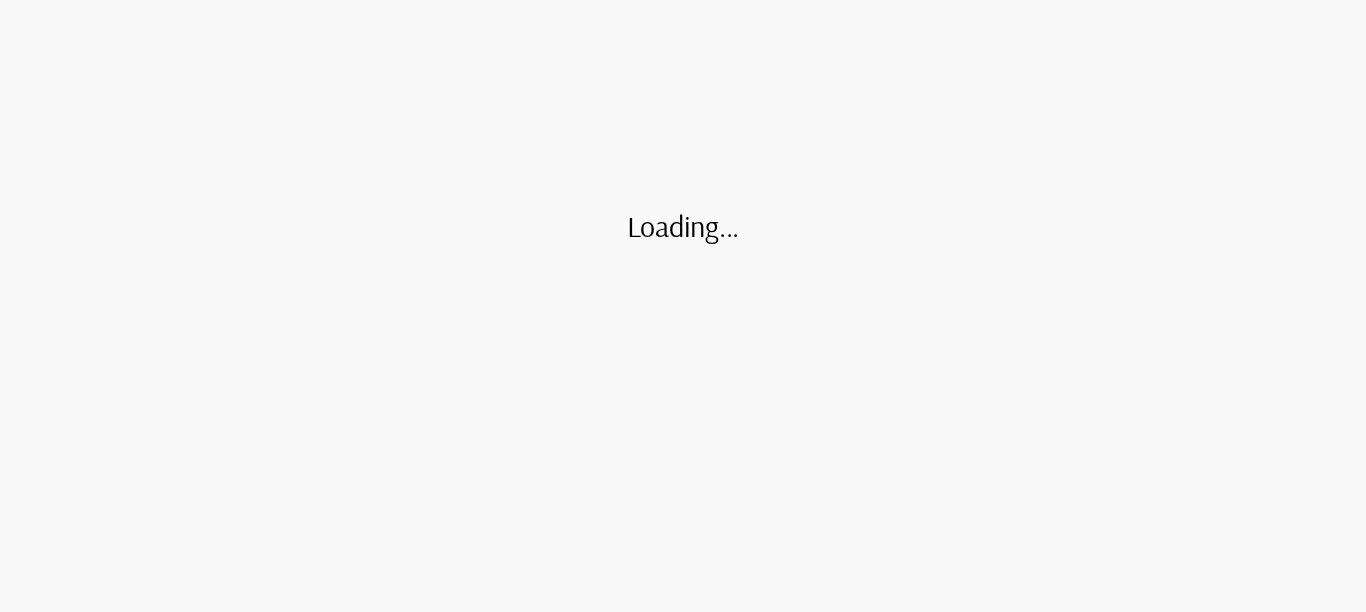 scroll, scrollTop: 0, scrollLeft: 0, axis: both 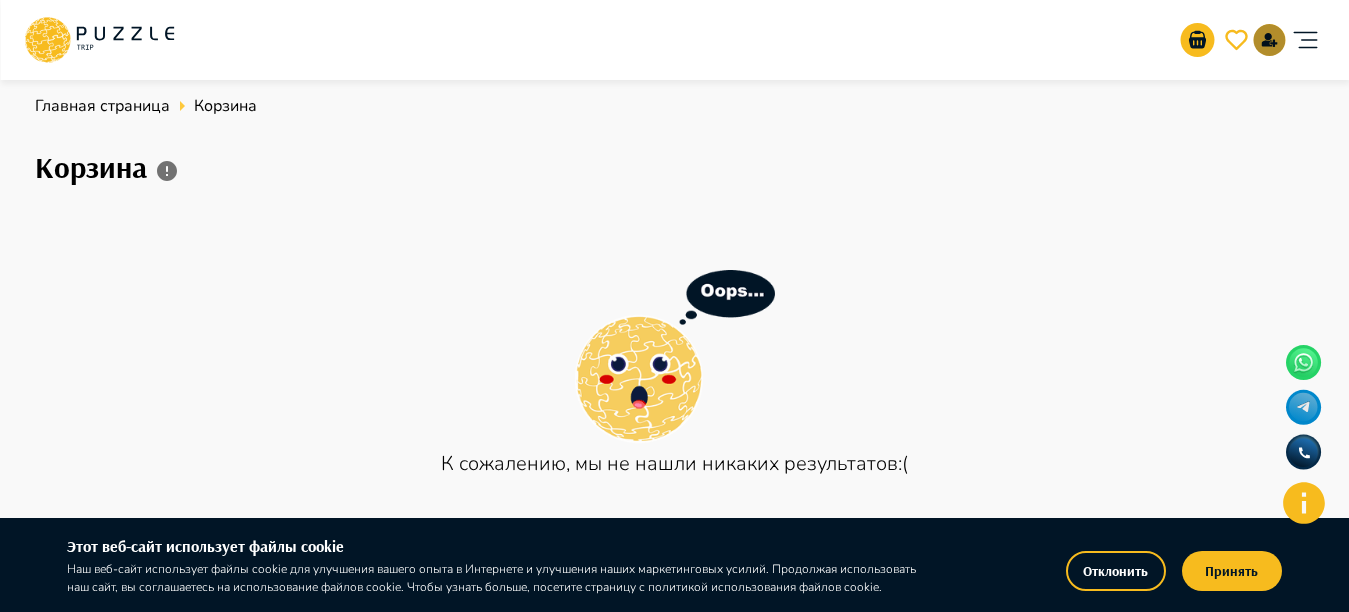 click 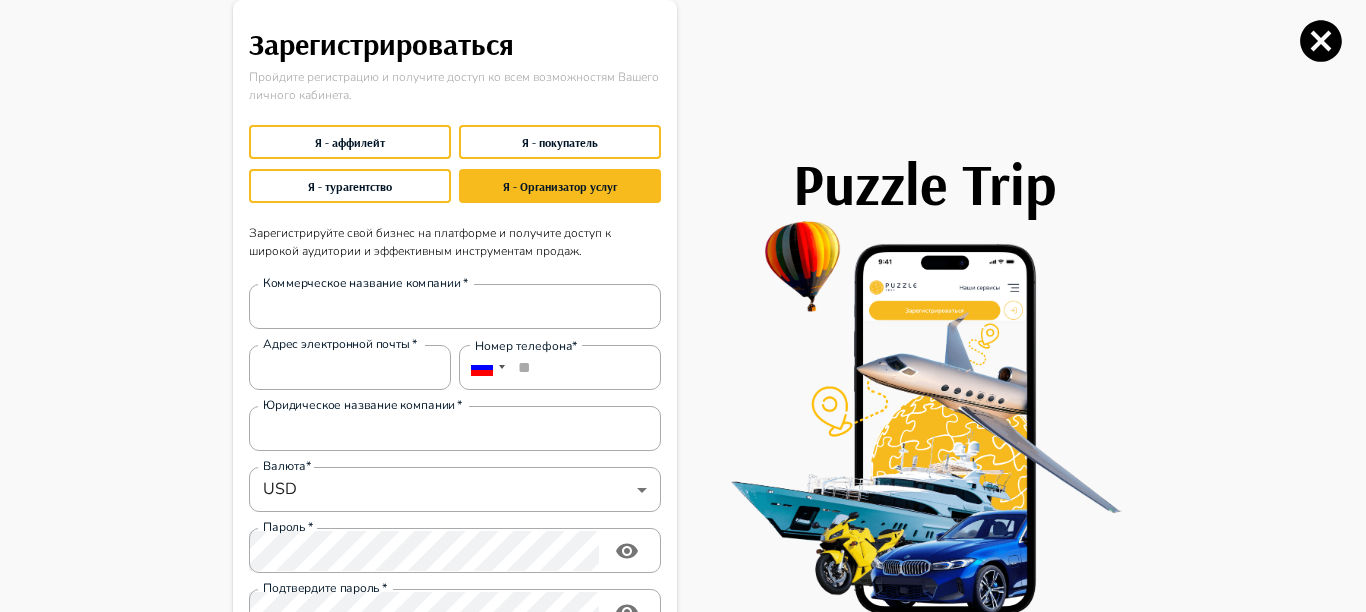 type on "**********" 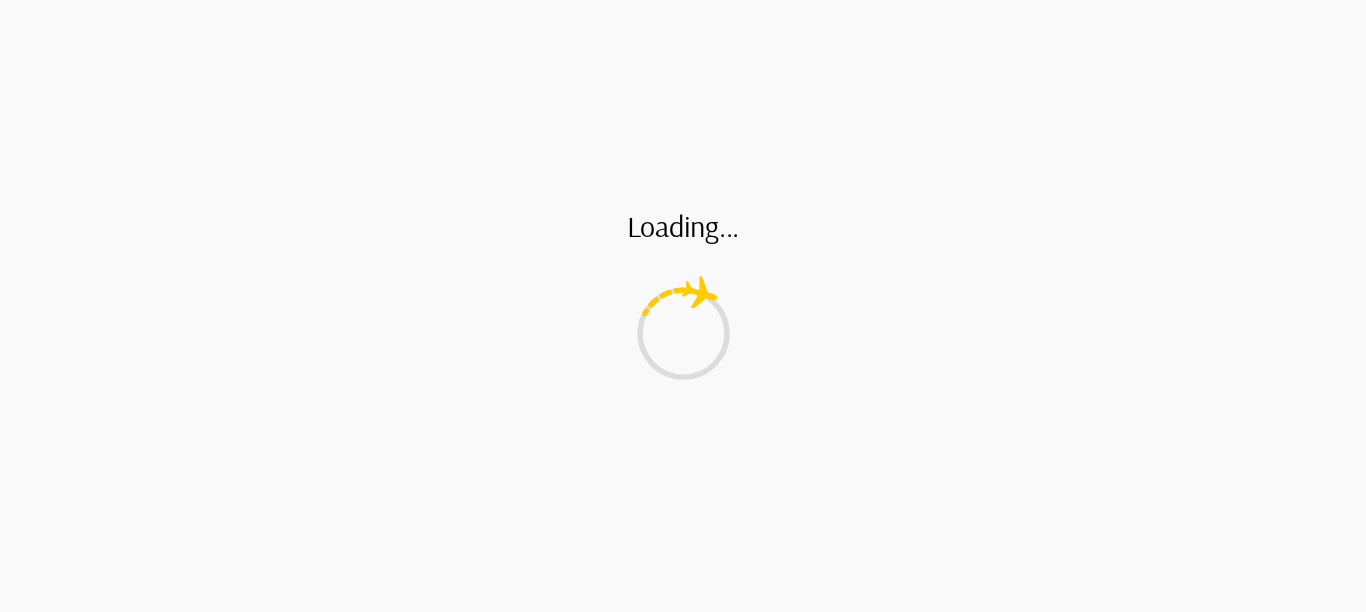 scroll, scrollTop: 0, scrollLeft: 0, axis: both 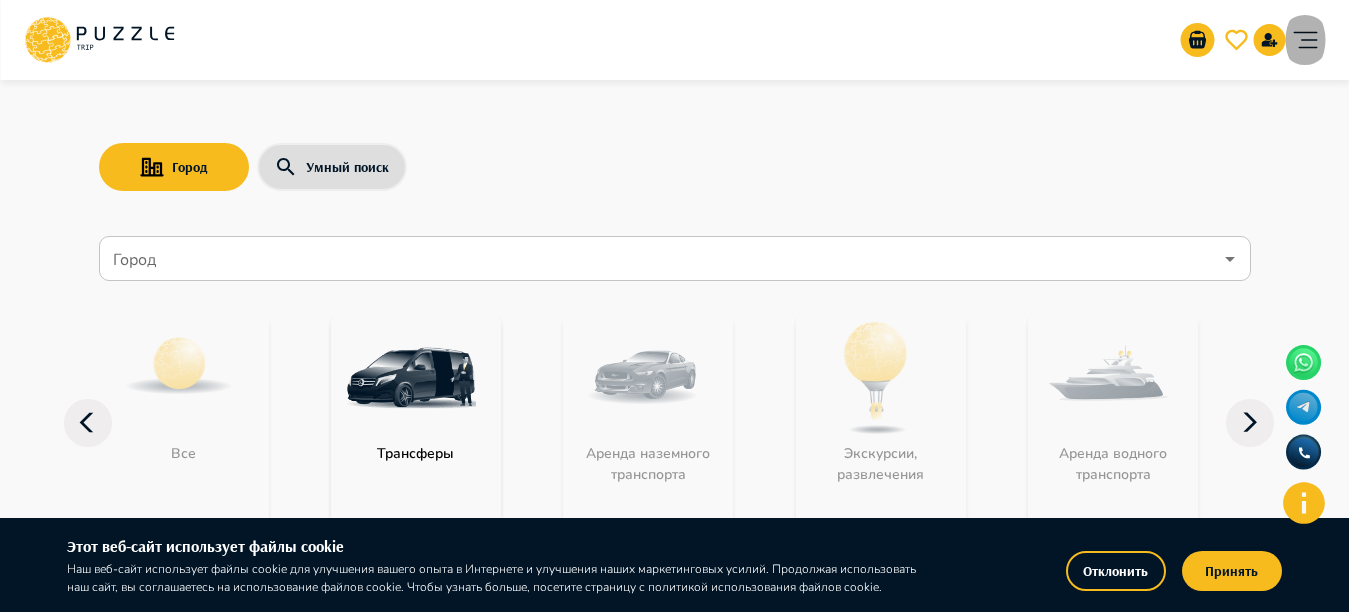click 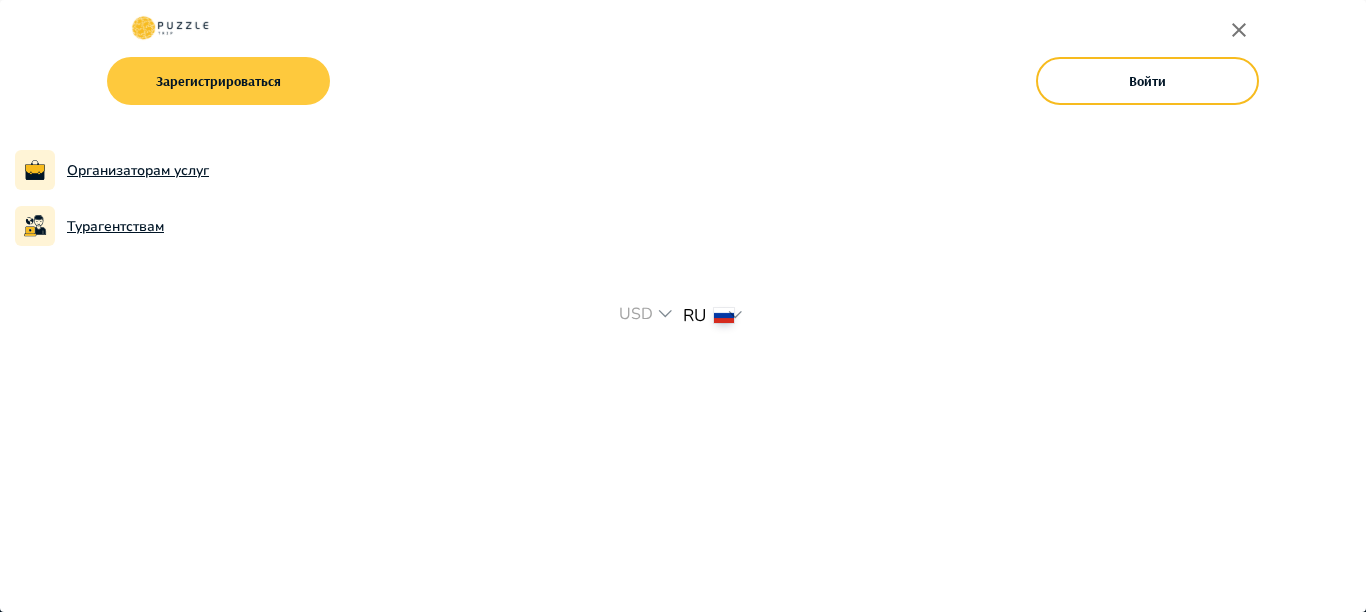 click on "Зарегистрироваться" at bounding box center (218, 81) 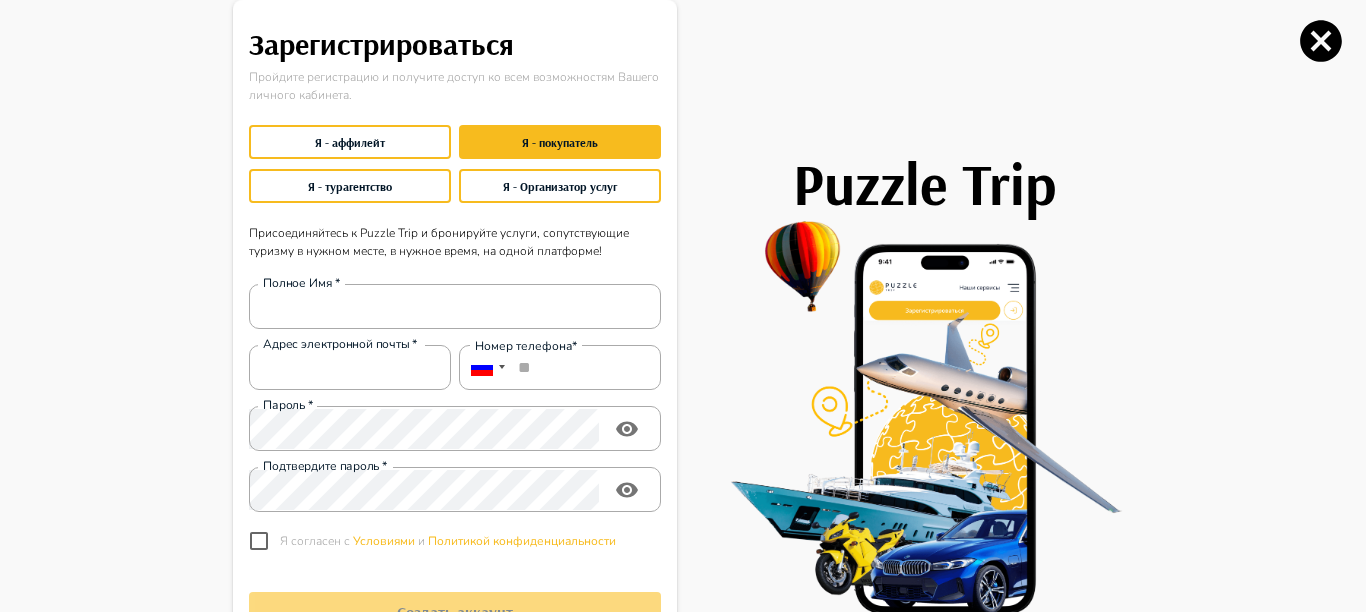 type on "**********" 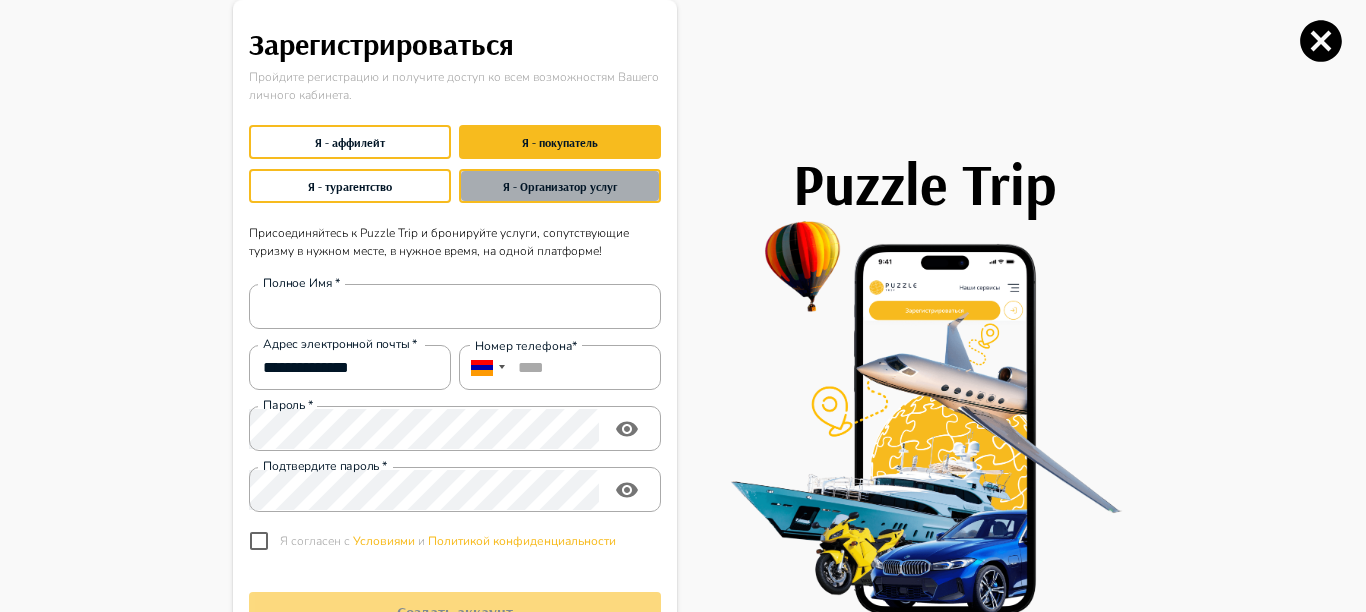 click on "Я - Организатор услуг" at bounding box center [560, 186] 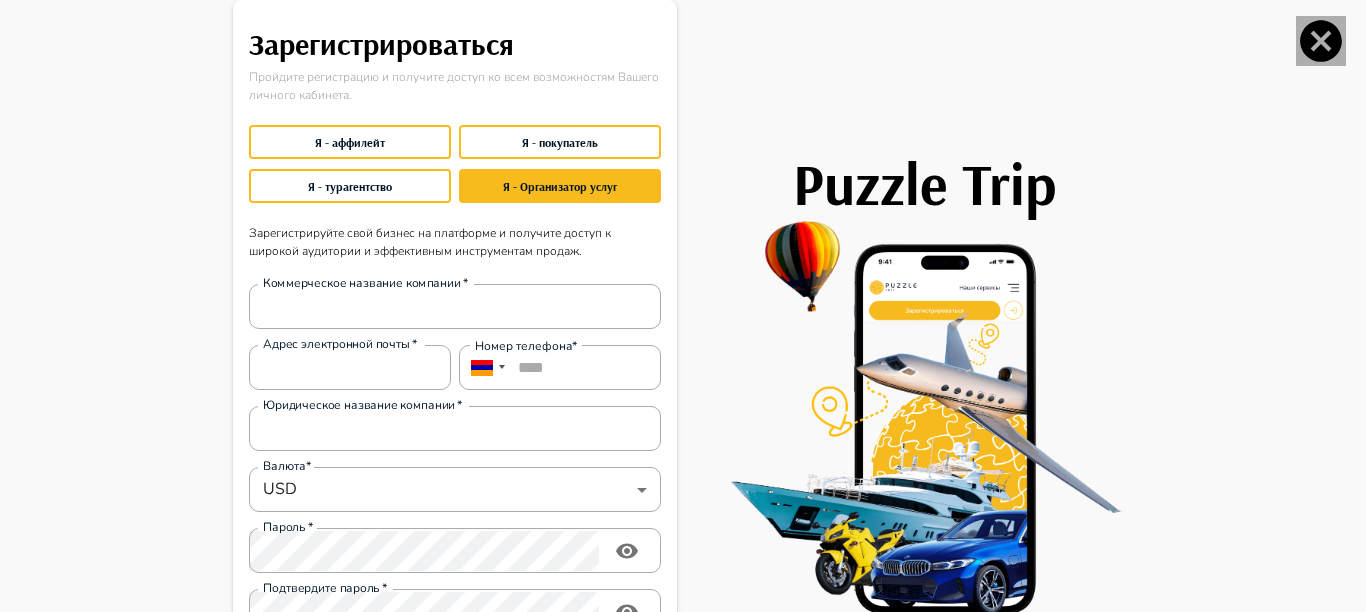 click 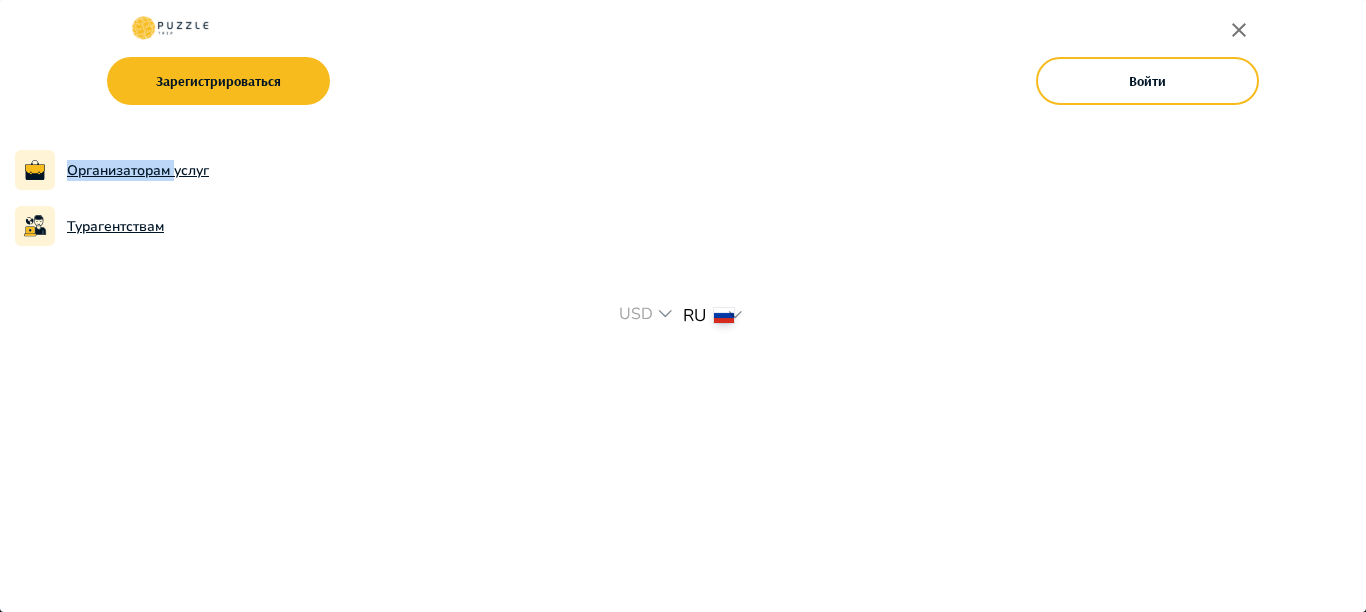 click on "Зарегистрироваться Войти Организаторам услуг Турагентствам" at bounding box center (683, 147) 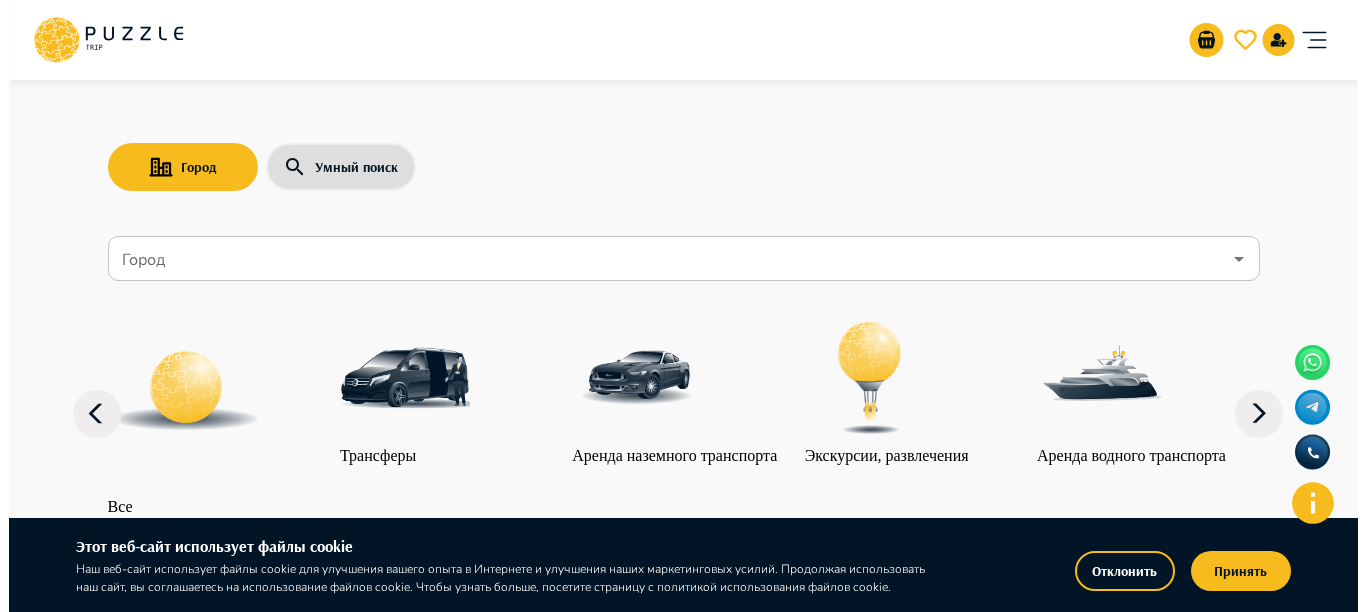 scroll, scrollTop: 0, scrollLeft: 0, axis: both 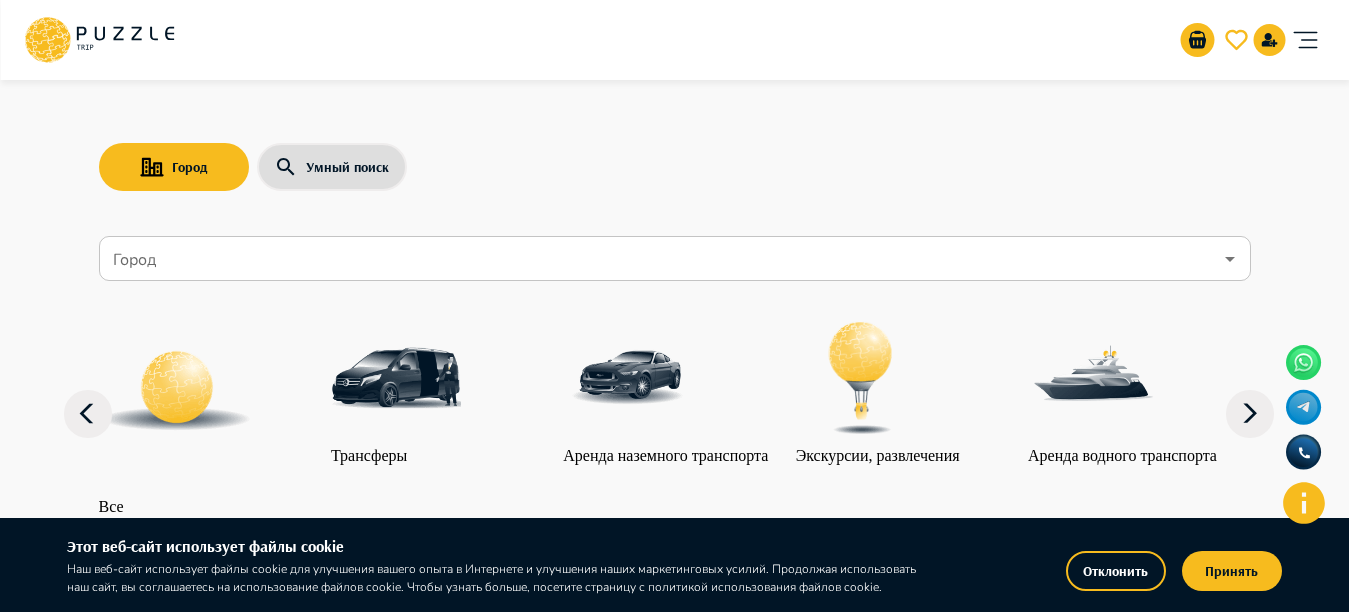 click 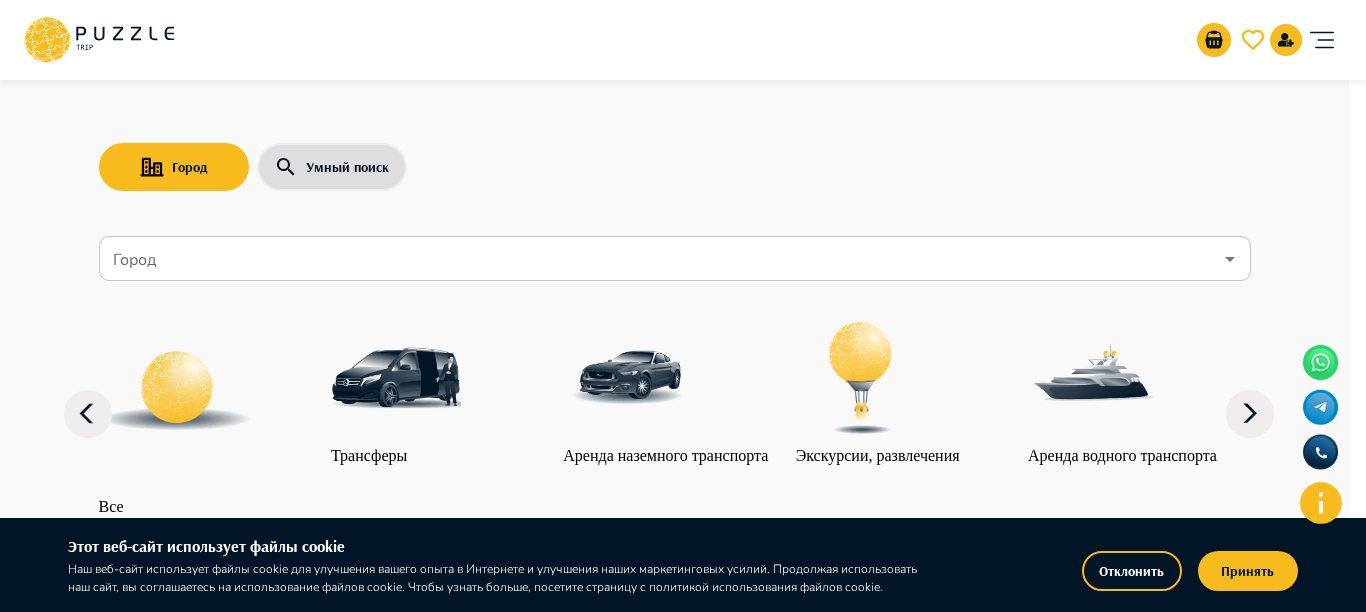 click on "Зарегистрироваться" at bounding box center (65, 3756) 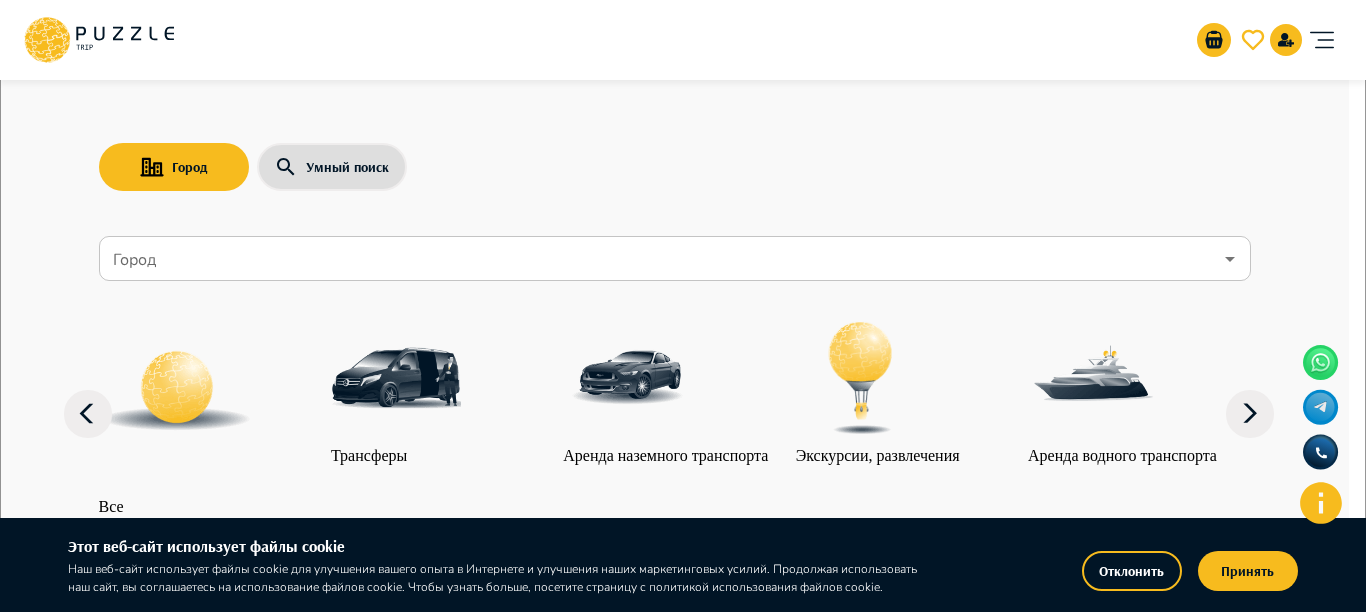 type on "**********" 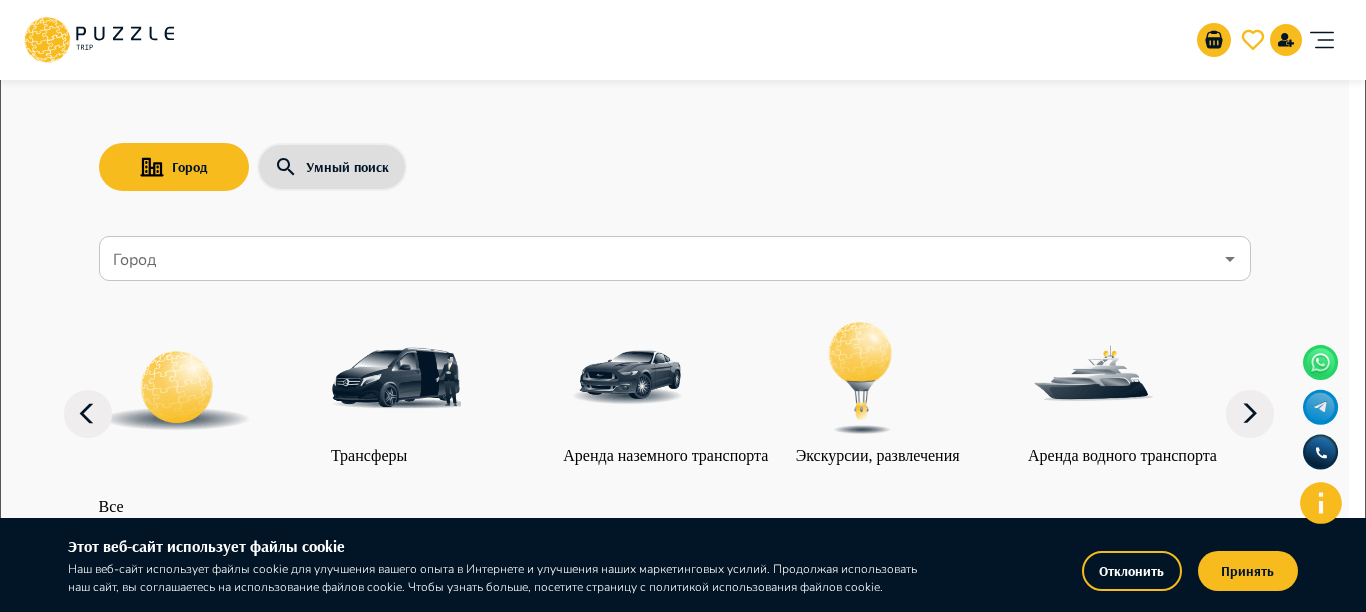 click on "Коммерческое название компании   *" at bounding box center (116, -1) 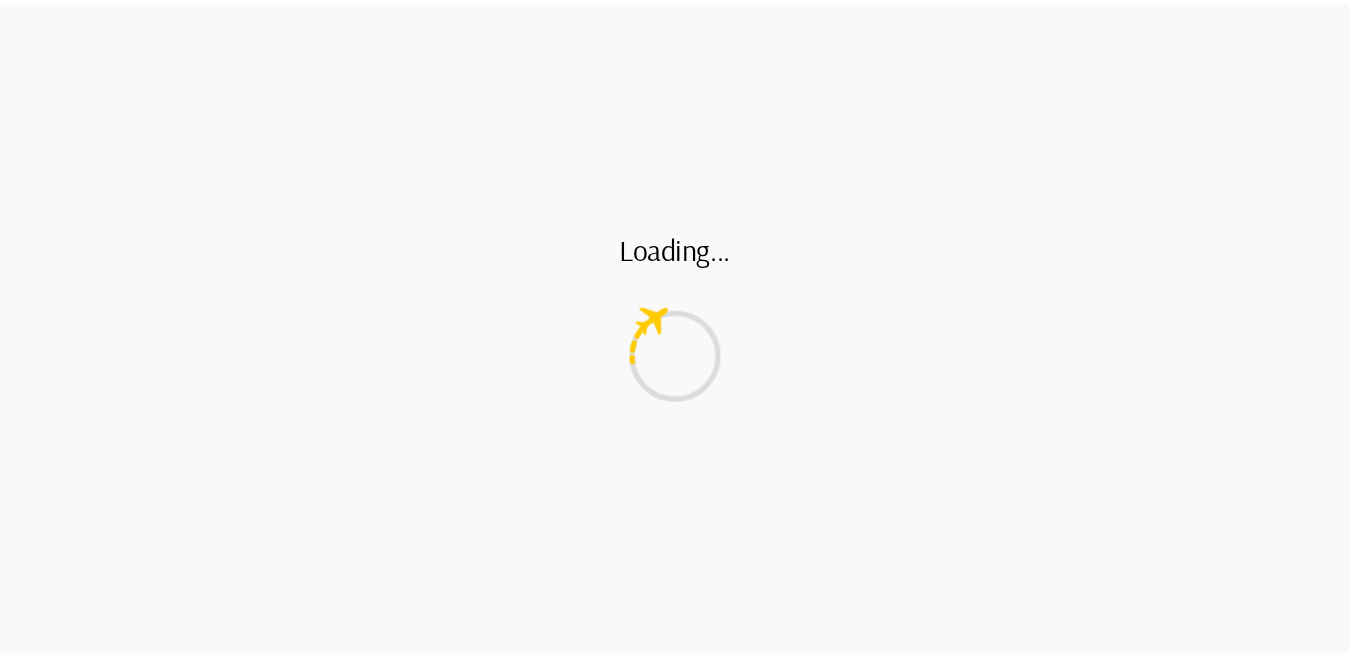 scroll, scrollTop: 0, scrollLeft: 0, axis: both 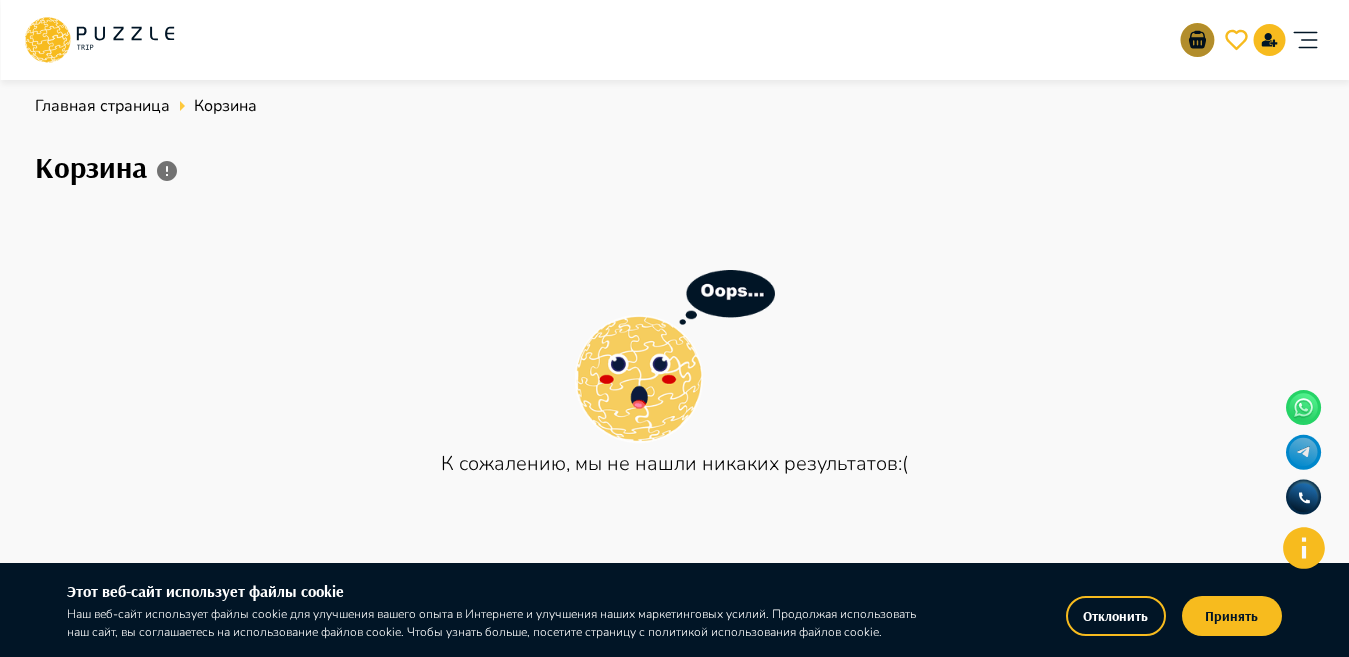 click at bounding box center [1197, 40] 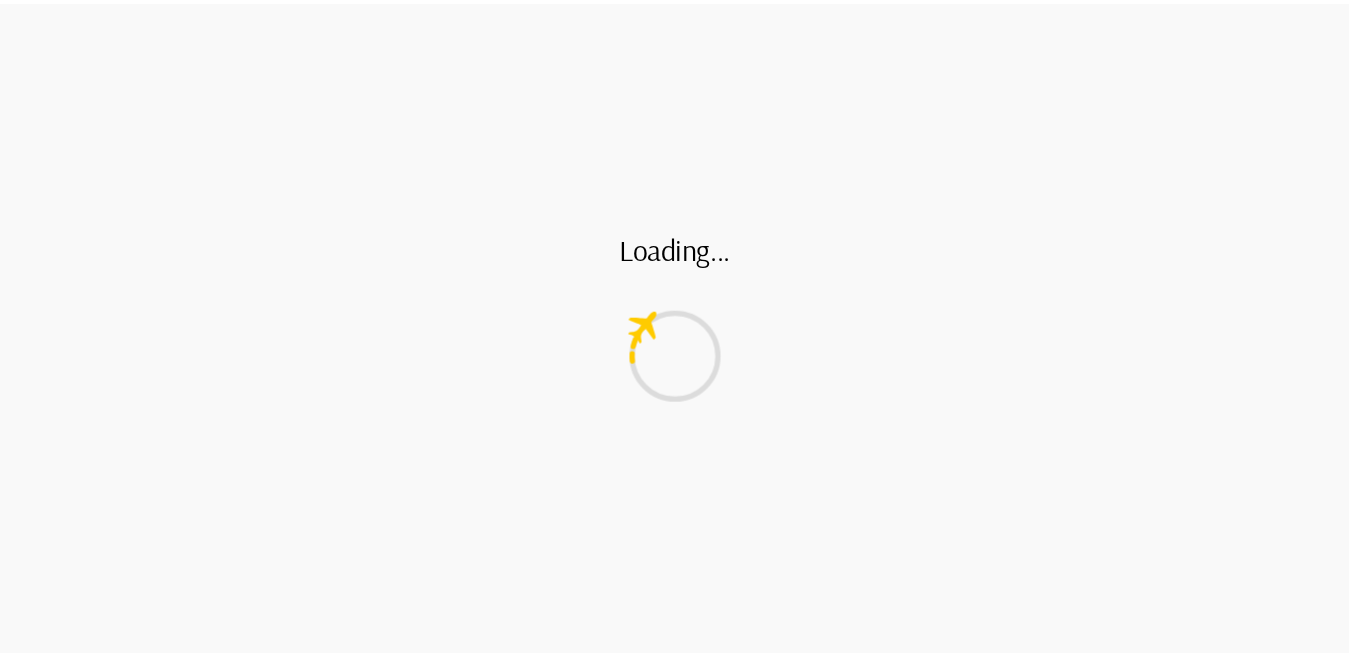 scroll, scrollTop: 0, scrollLeft: 0, axis: both 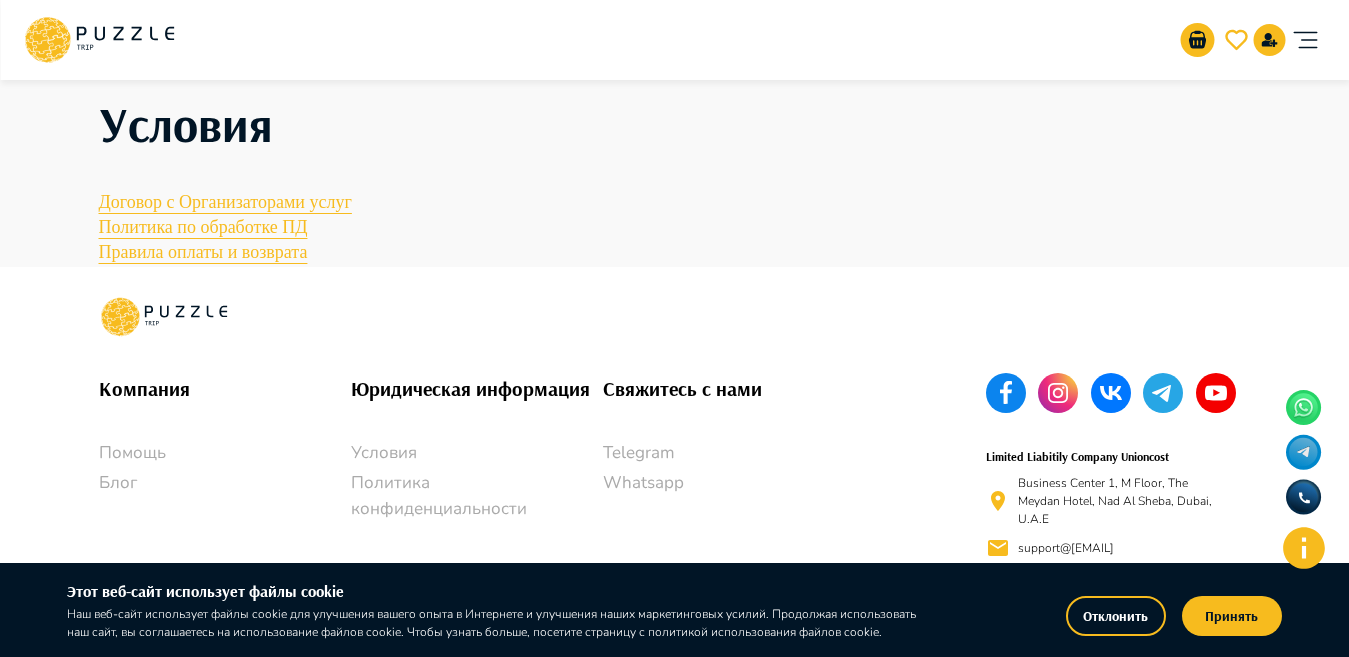 click on "Договор с Организаторами услуг" at bounding box center (675, 202) 